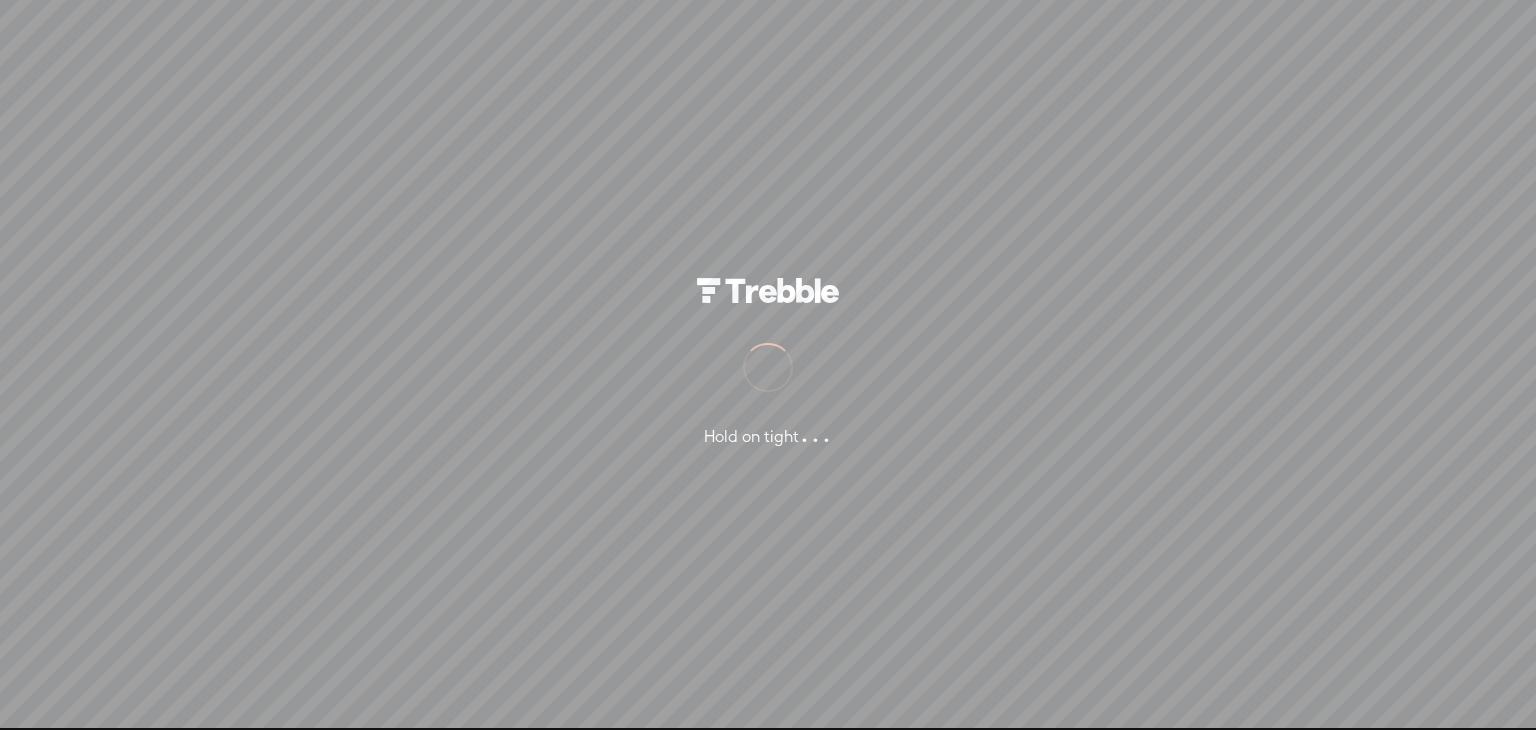 scroll, scrollTop: 0, scrollLeft: 0, axis: both 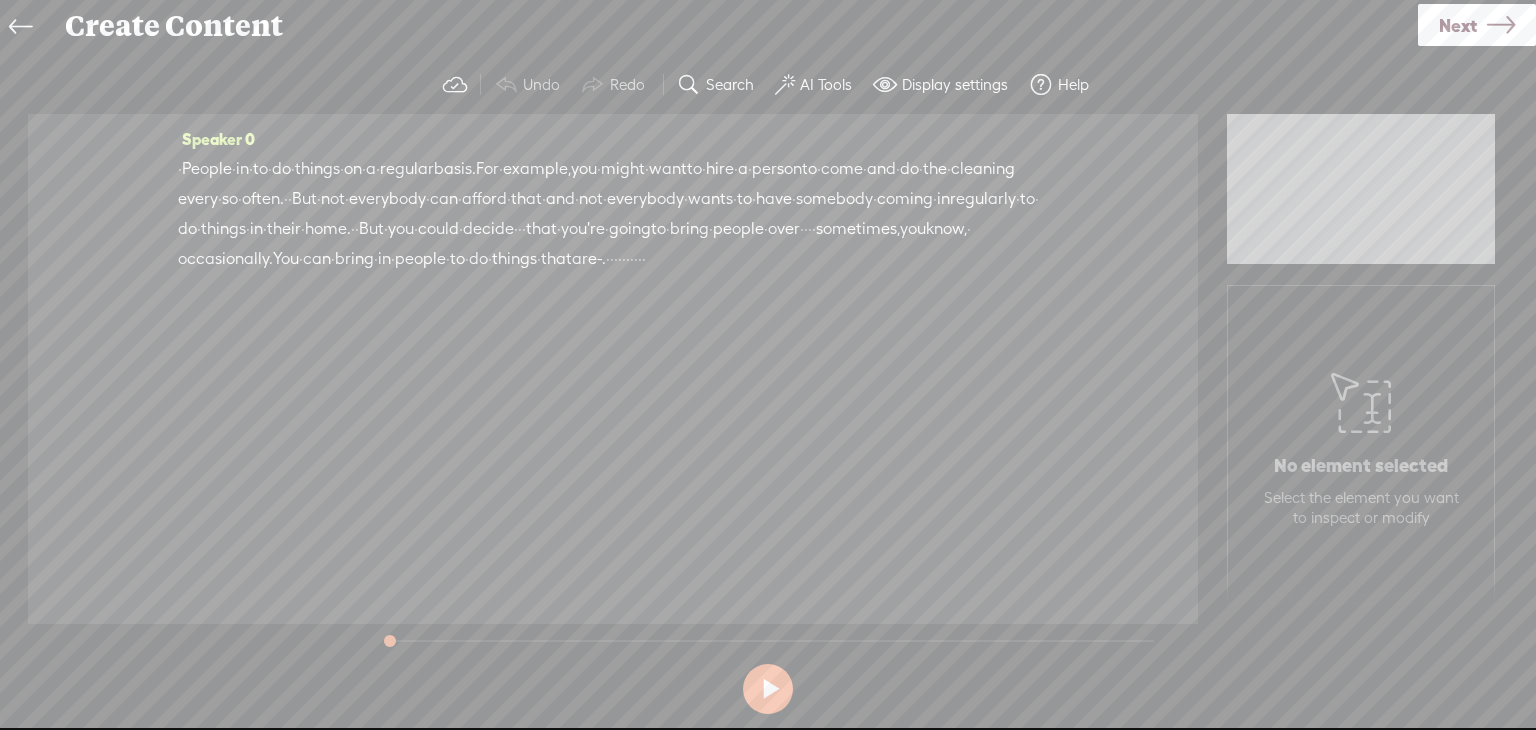 click on "Speaker 0
·
People
·
in
·
to
·
do
·
things
·
on
·
a
·
regular
basis.
For
·
example,
you
·
might
·
want
to
·
hire
·
a
·
person
to
·
come
·
and
·
do
·
the
·
cleaning
·
every
·
so
·
often." at bounding box center (613, 369) 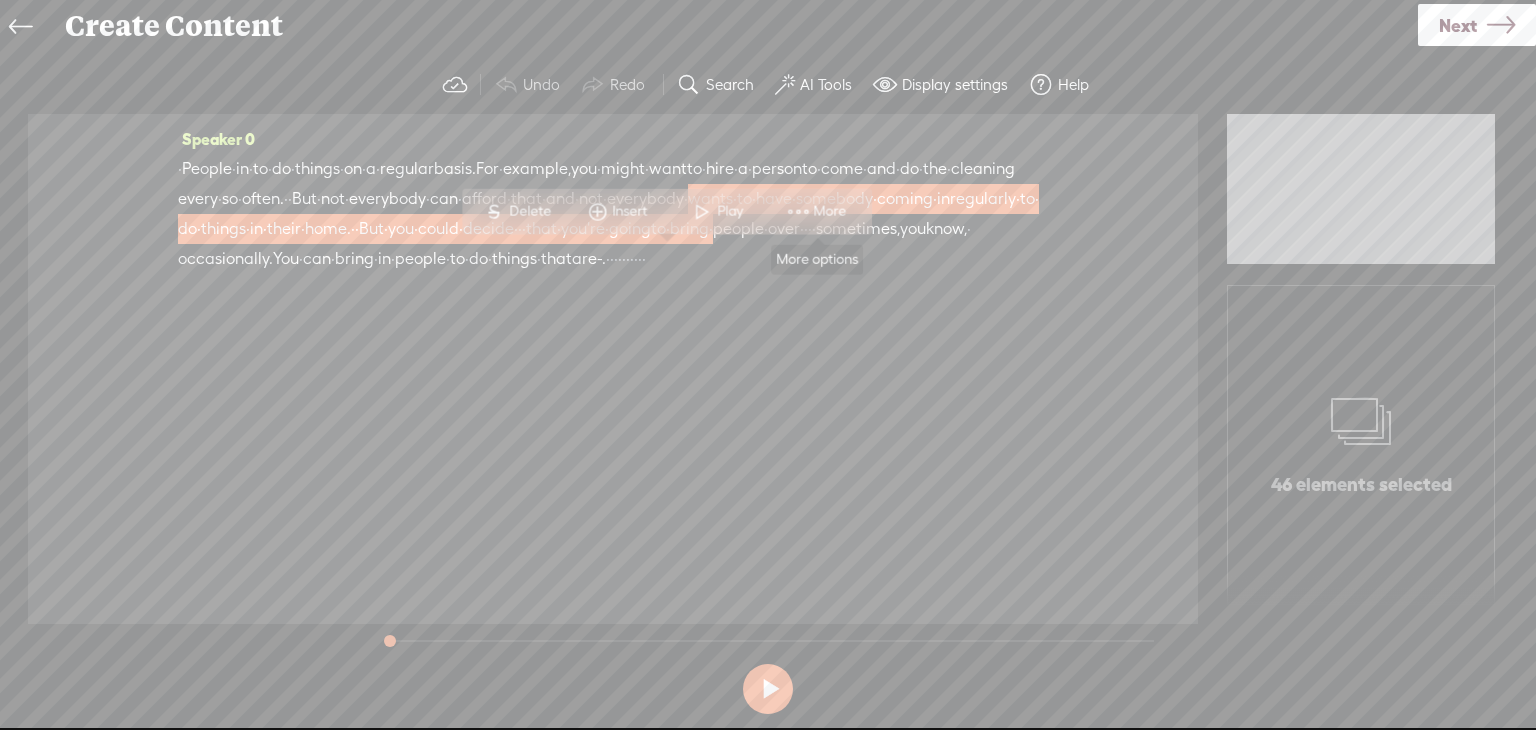 click on "More" at bounding box center (817, 211) 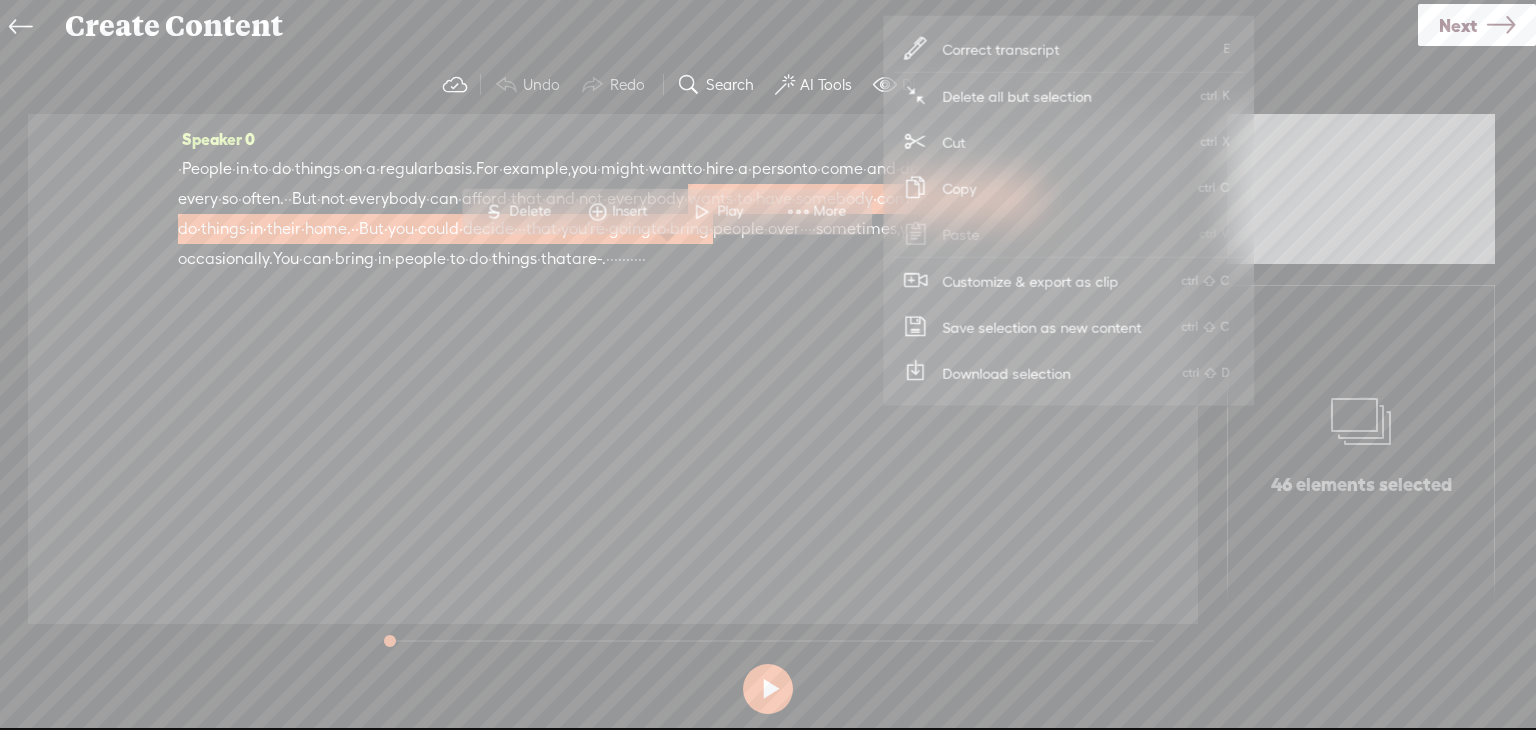 click on "Customize & export as clip" at bounding box center [1030, 280] 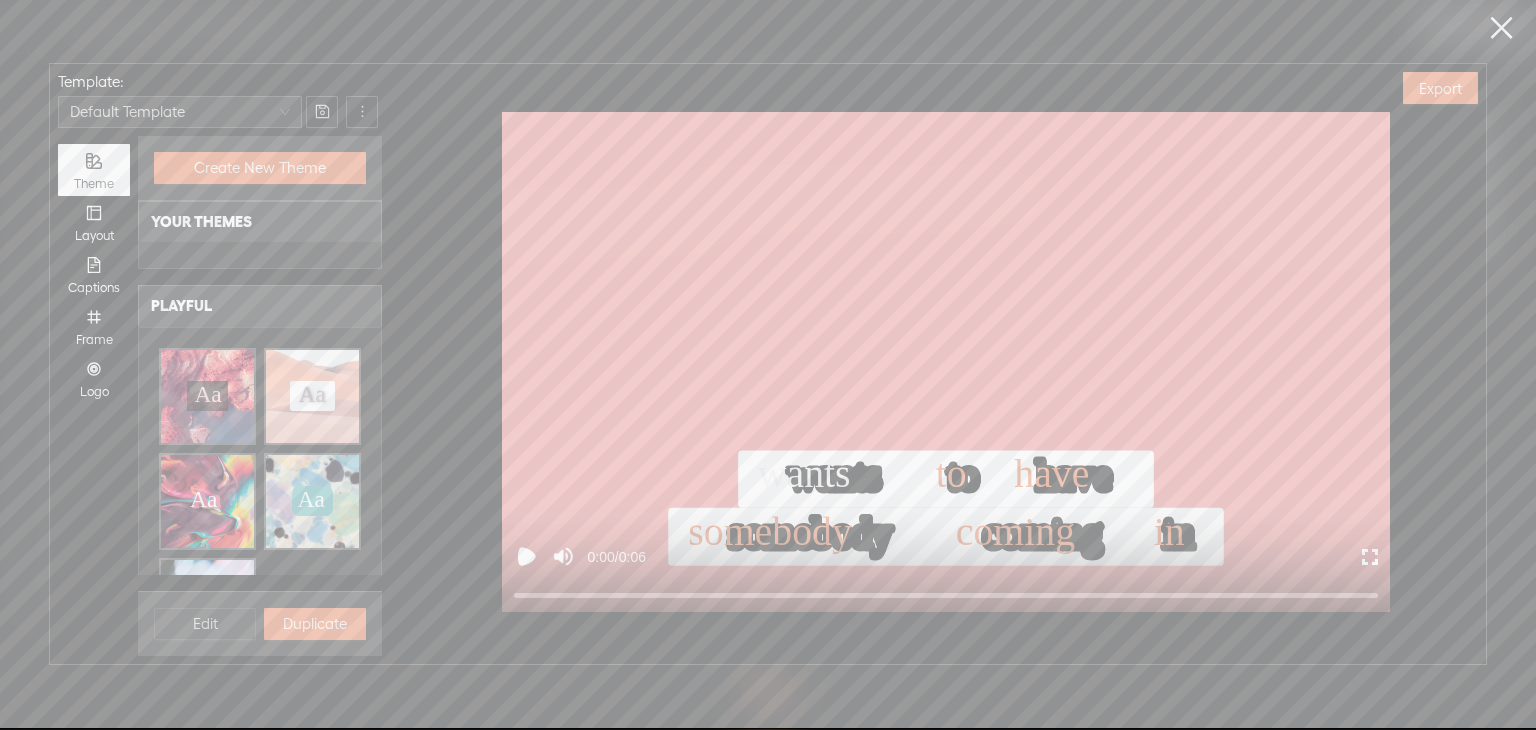 scroll, scrollTop: 0, scrollLeft: 0, axis: both 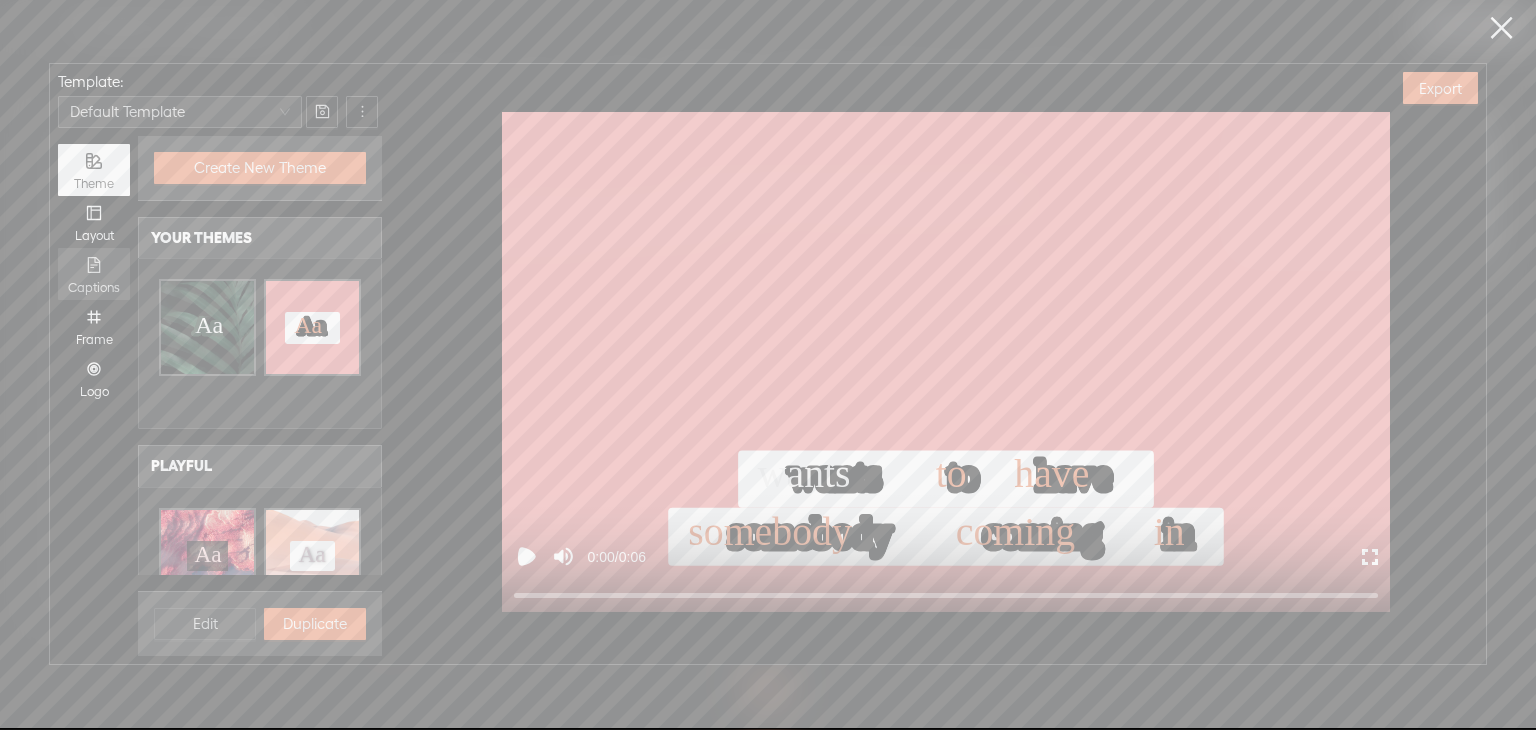 click 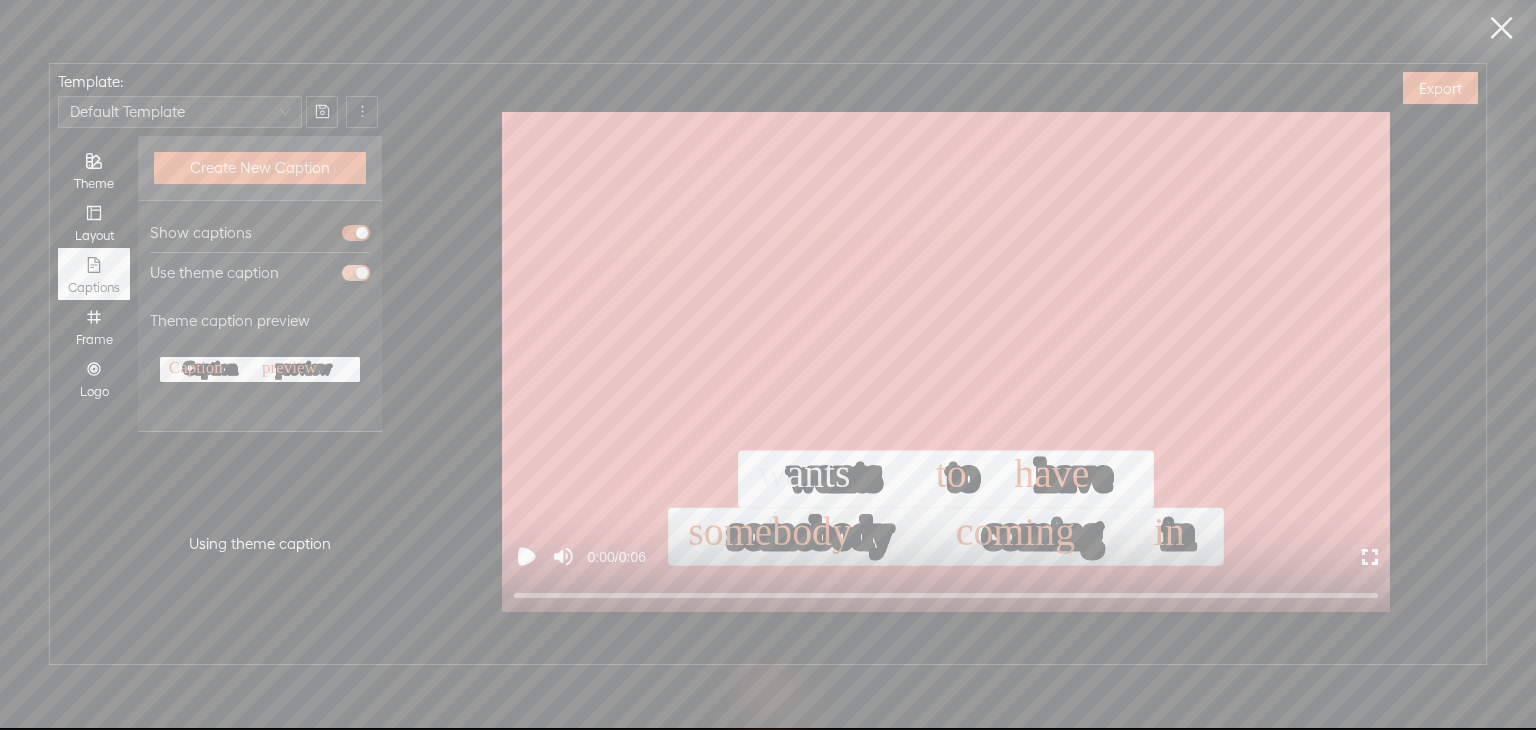 click at bounding box center [356, 273] 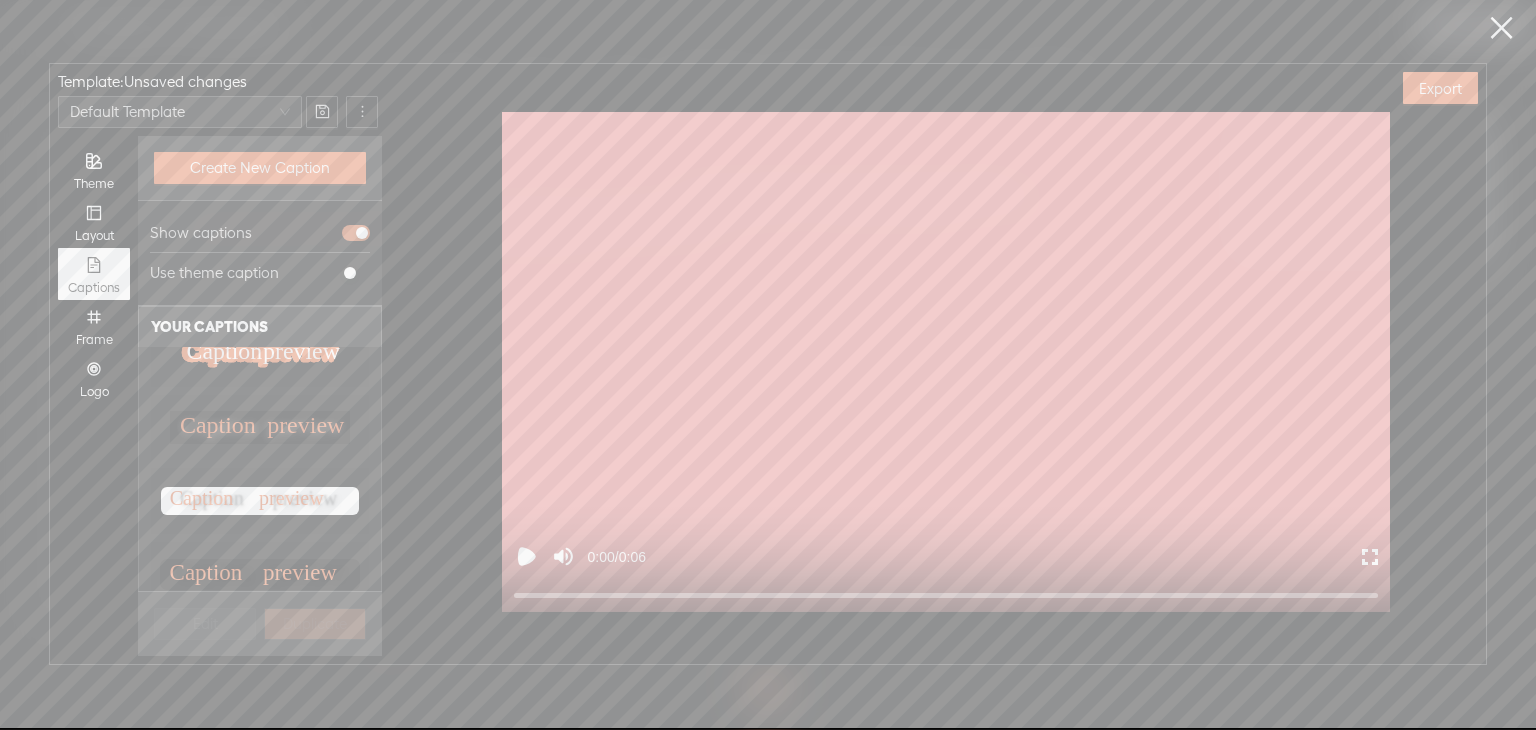 scroll, scrollTop: 56, scrollLeft: 0, axis: vertical 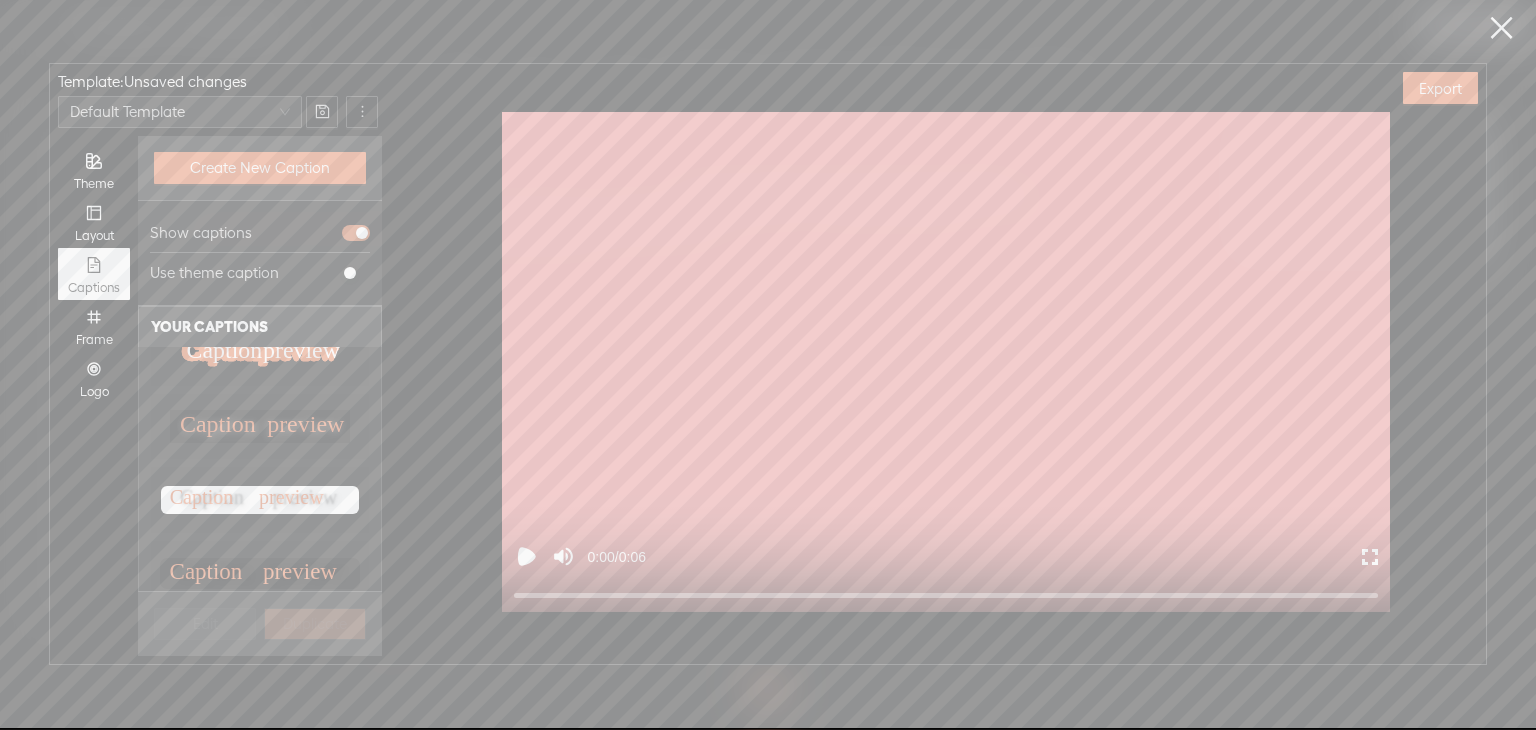 click on "preview" 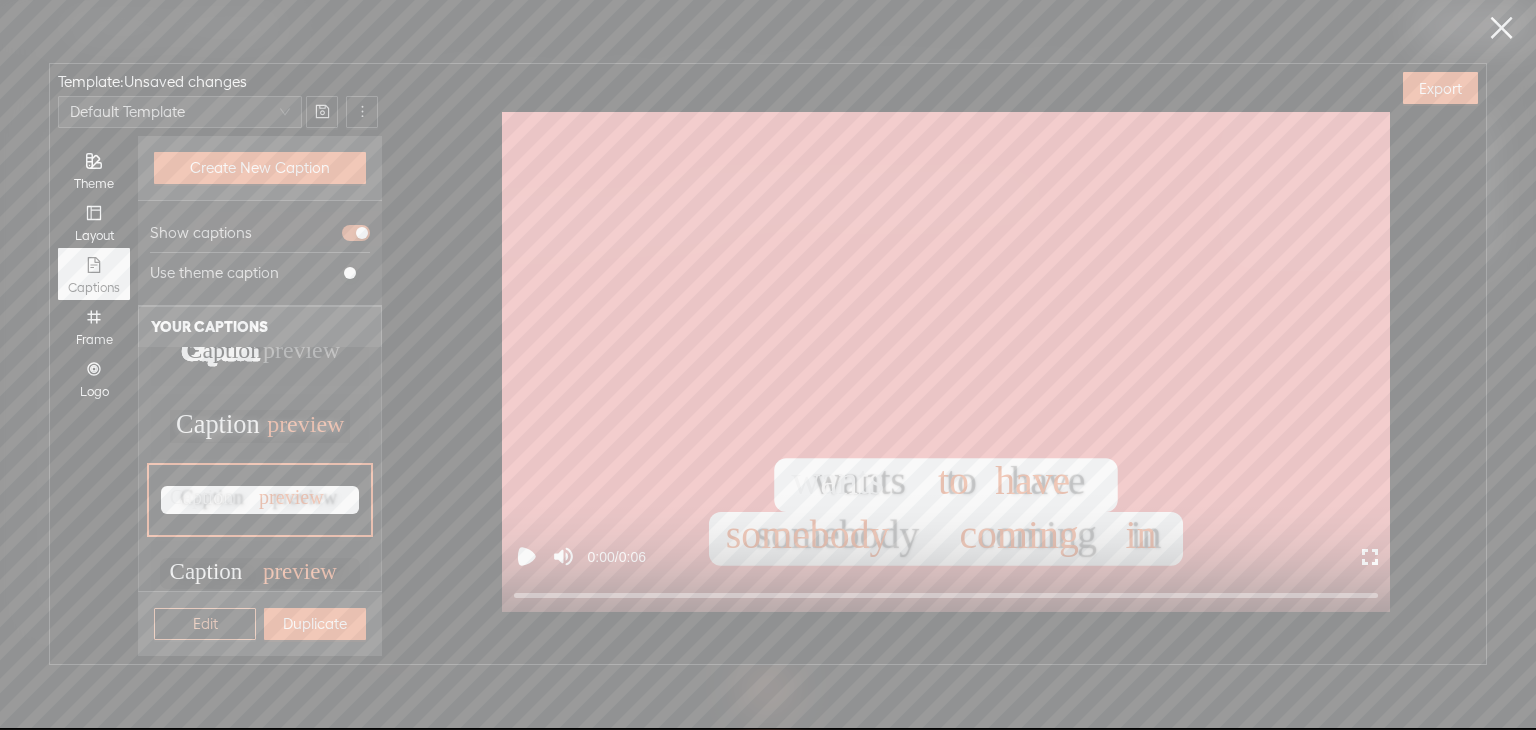 click on "Edit" at bounding box center (205, 624) 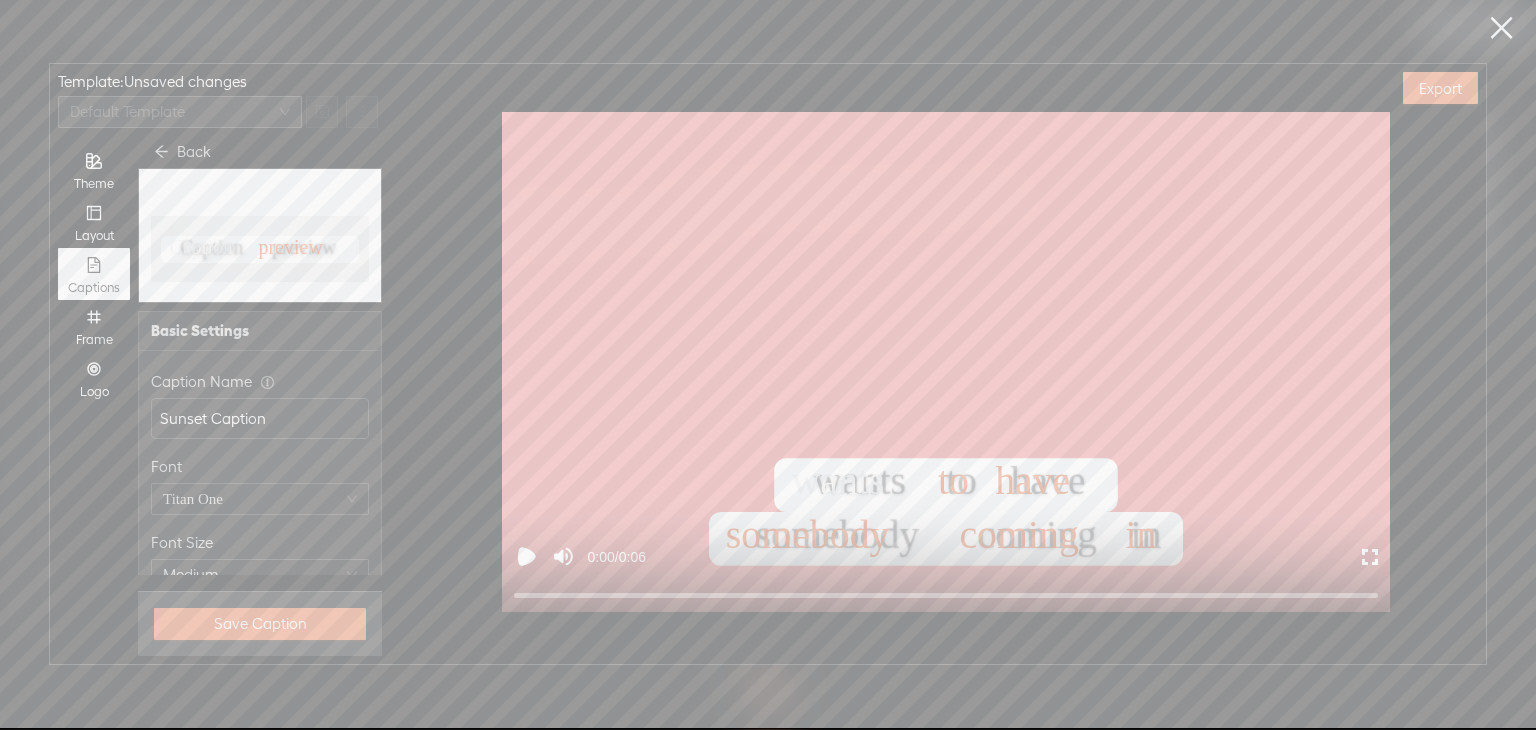 scroll, scrollTop: 0, scrollLeft: 0, axis: both 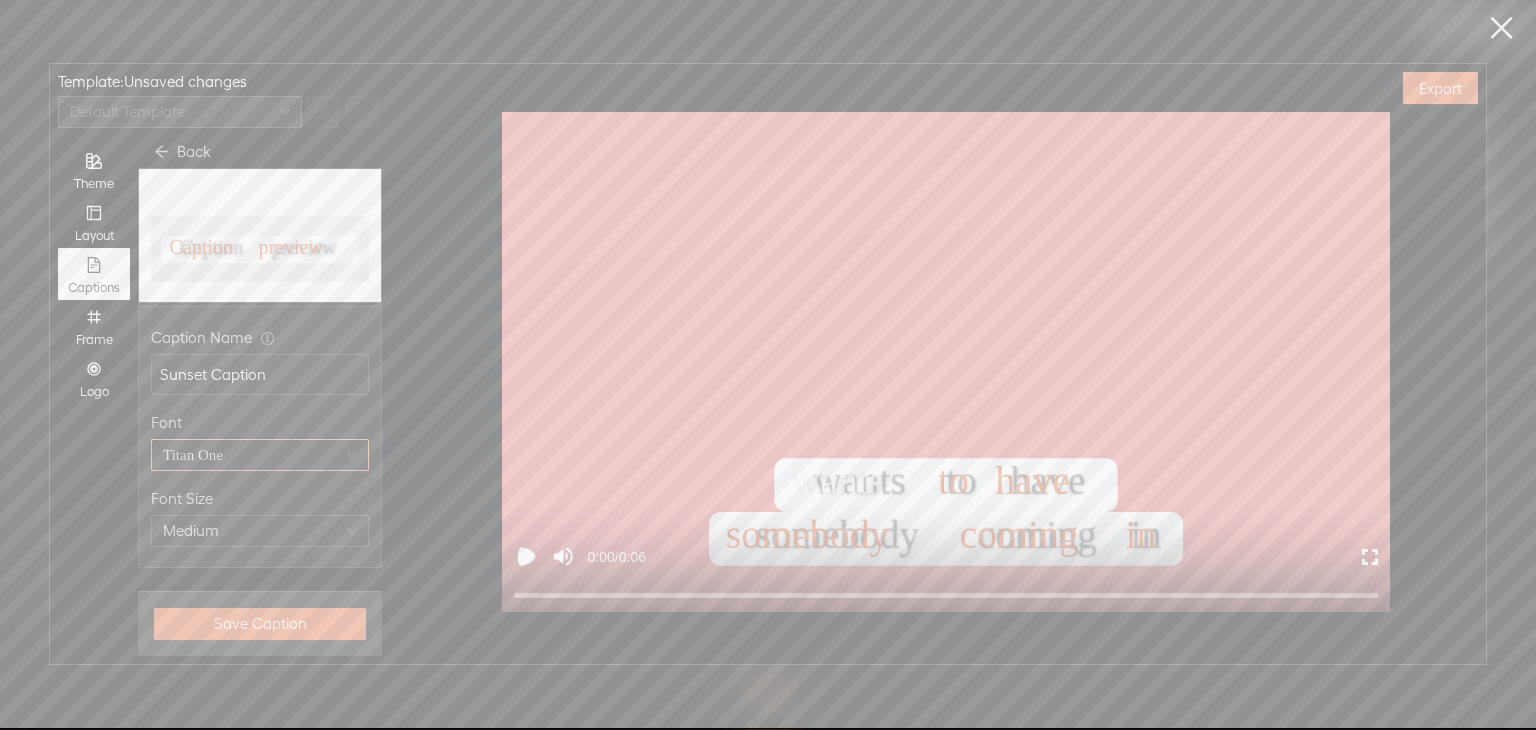 click on "Titan One" at bounding box center (260, 455) 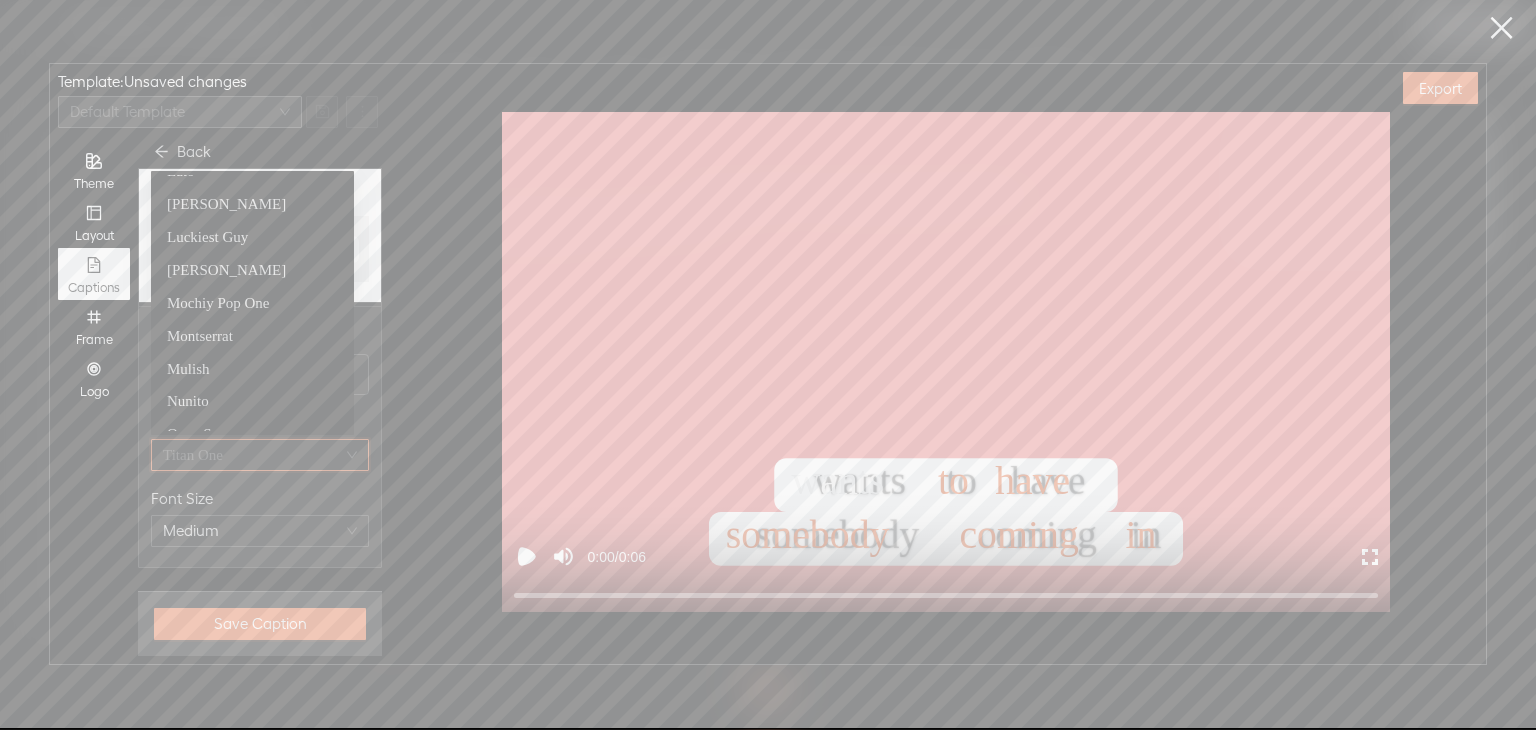 scroll, scrollTop: 499, scrollLeft: 0, axis: vertical 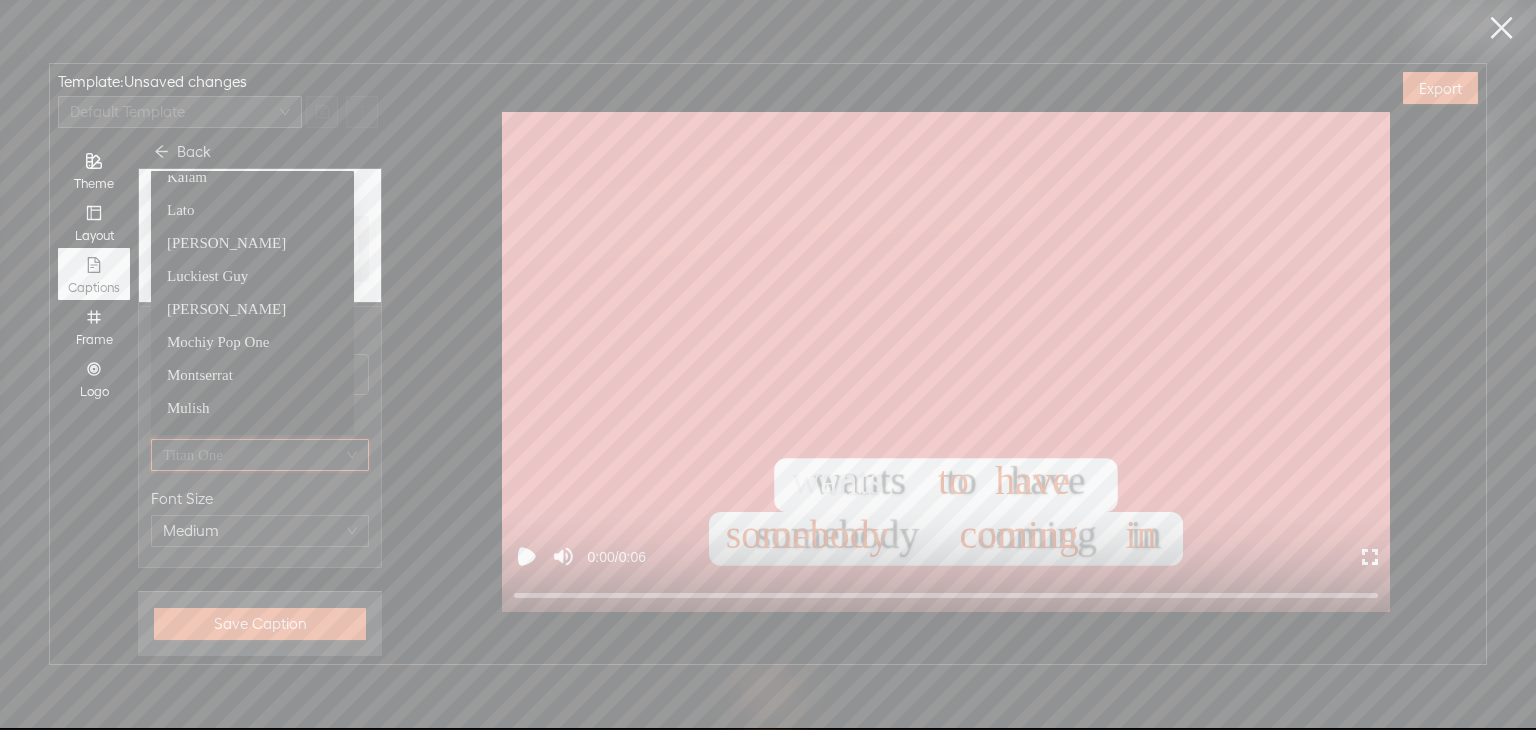 click on "Mochiy Pop One" at bounding box center (218, 342) 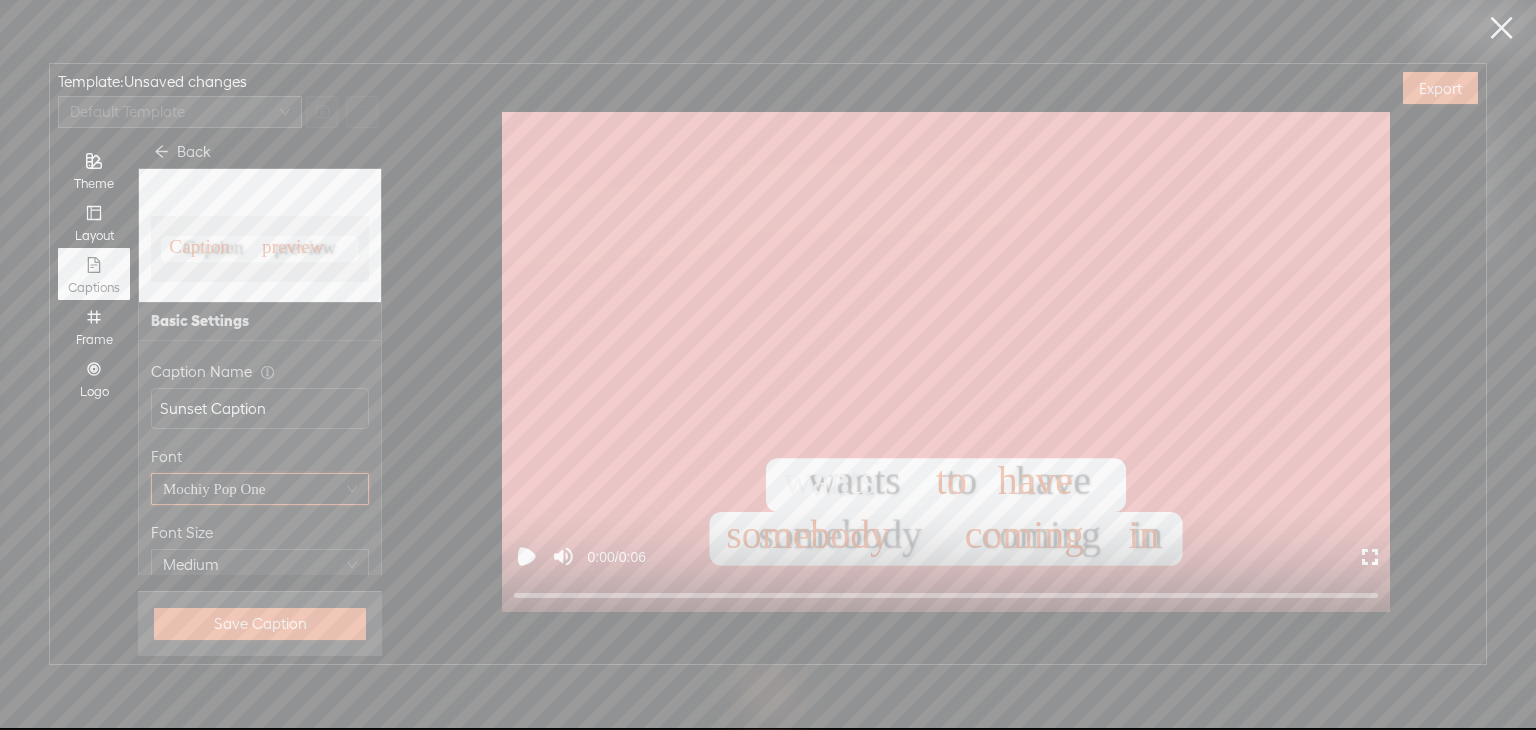 scroll, scrollTop: 0, scrollLeft: 0, axis: both 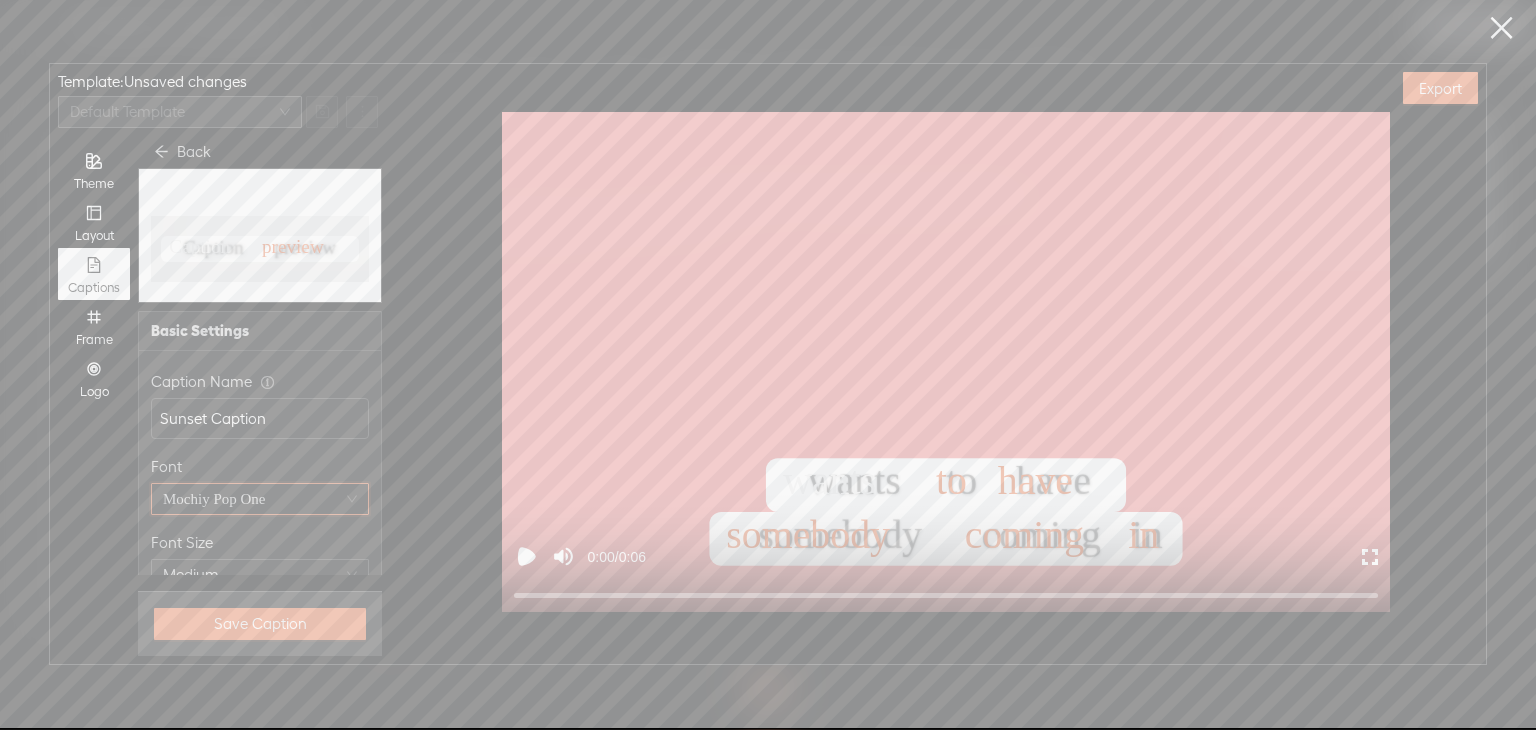 click on "Mochiy Pop One" at bounding box center (214, 499) 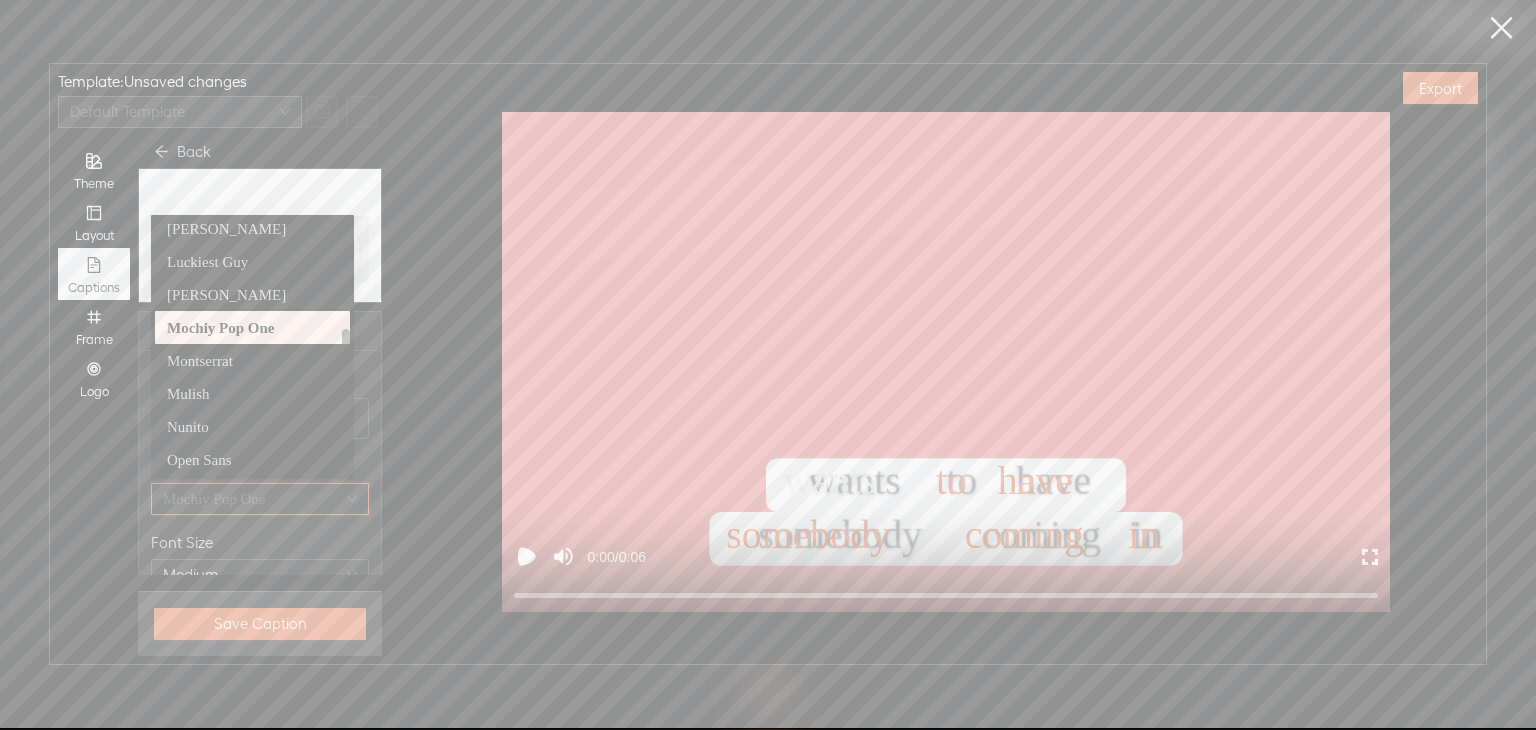 scroll, scrollTop: 561, scrollLeft: 0, axis: vertical 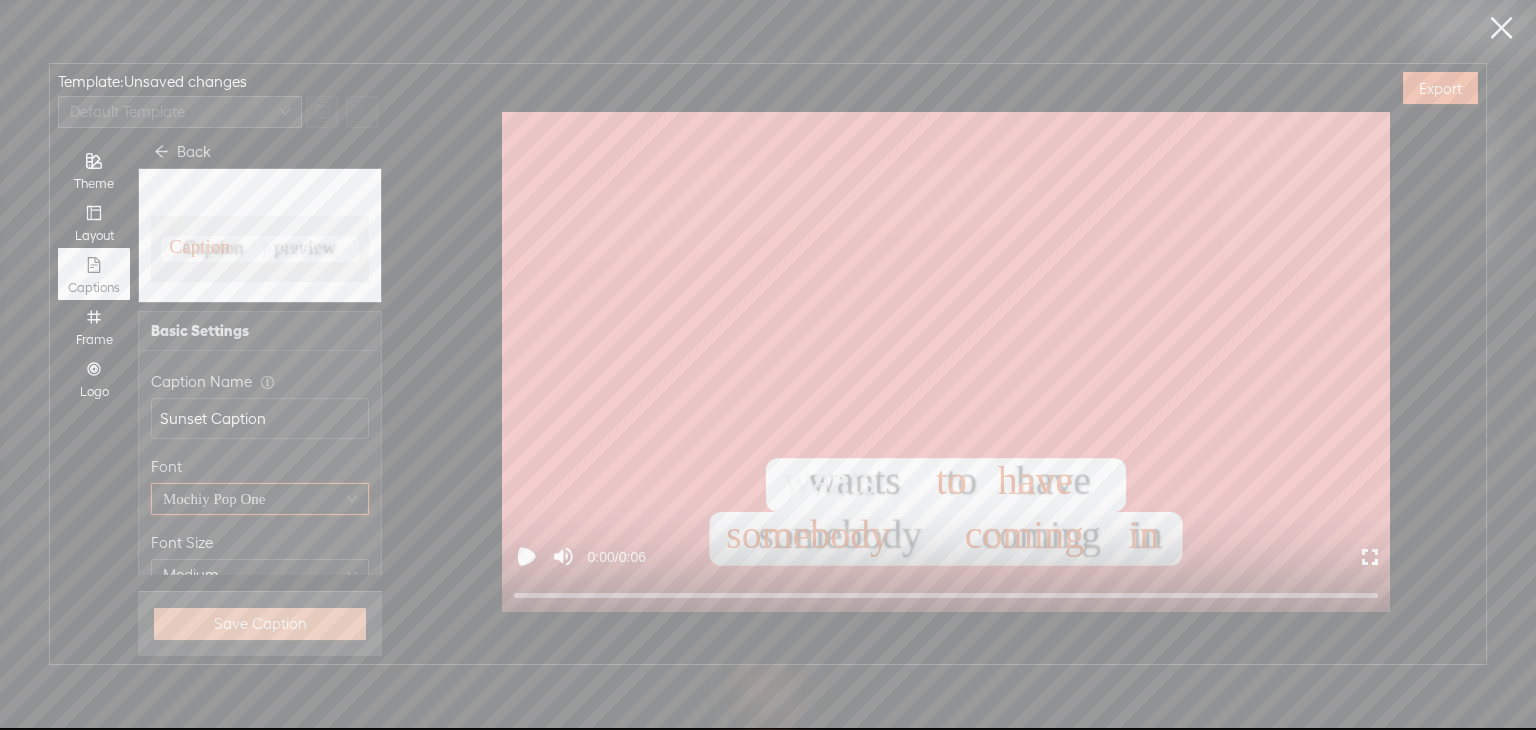click on "Save Caption" at bounding box center [260, 624] 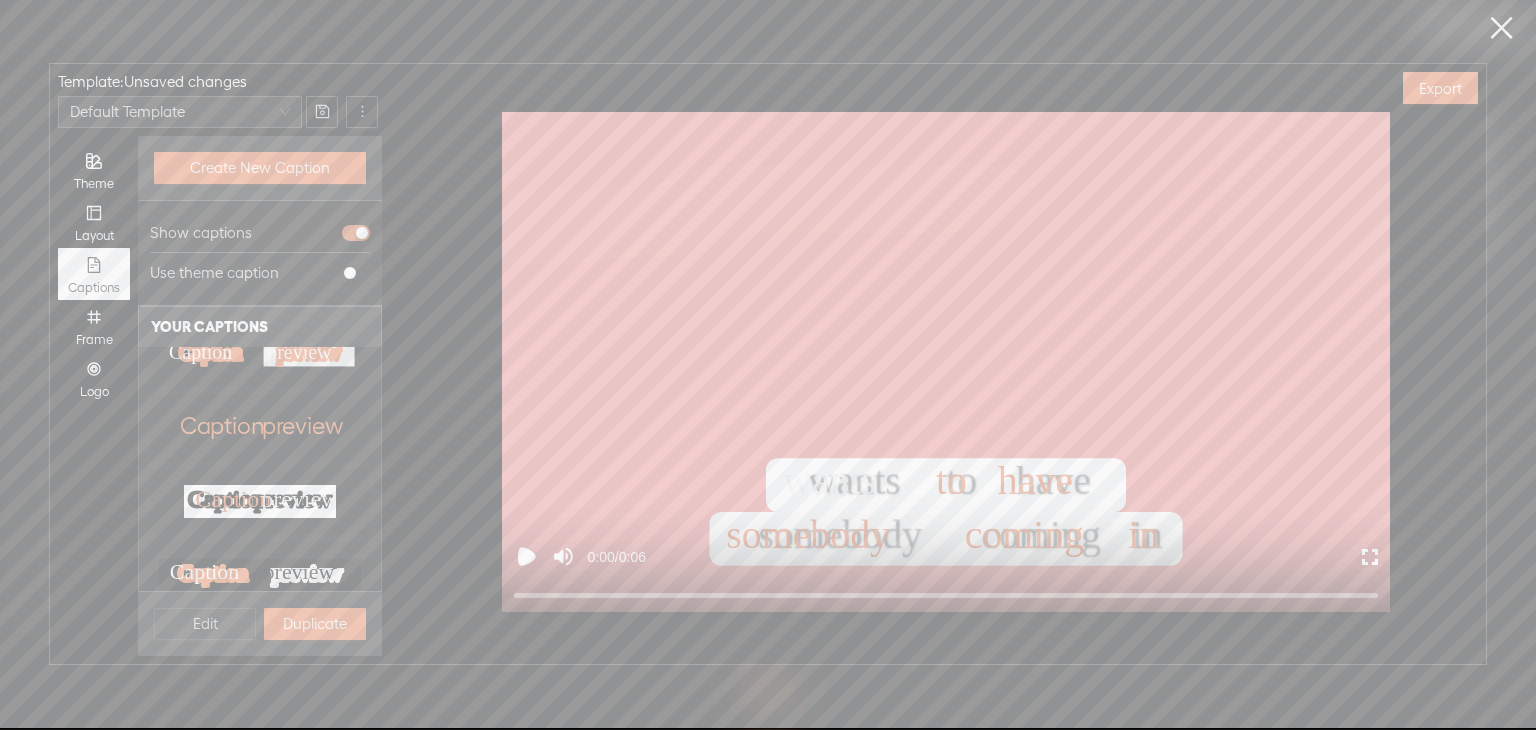 scroll, scrollTop: 379, scrollLeft: 0, axis: vertical 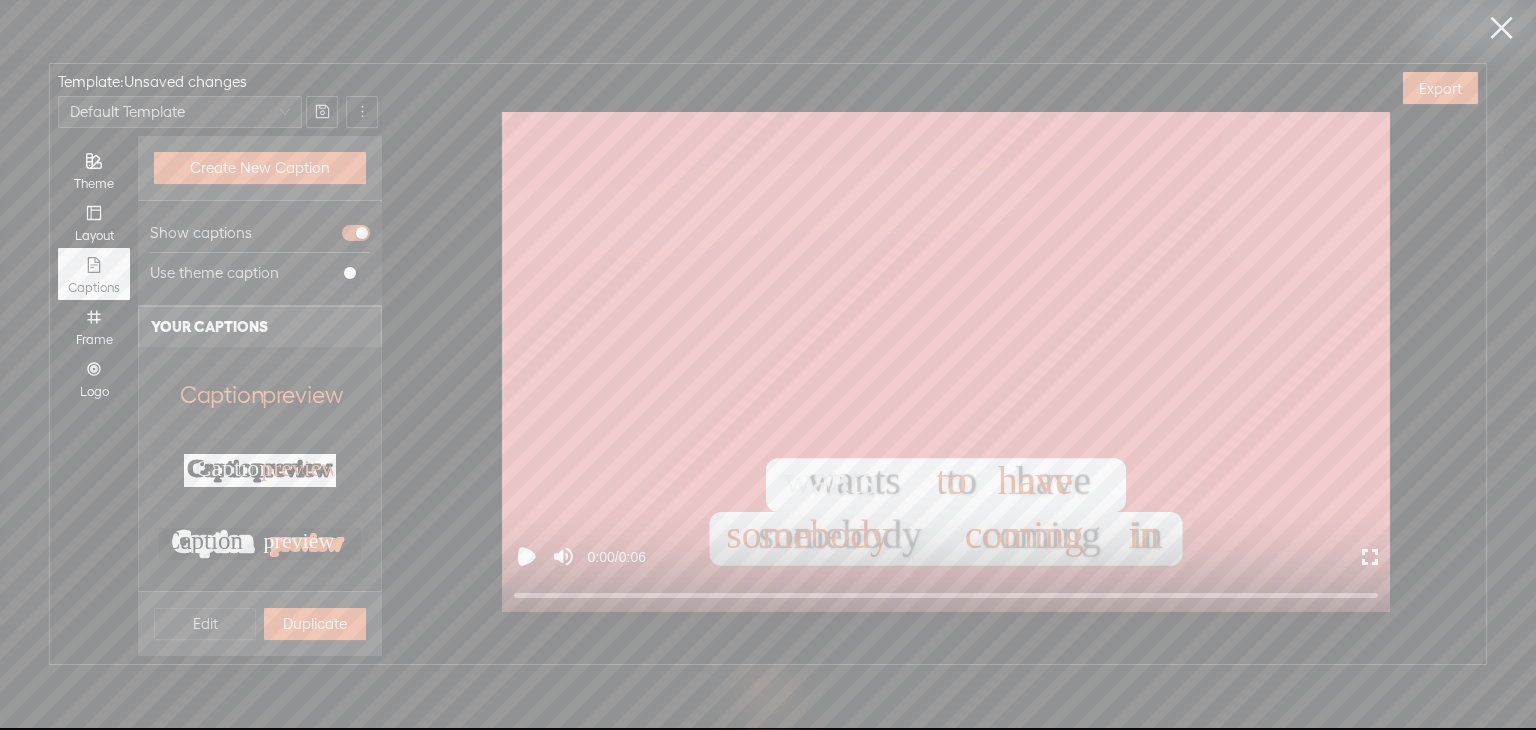 click on "Caption Caption Caption Caption preview preview preview preview Caption preview" 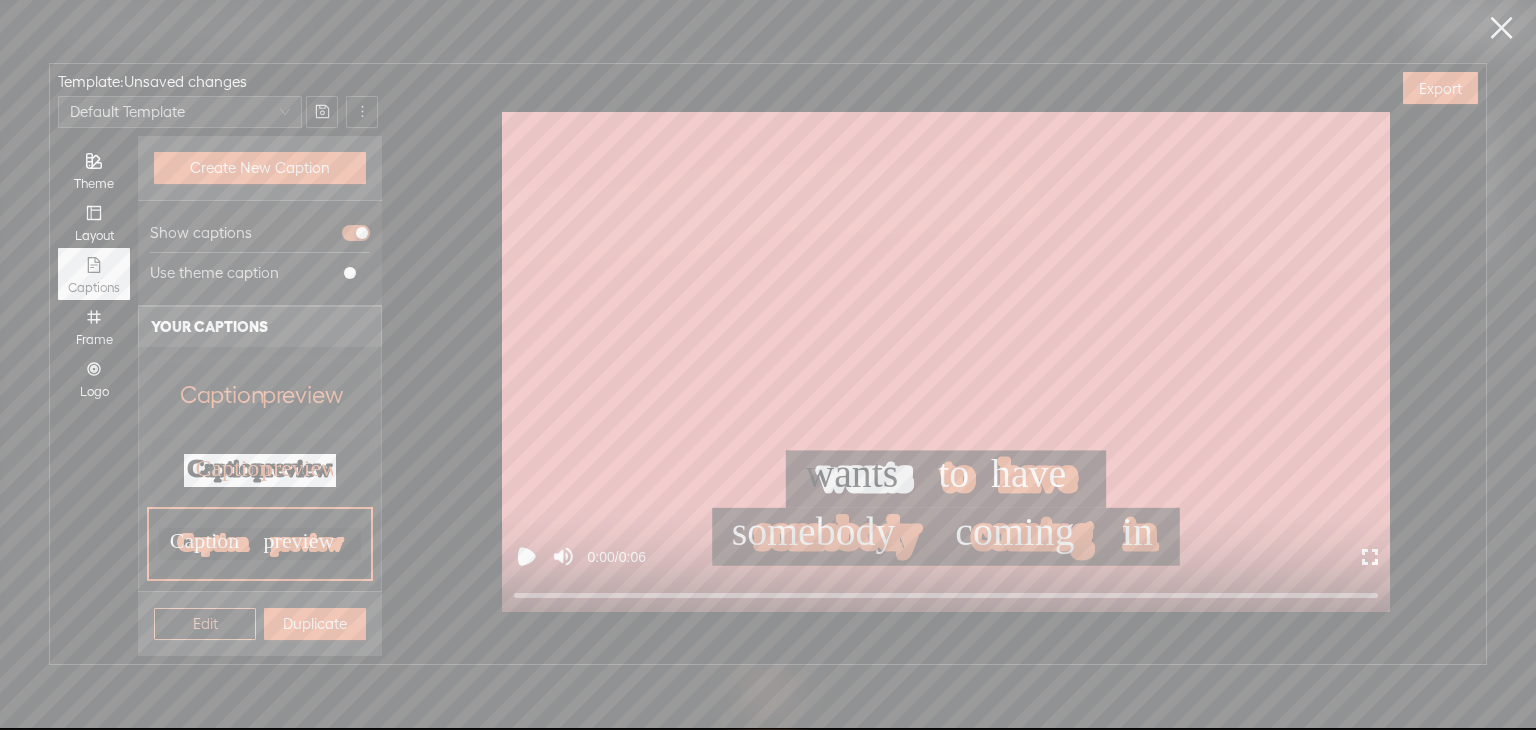 click on "Edit" at bounding box center [205, 624] 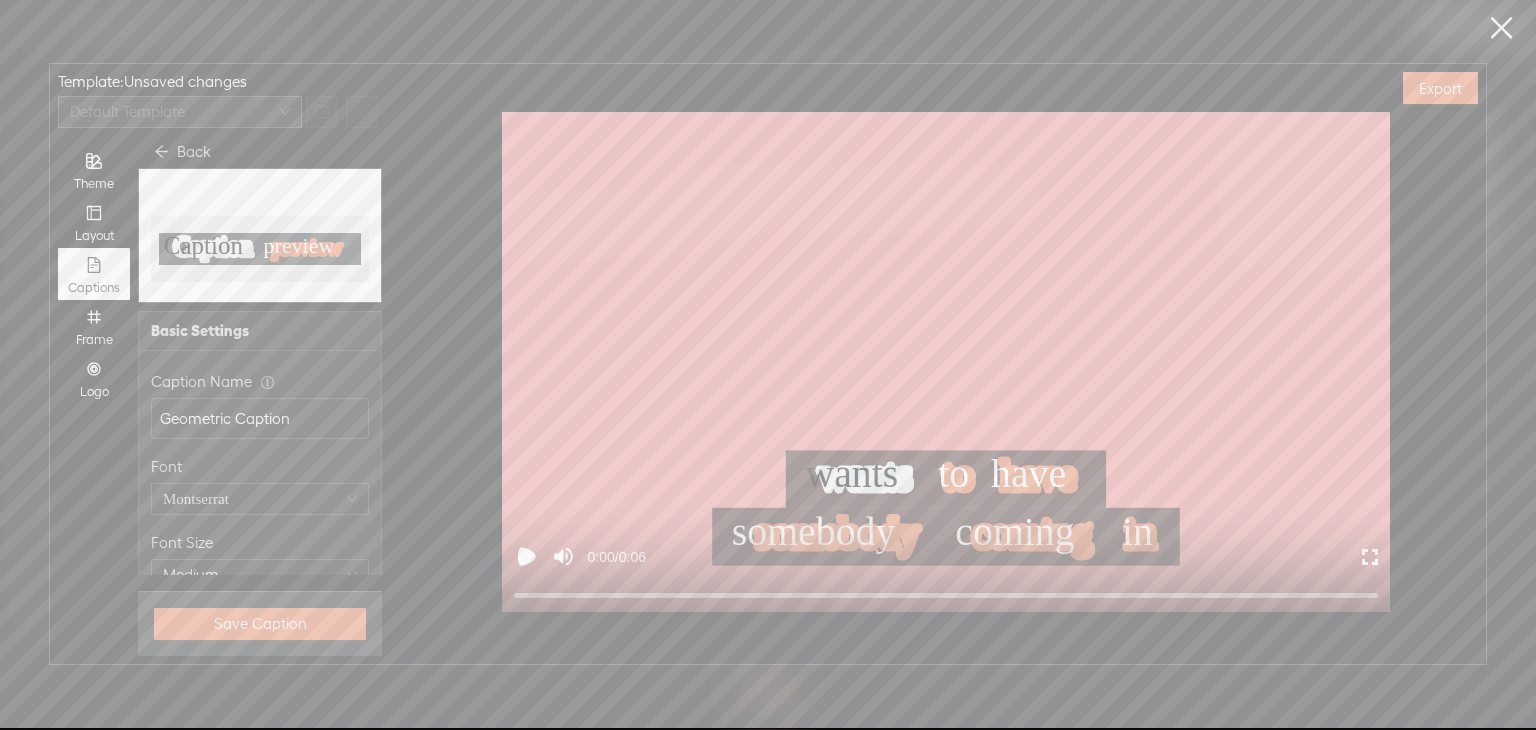 scroll, scrollTop: 0, scrollLeft: 0, axis: both 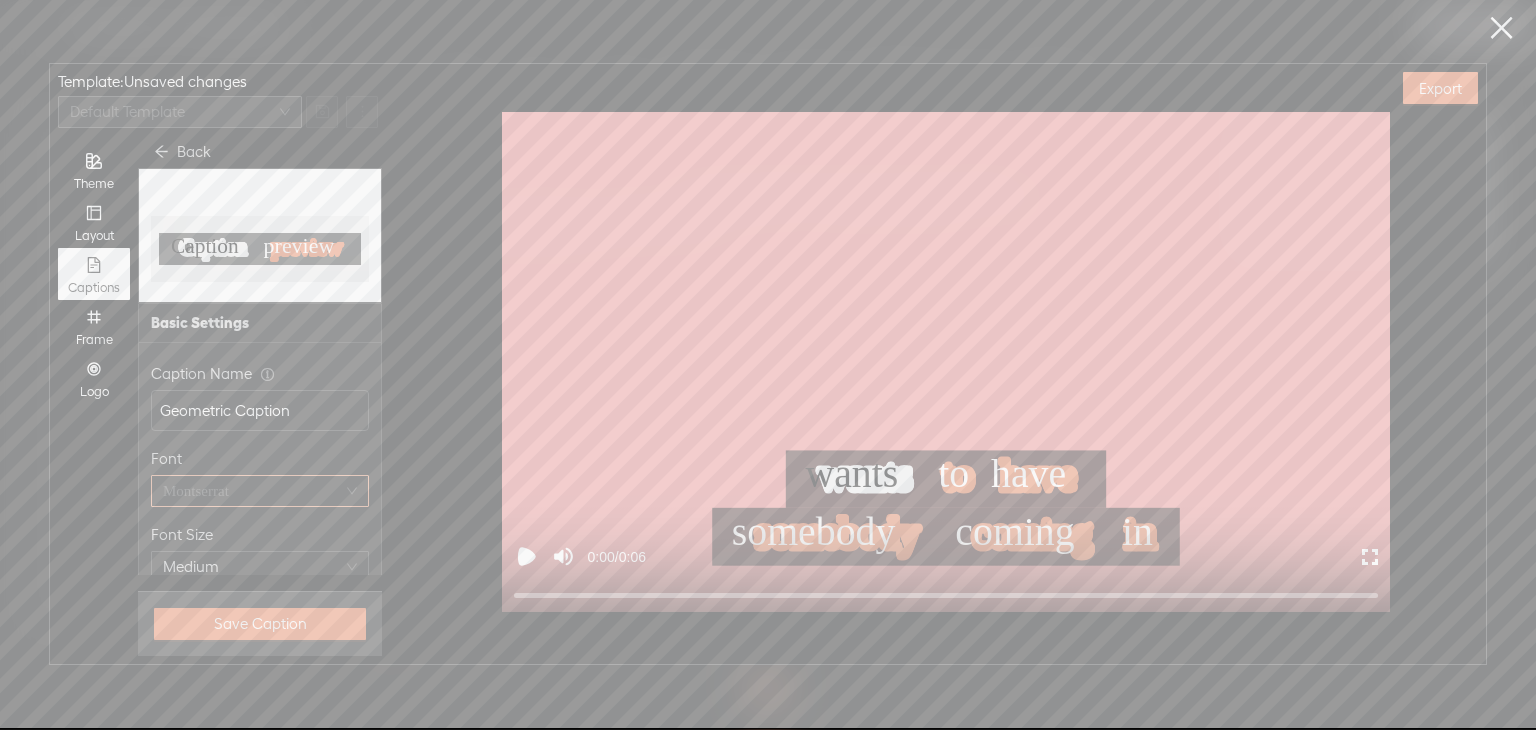 click on "Montserrat" at bounding box center [196, 491] 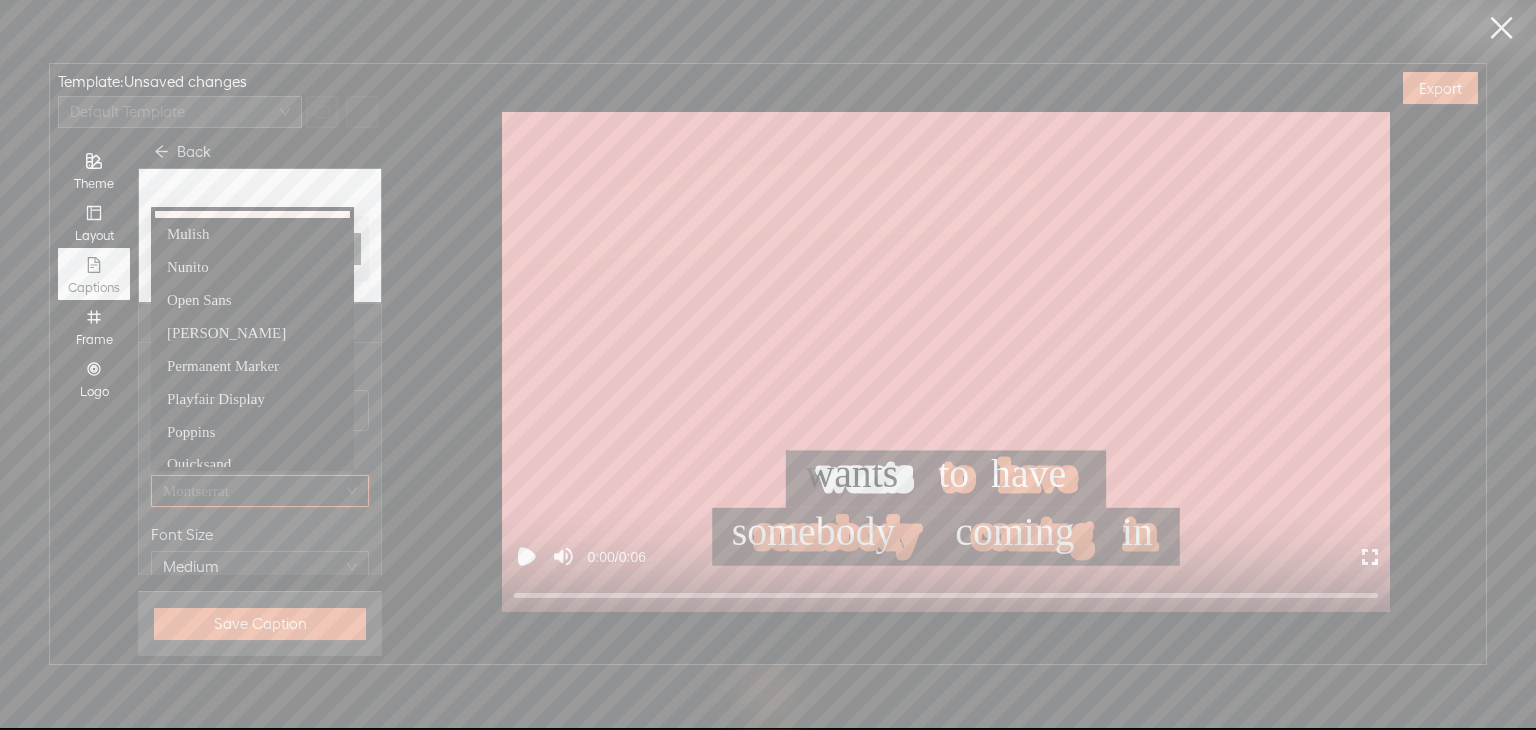 scroll, scrollTop: 709, scrollLeft: 0, axis: vertical 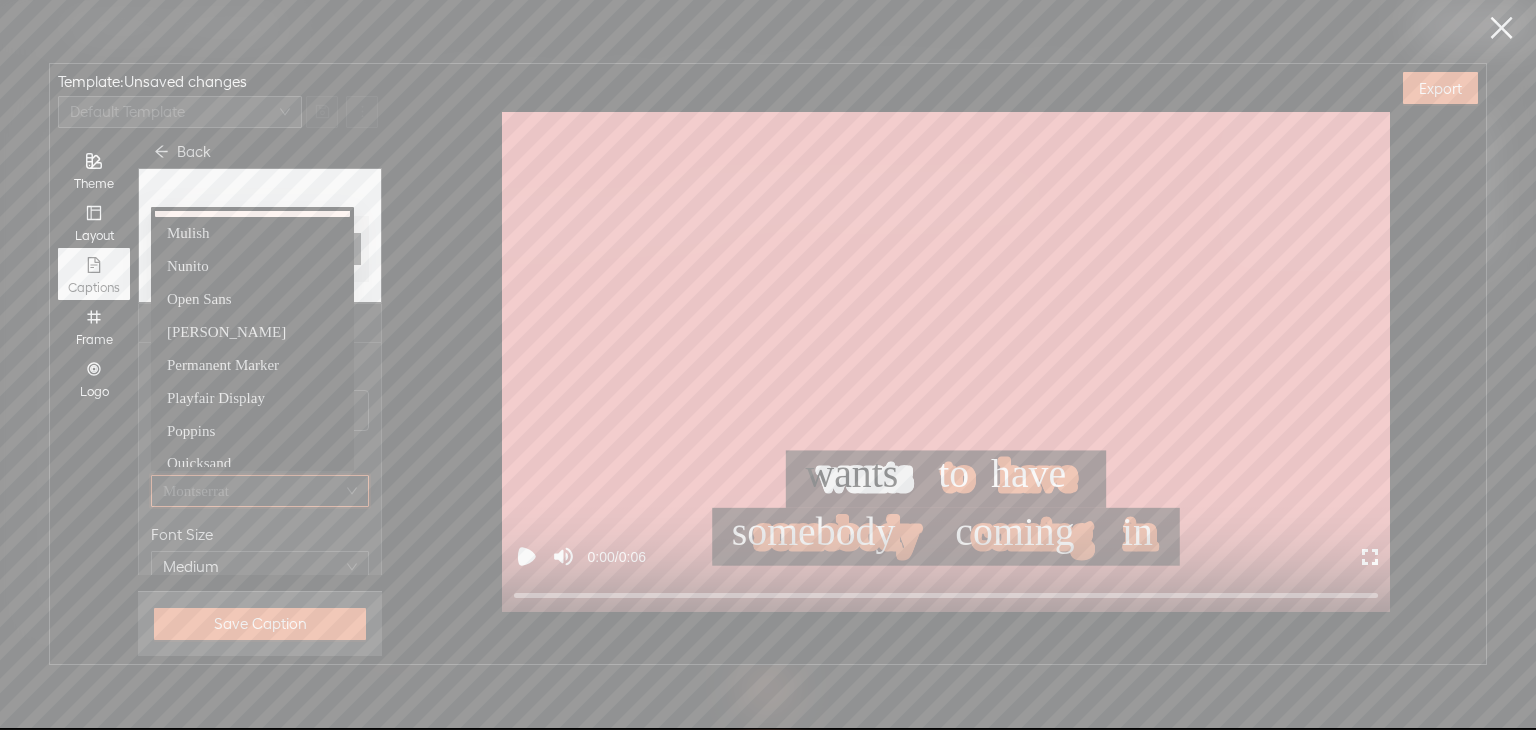 click on "Permanent Marker" at bounding box center [252, 365] 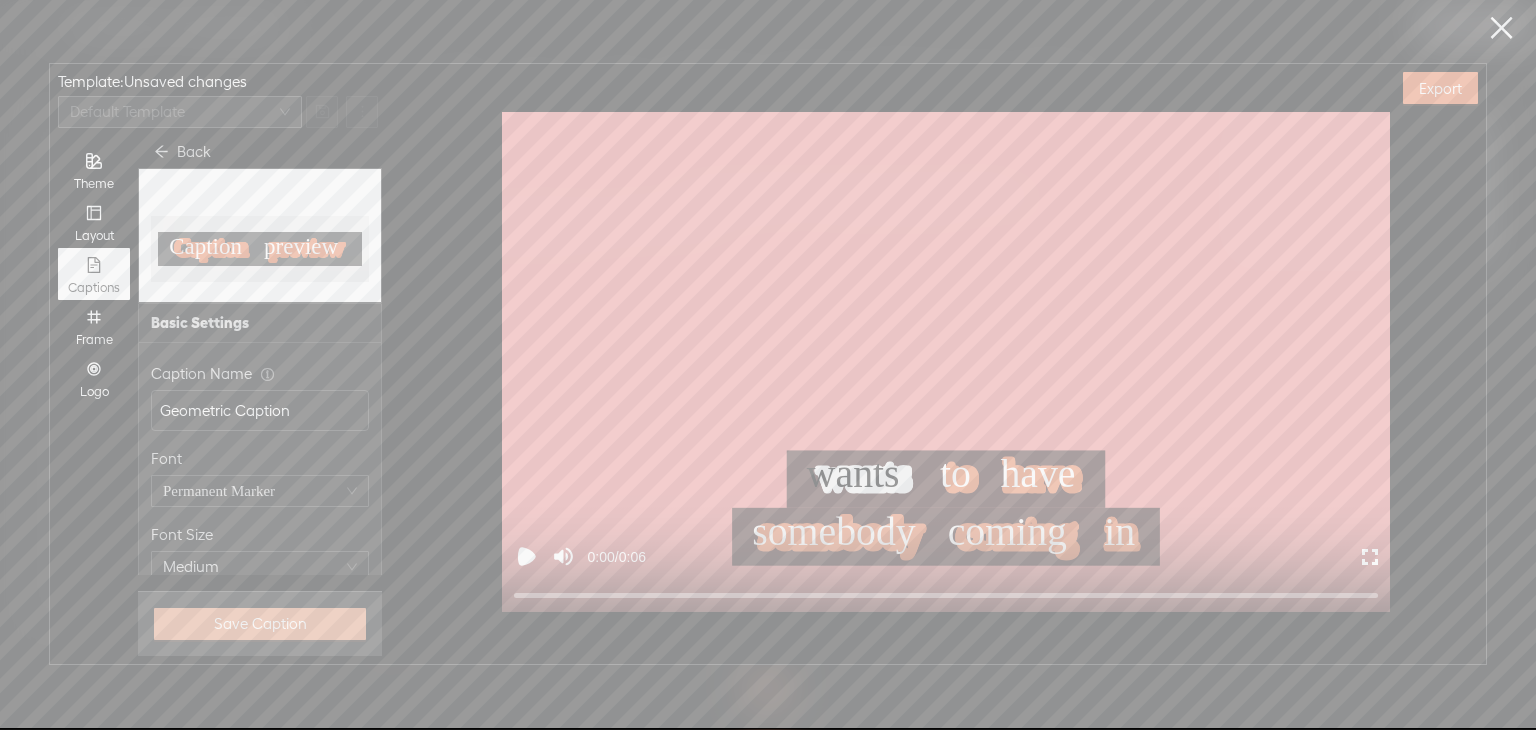 click on "Save Caption" at bounding box center [260, 624] 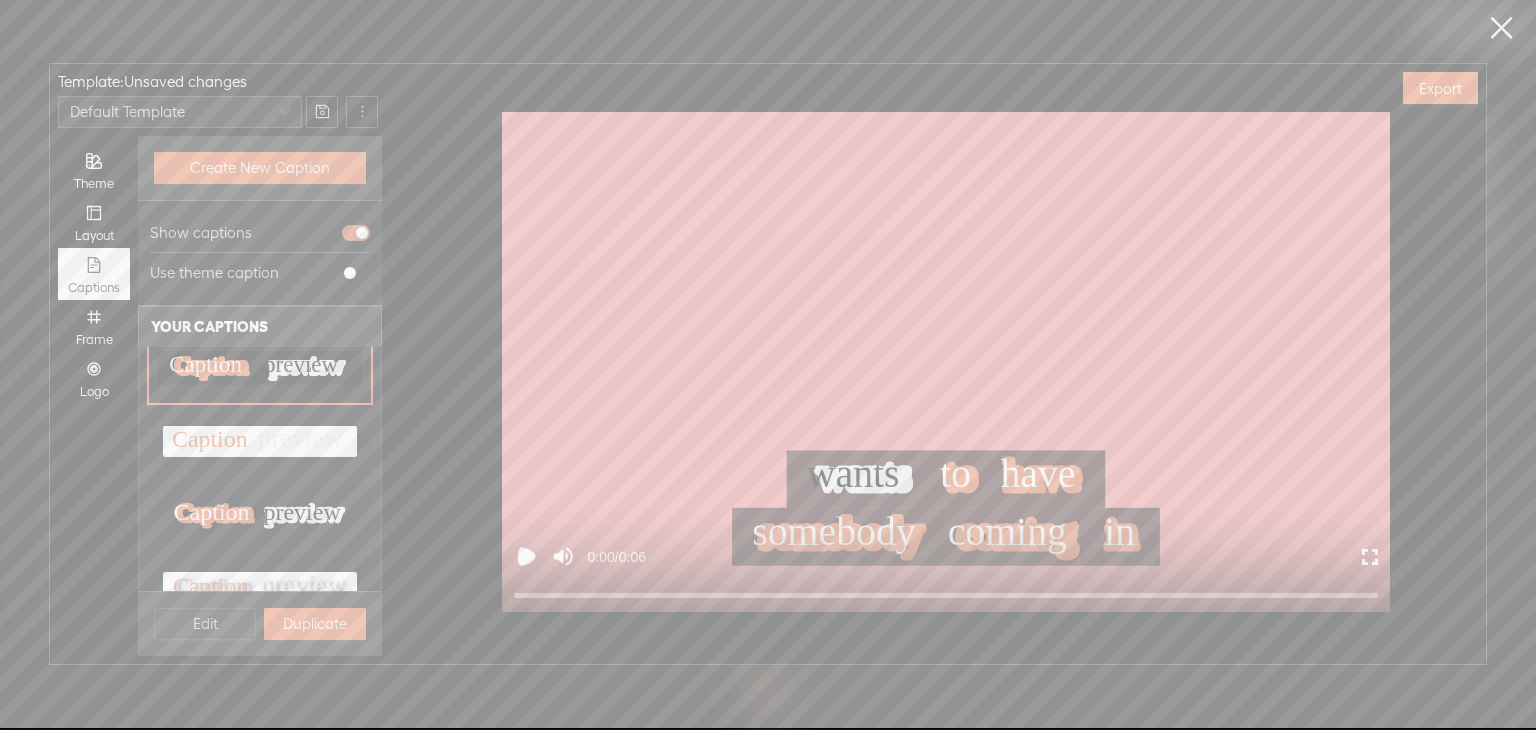 scroll, scrollTop: 560, scrollLeft: 0, axis: vertical 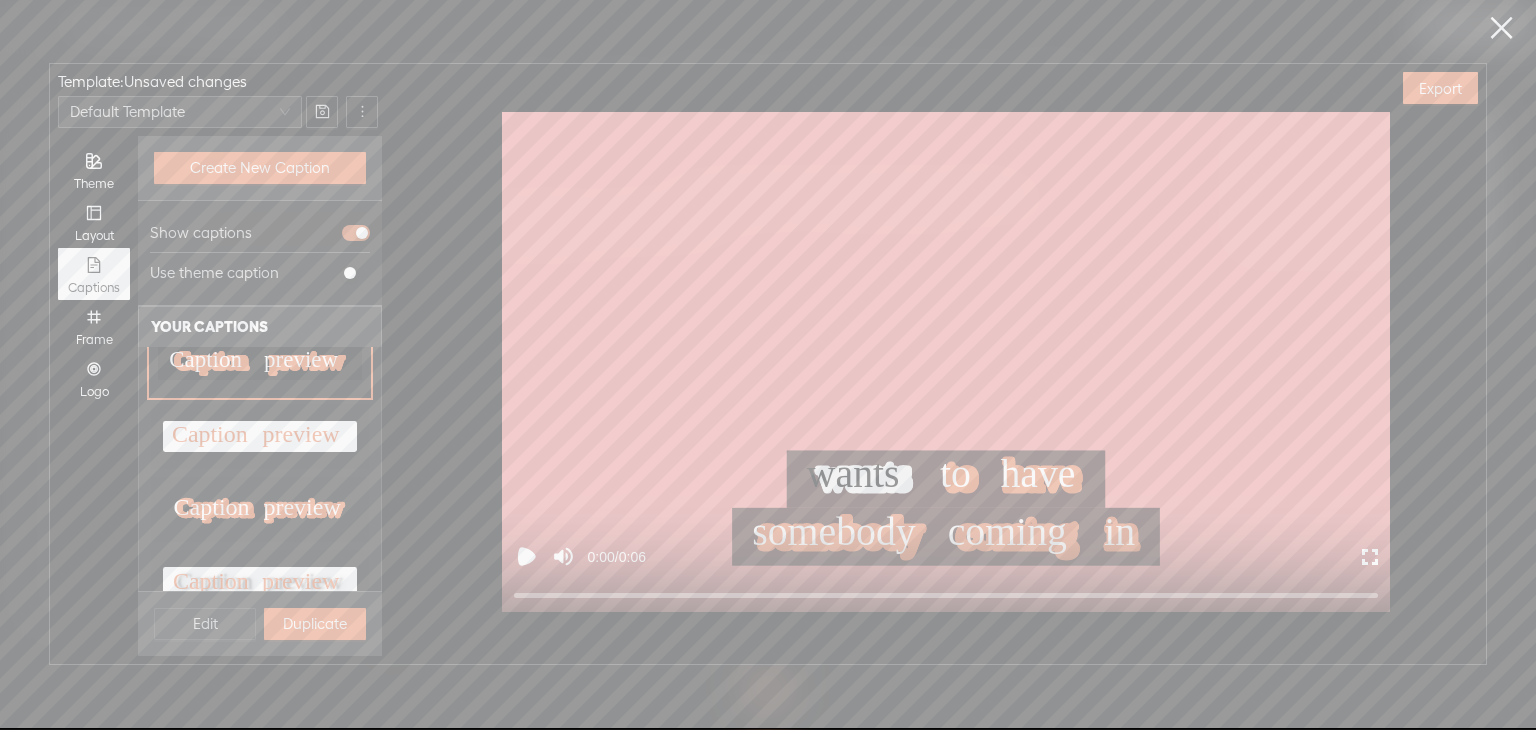 click on "Caption" 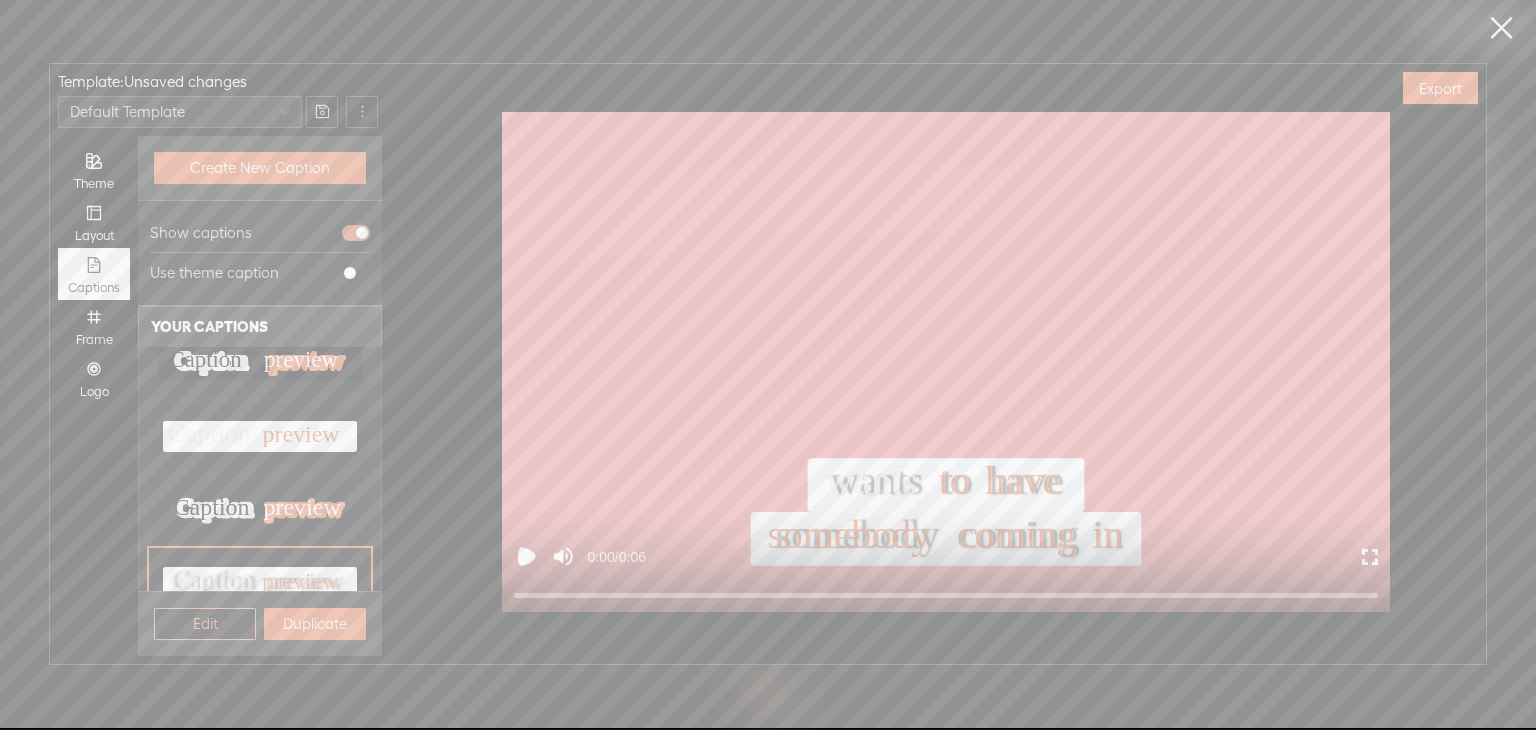 click on "Edit" at bounding box center [205, 624] 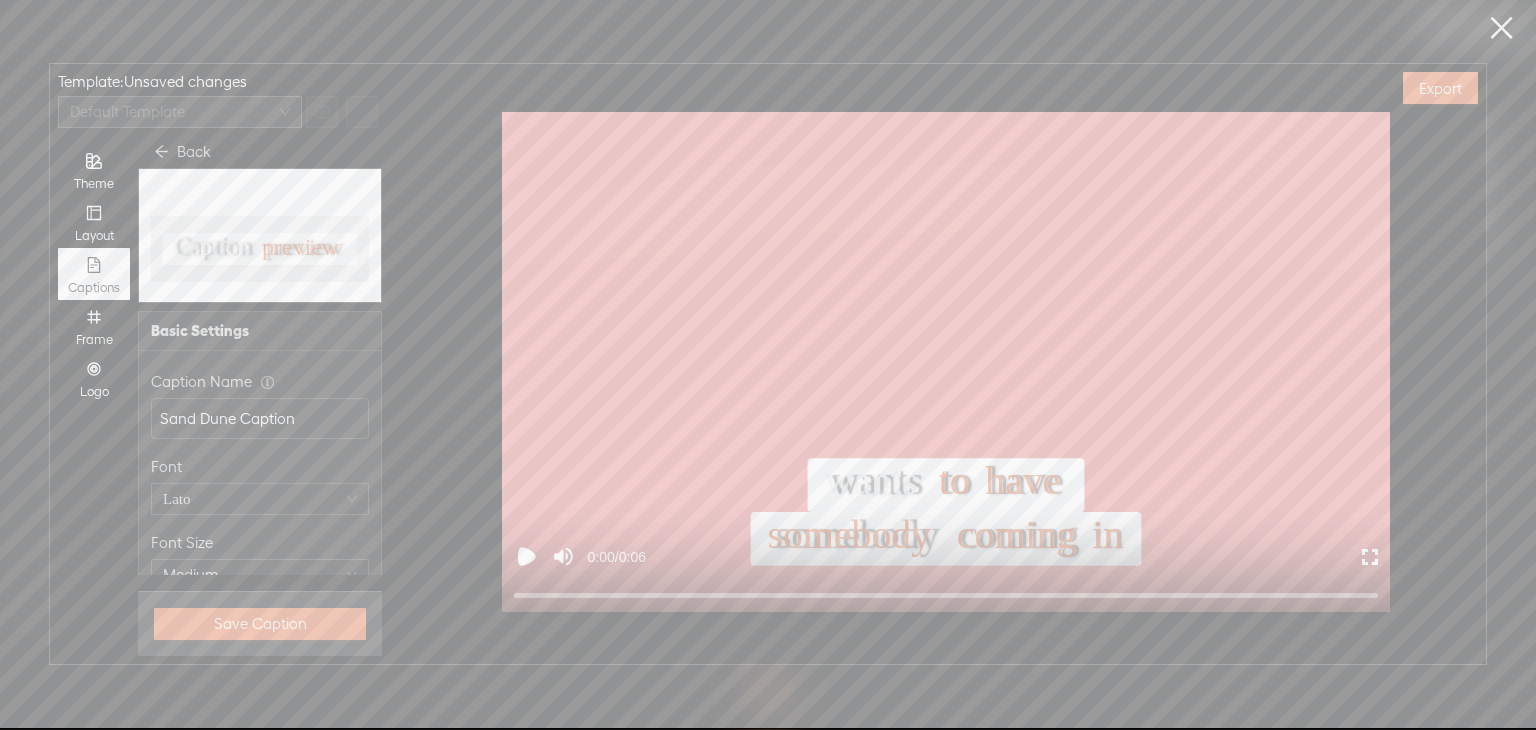 scroll, scrollTop: 0, scrollLeft: 0, axis: both 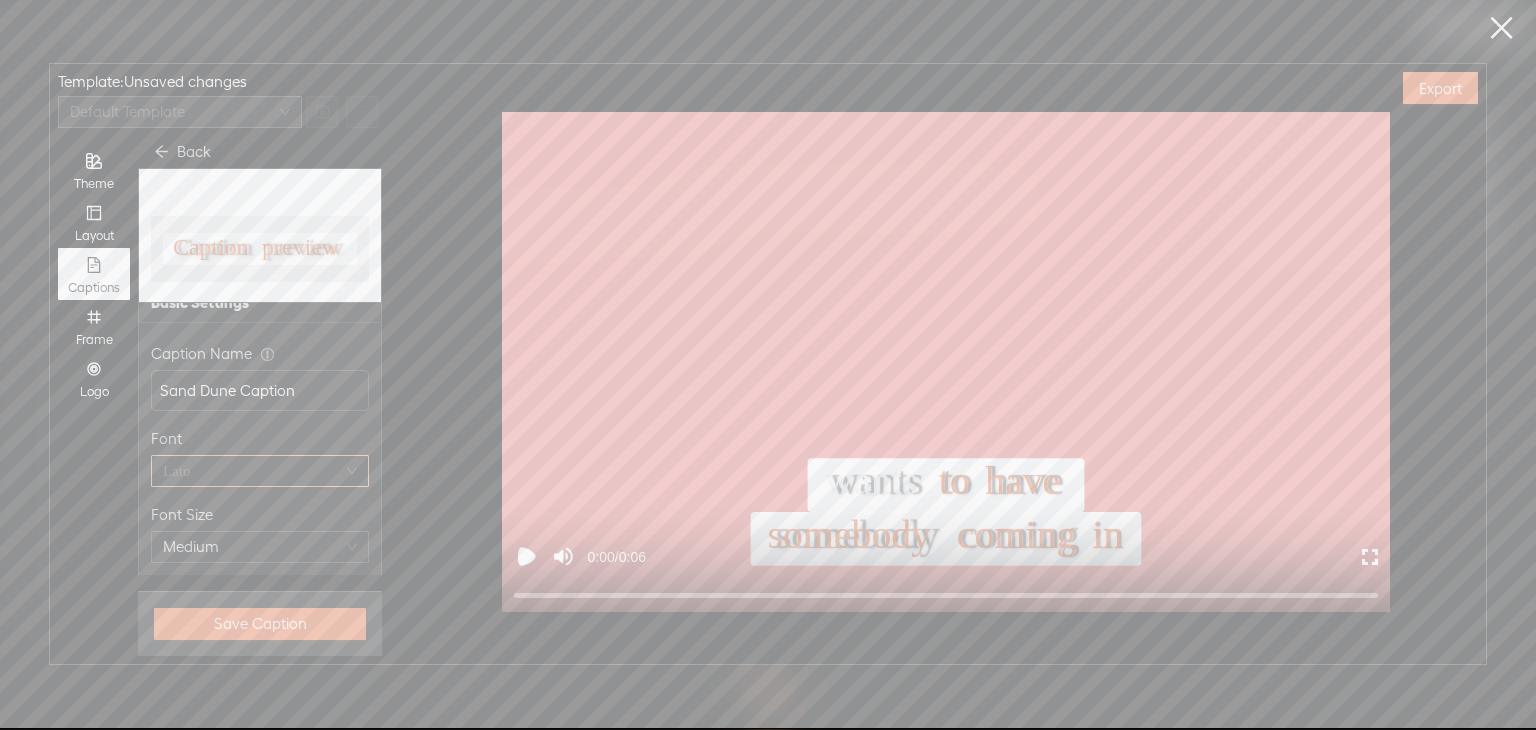 click on "Lato" at bounding box center [260, 471] 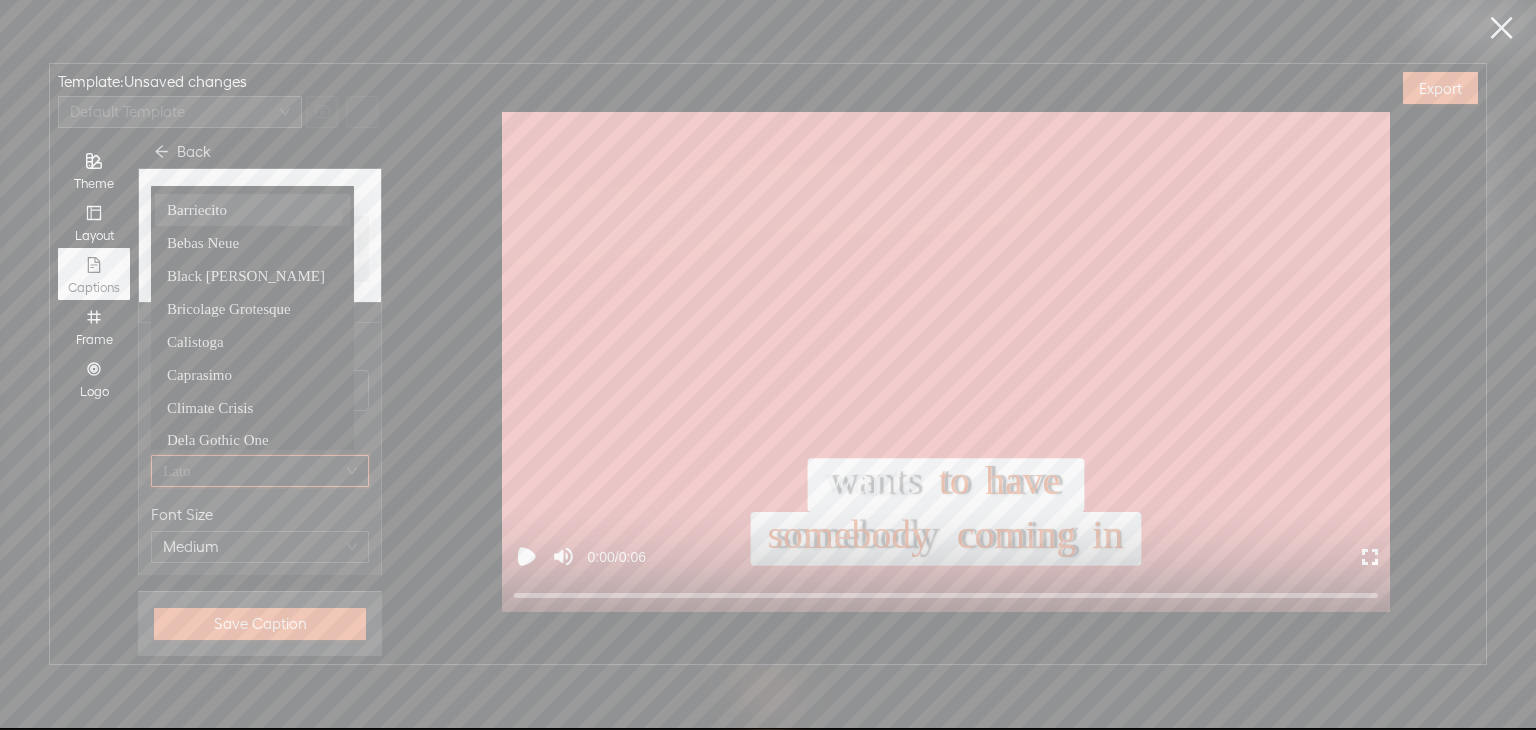 scroll, scrollTop: 79, scrollLeft: 0, axis: vertical 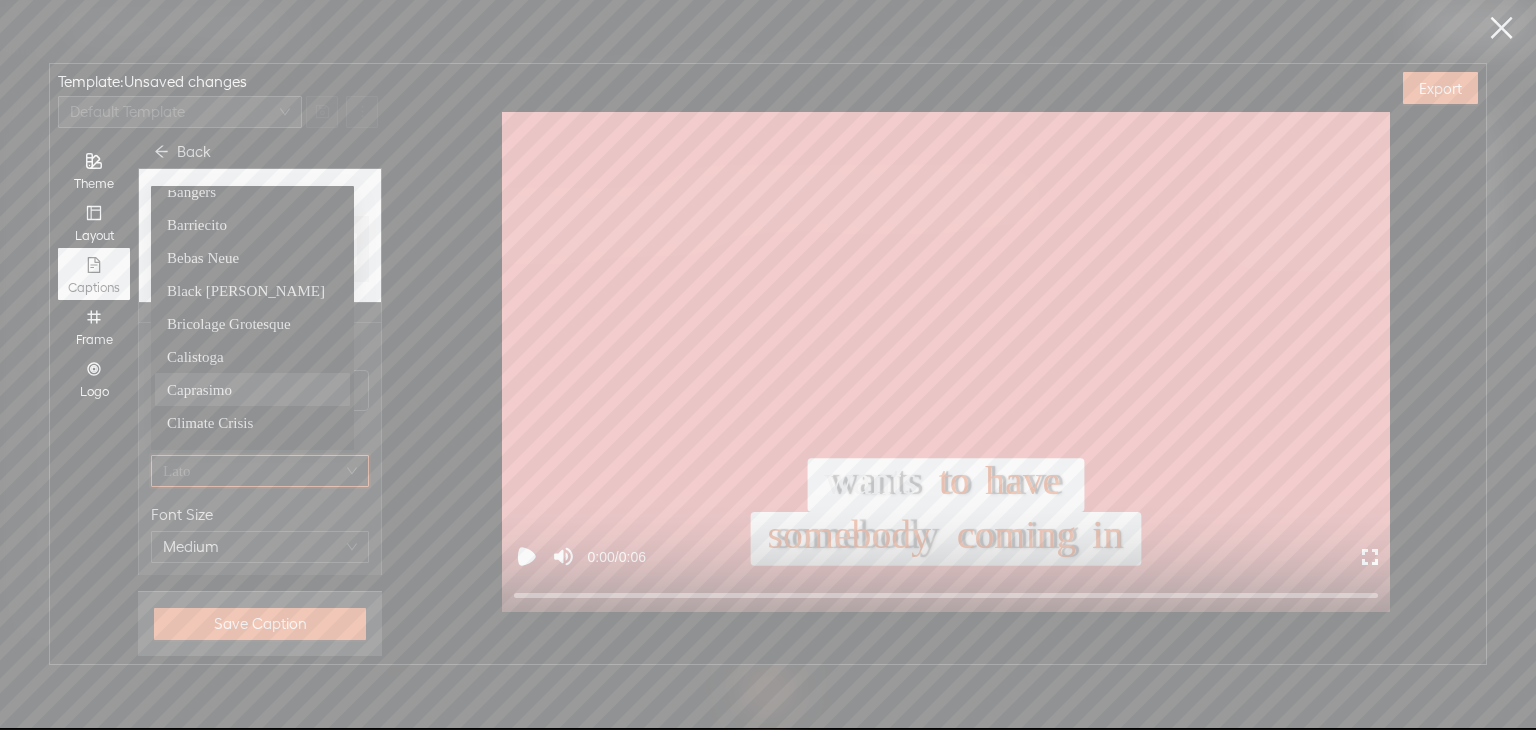 click on "Theme Layout Captions Frame Logo" at bounding box center (94, 396) 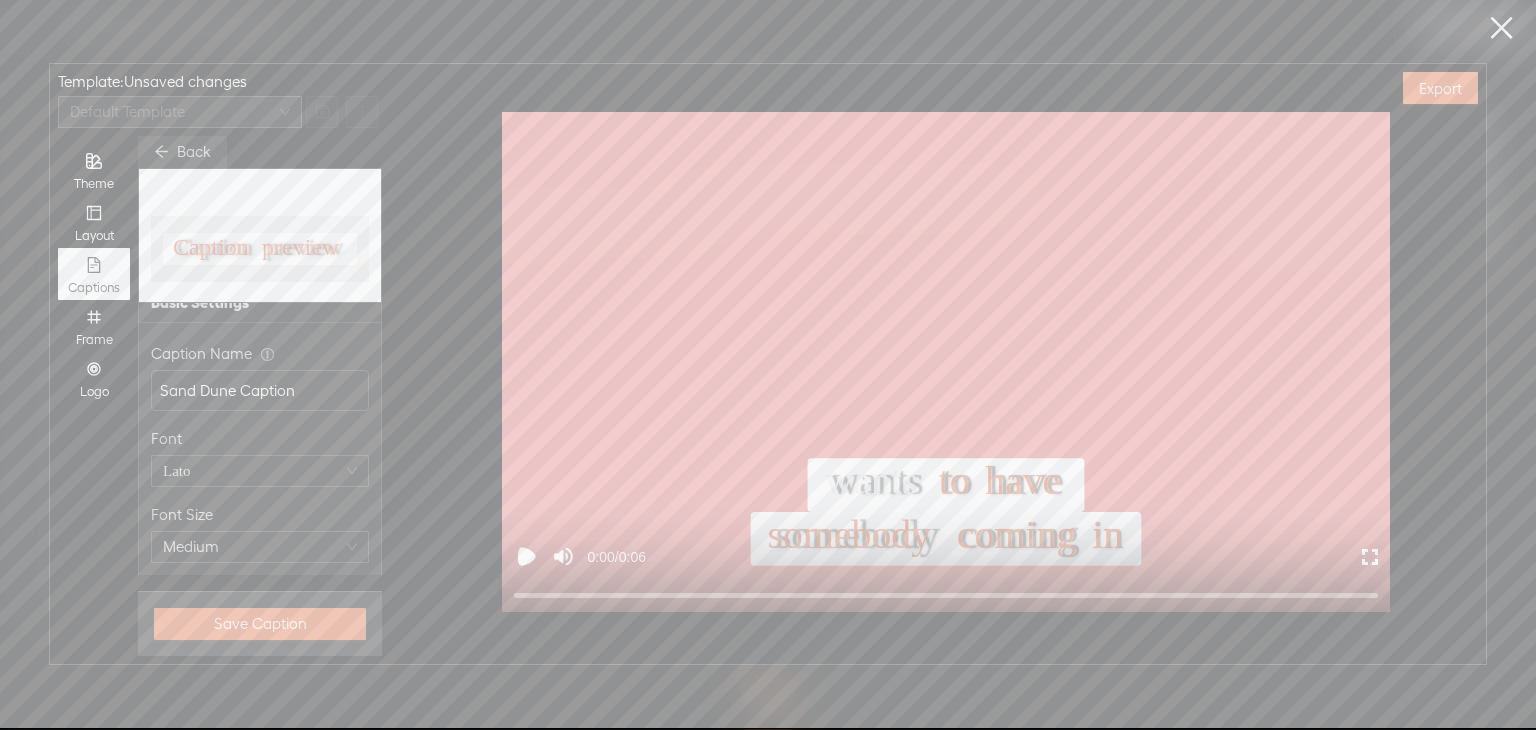 click 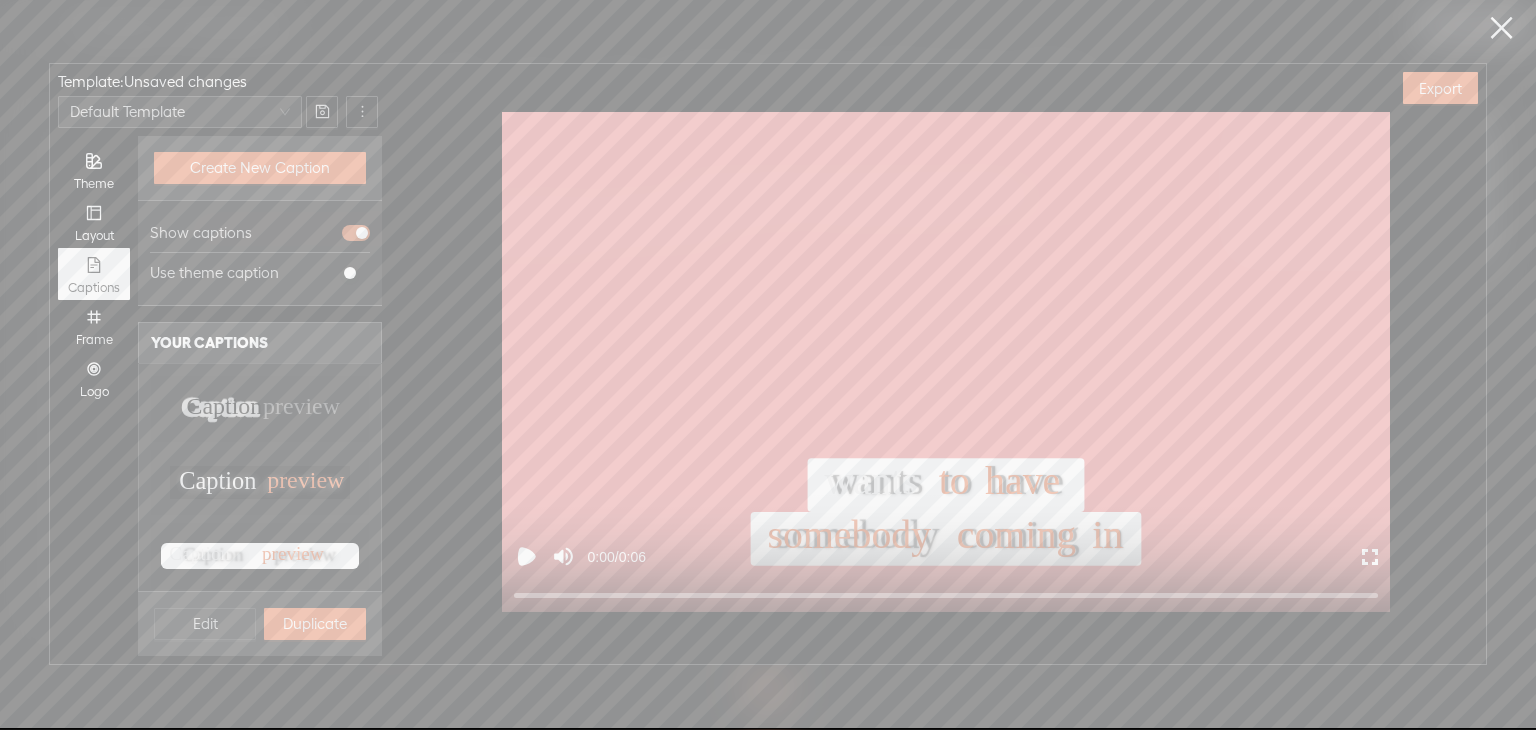 scroll, scrollTop: 560, scrollLeft: 0, axis: vertical 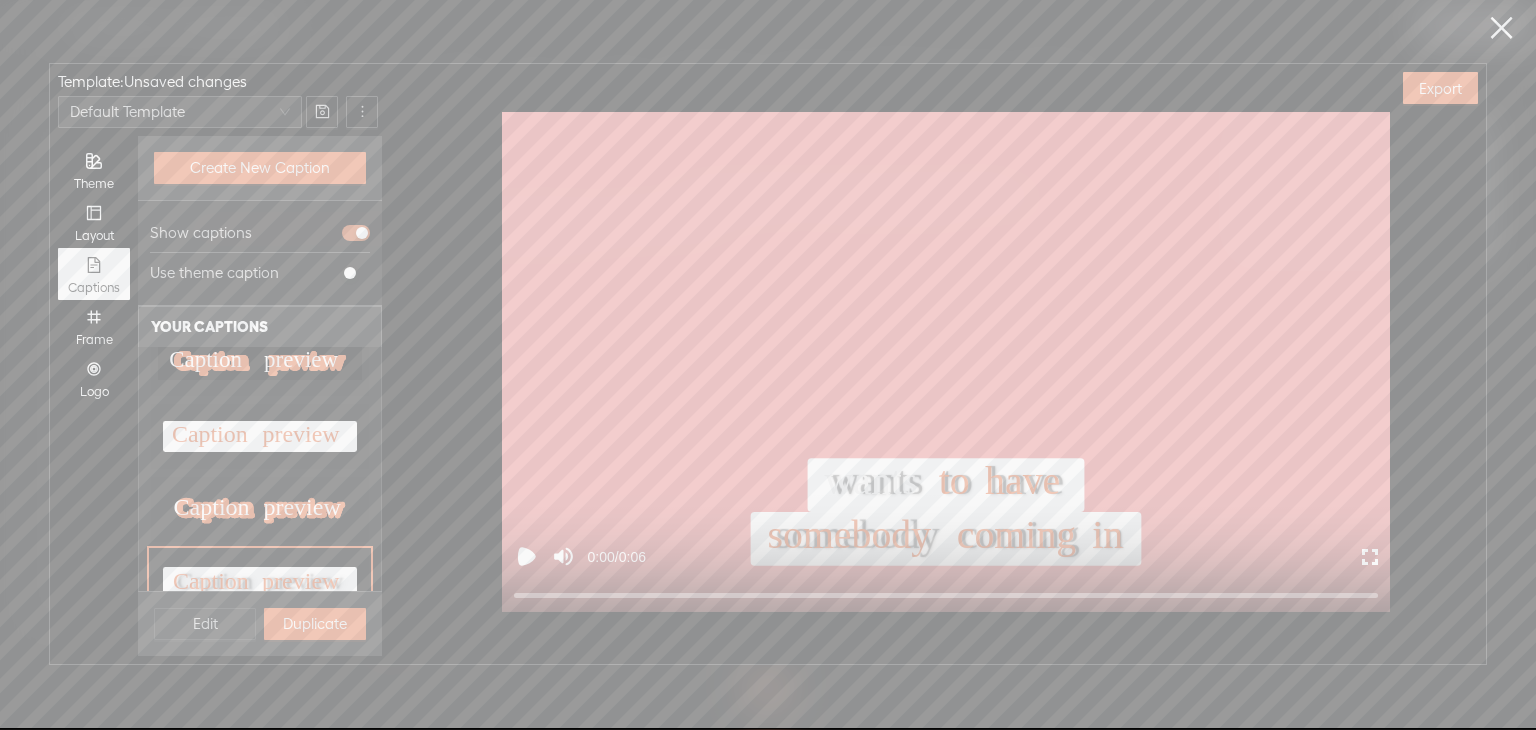click on "Caption" 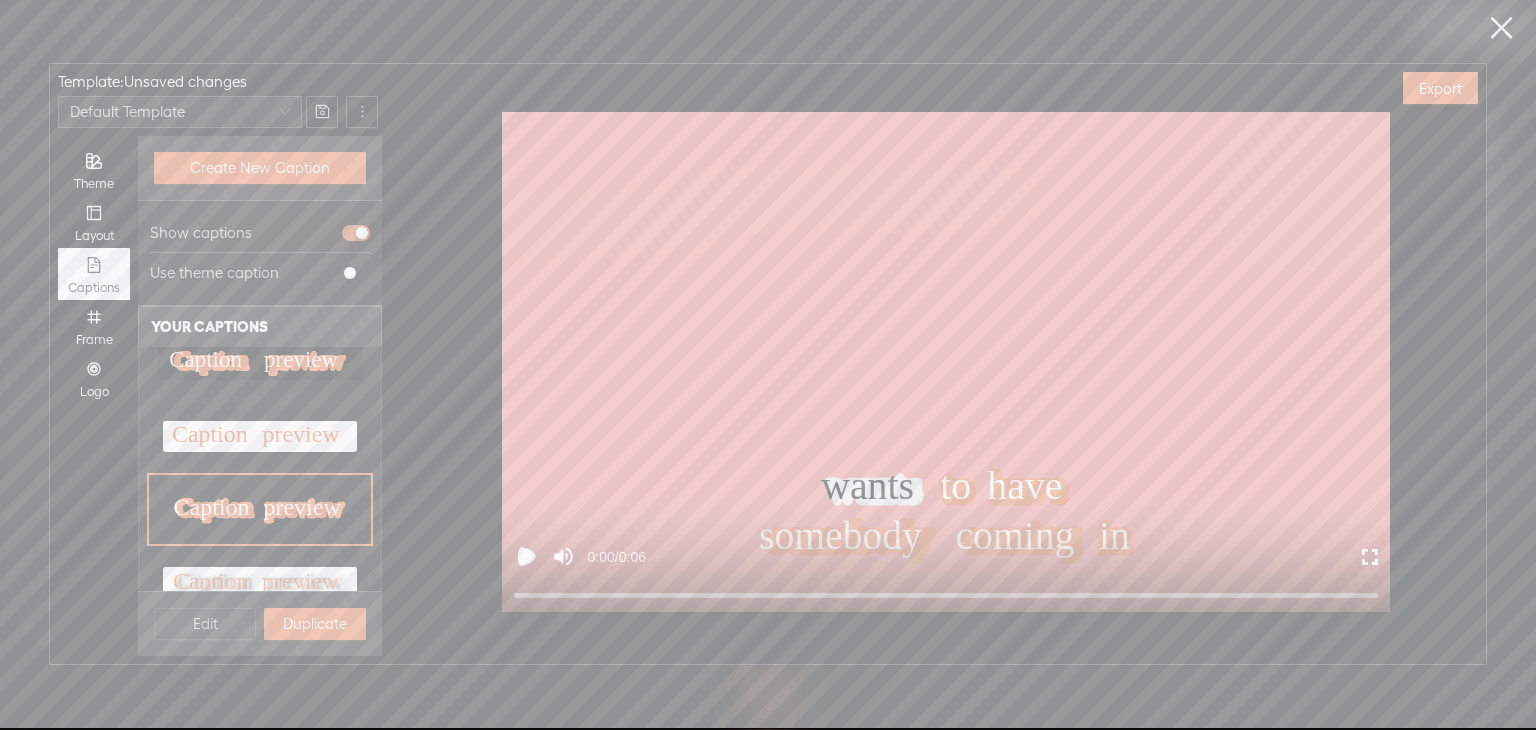 click on "Caption" 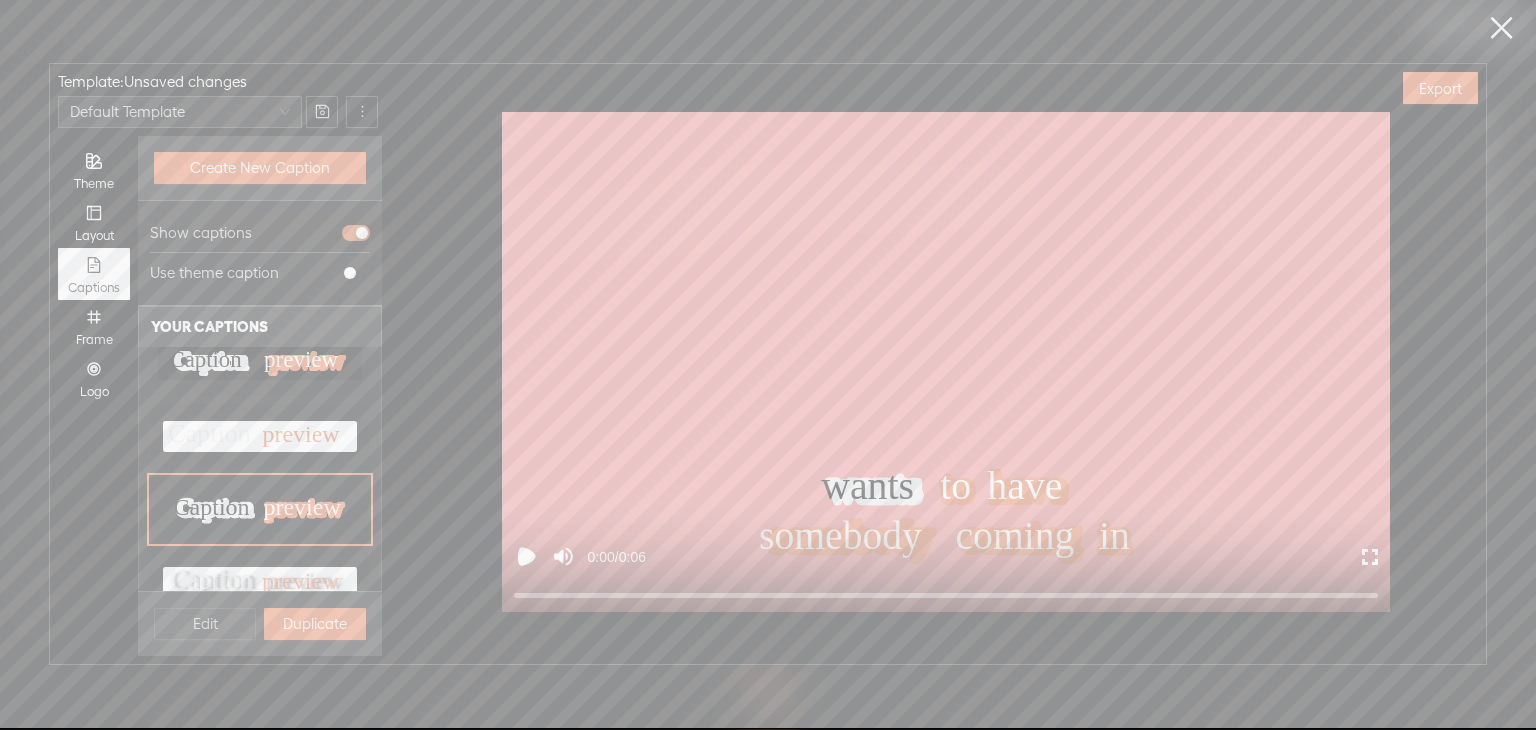 click on "Edit Duplicate" at bounding box center (260, 623) 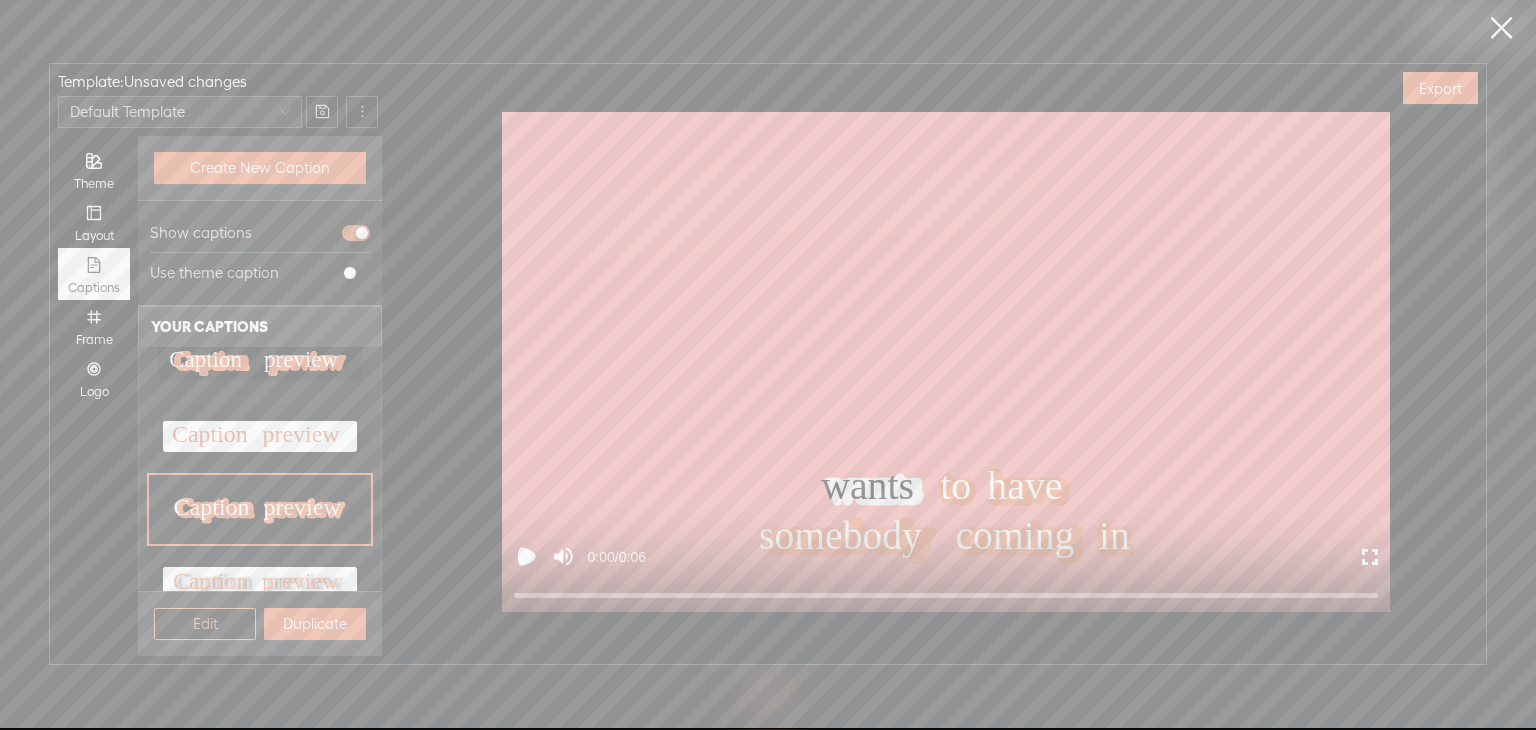 click on "Edit" at bounding box center [205, 624] 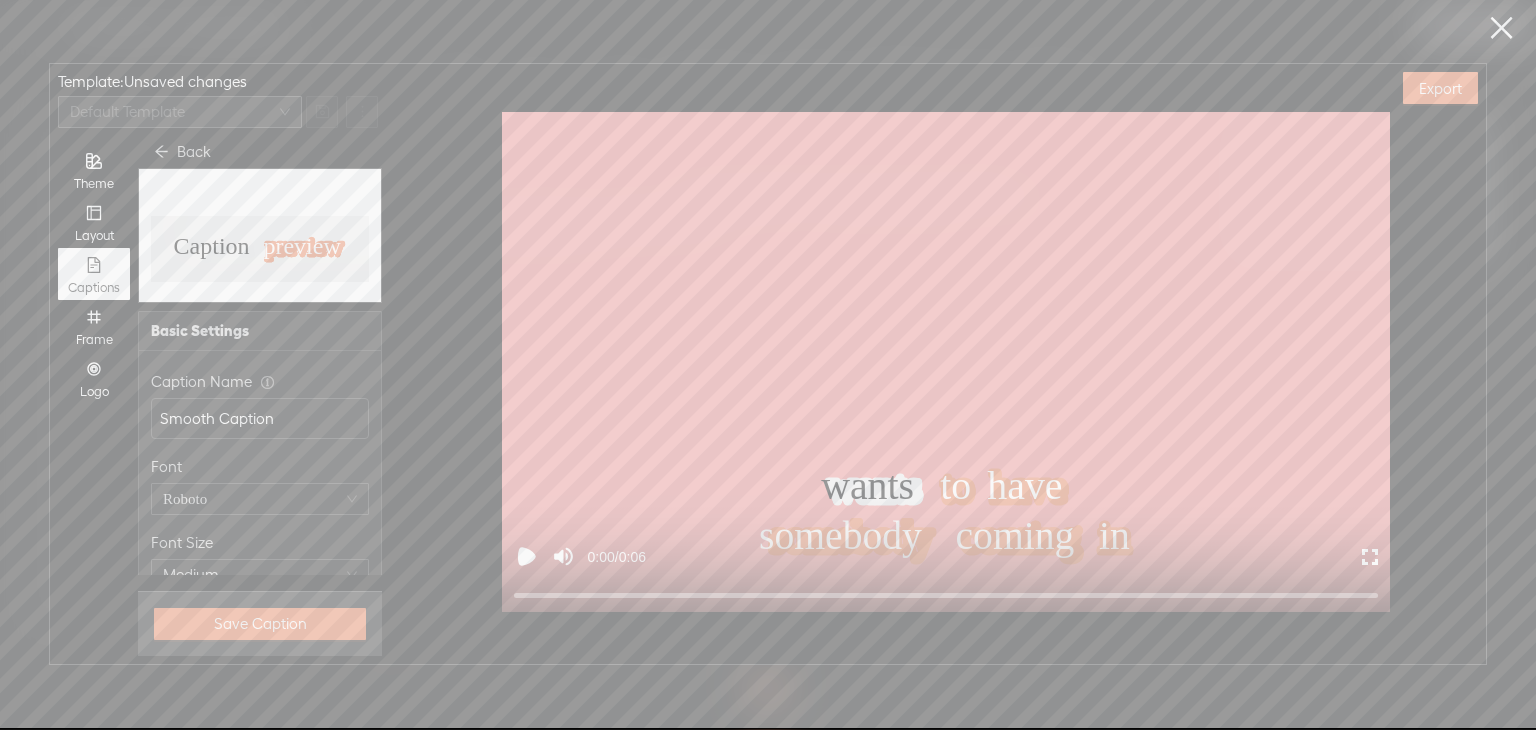 scroll, scrollTop: 0, scrollLeft: 0, axis: both 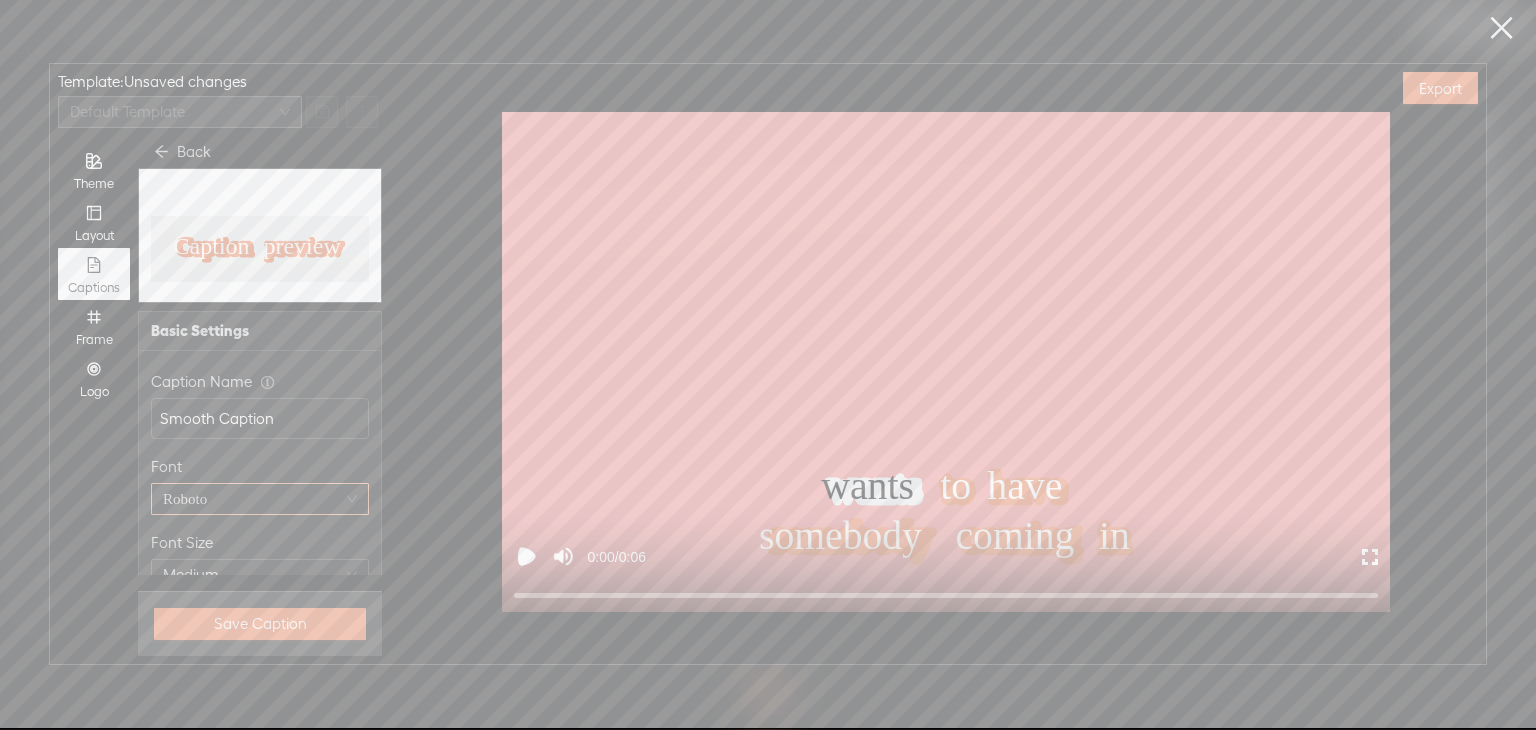 click on "Roboto" at bounding box center (260, 499) 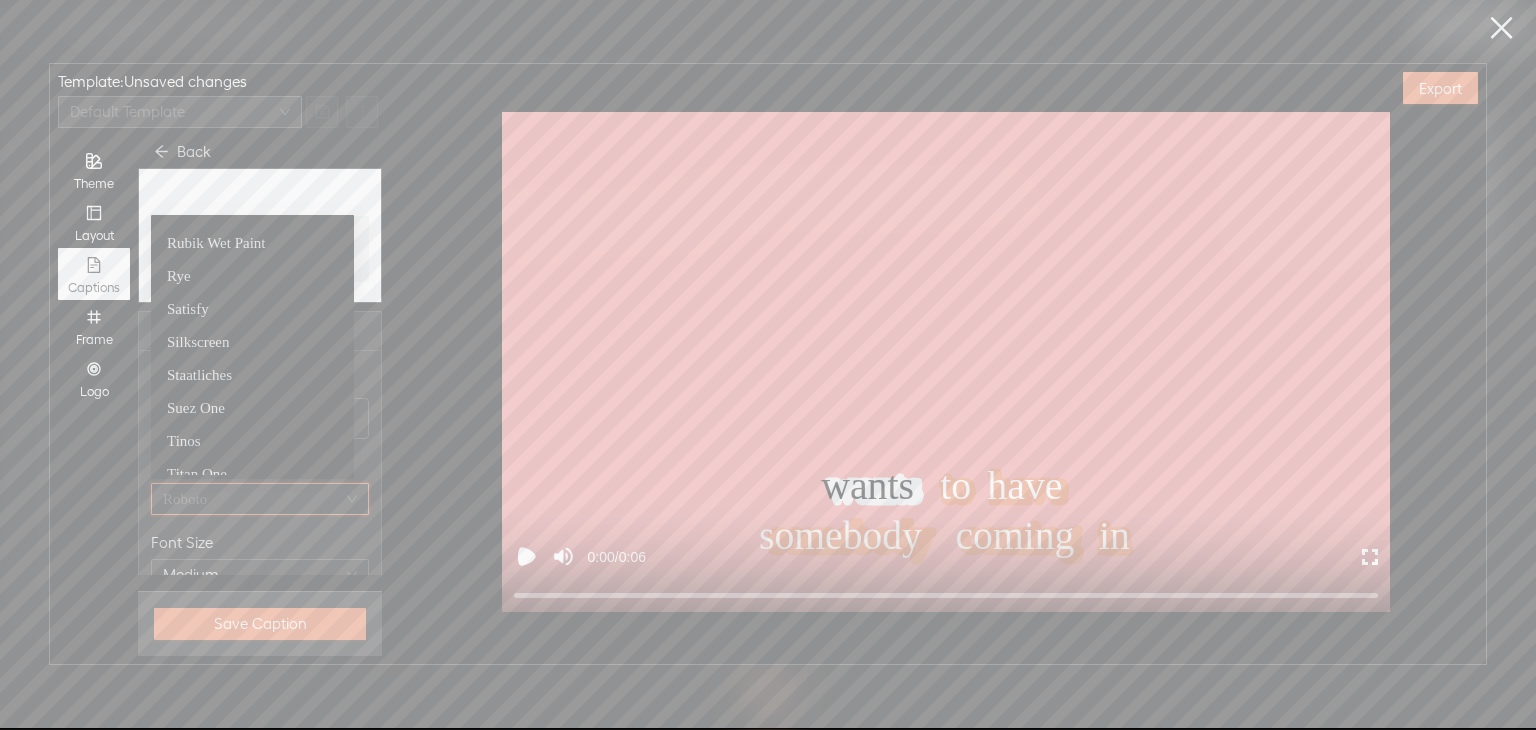 scroll, scrollTop: 1039, scrollLeft: 0, axis: vertical 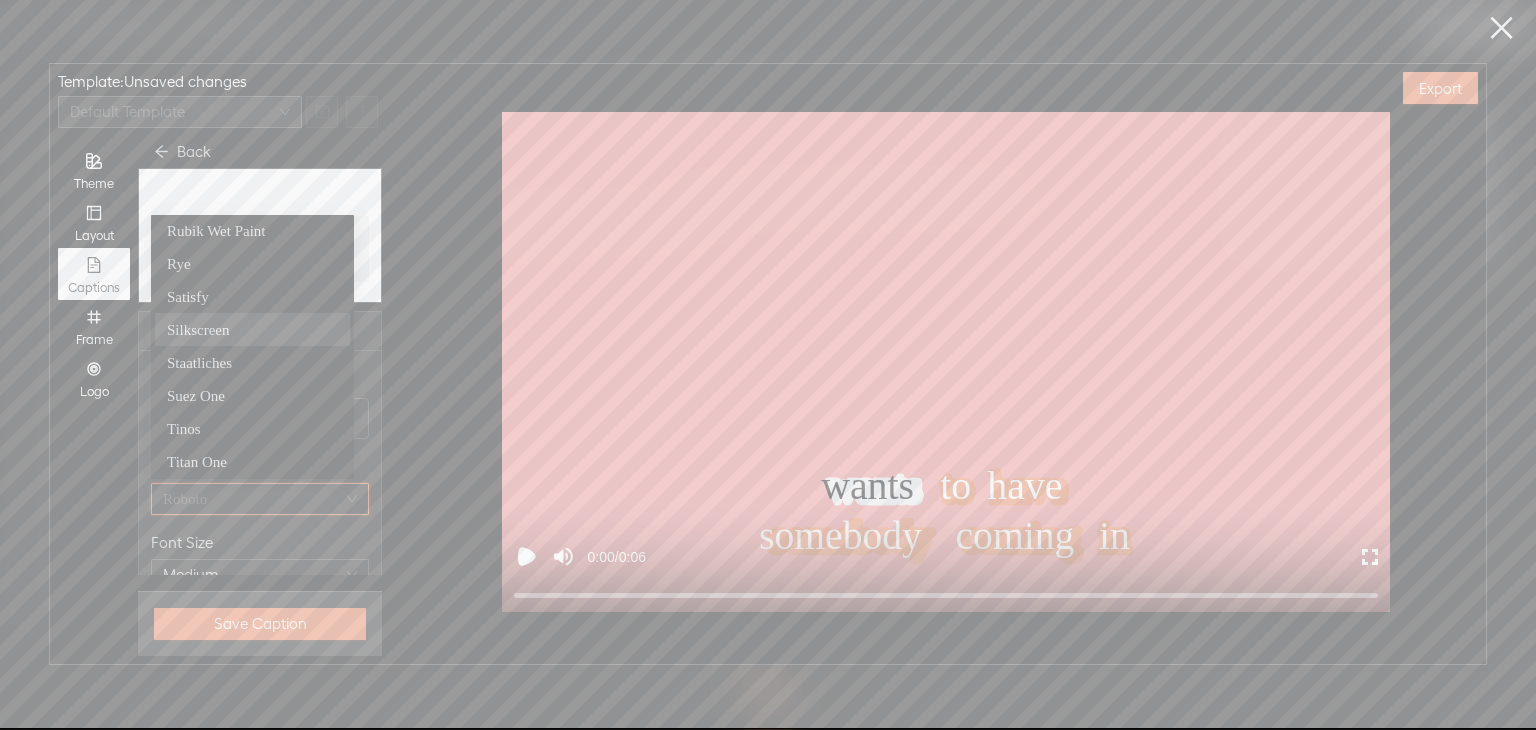 click on "Silkscreen" at bounding box center (198, 330) 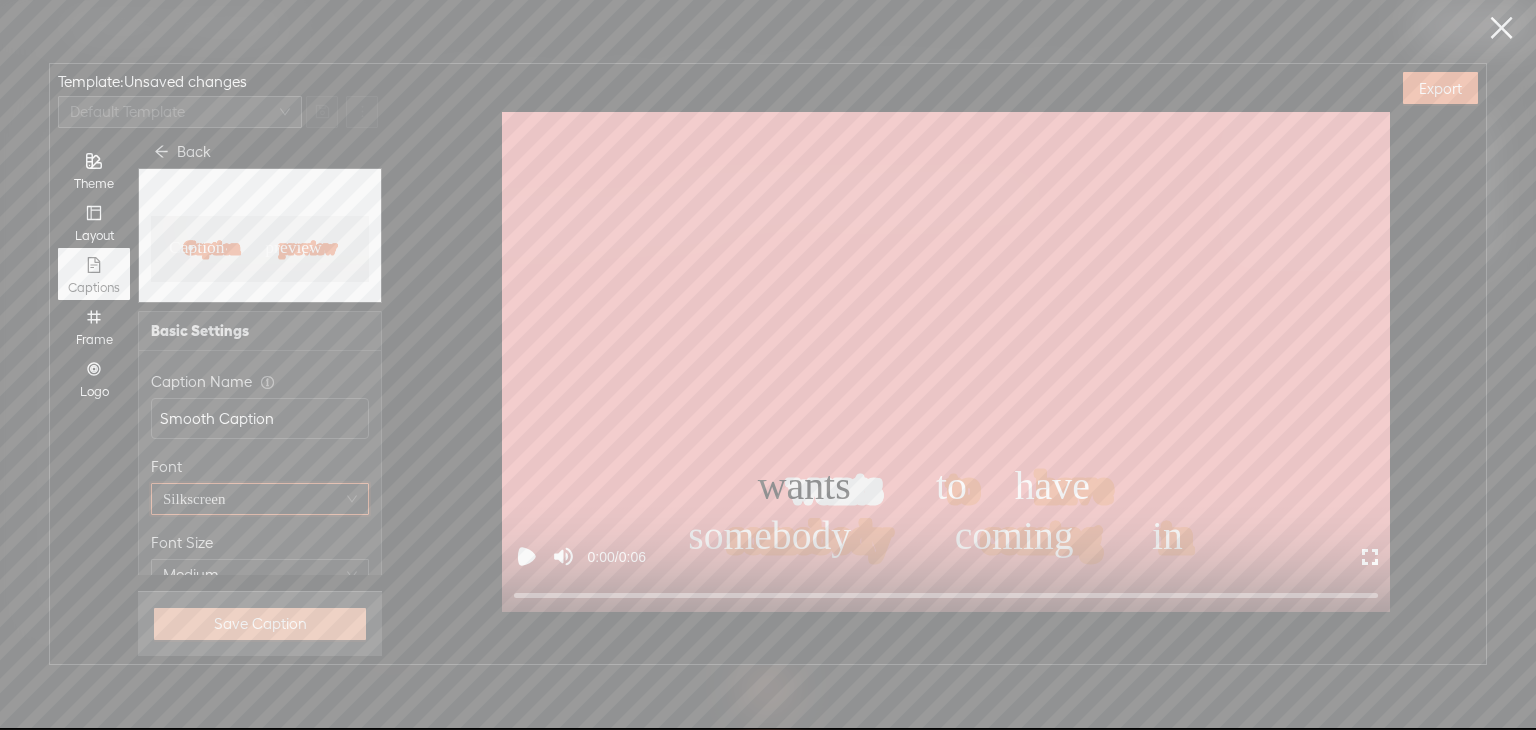 click on "Save Caption" at bounding box center (260, 624) 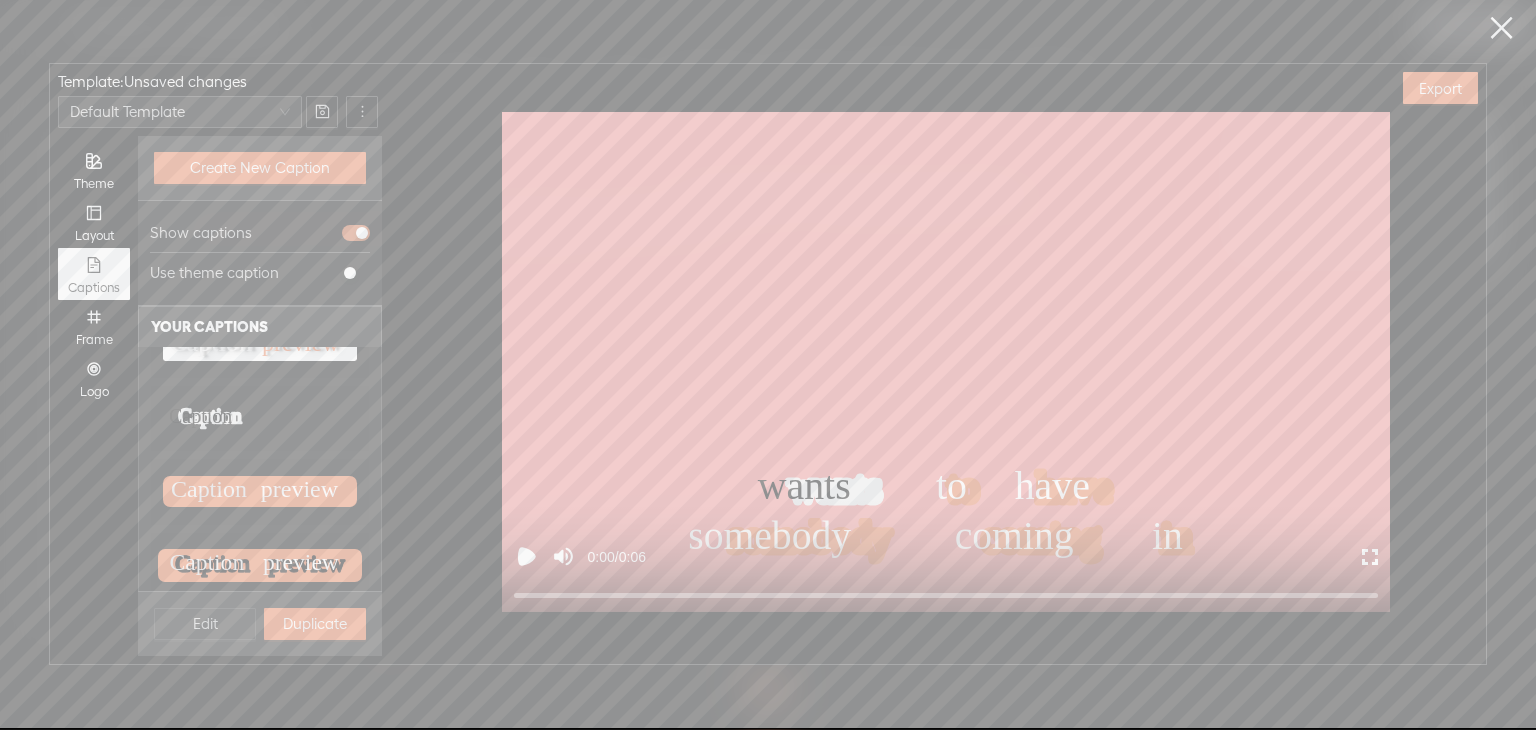 scroll, scrollTop: 824, scrollLeft: 0, axis: vertical 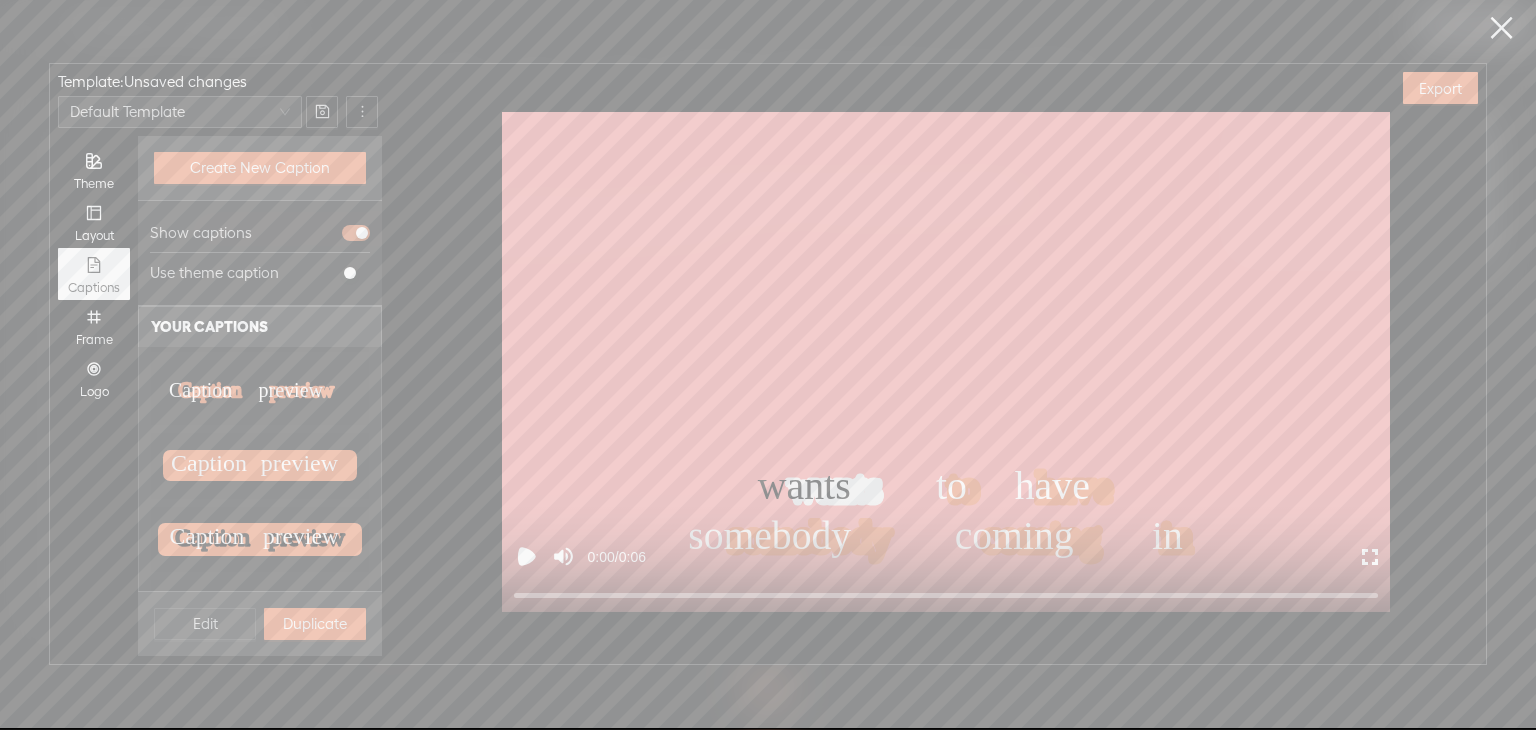 click on "Caption" 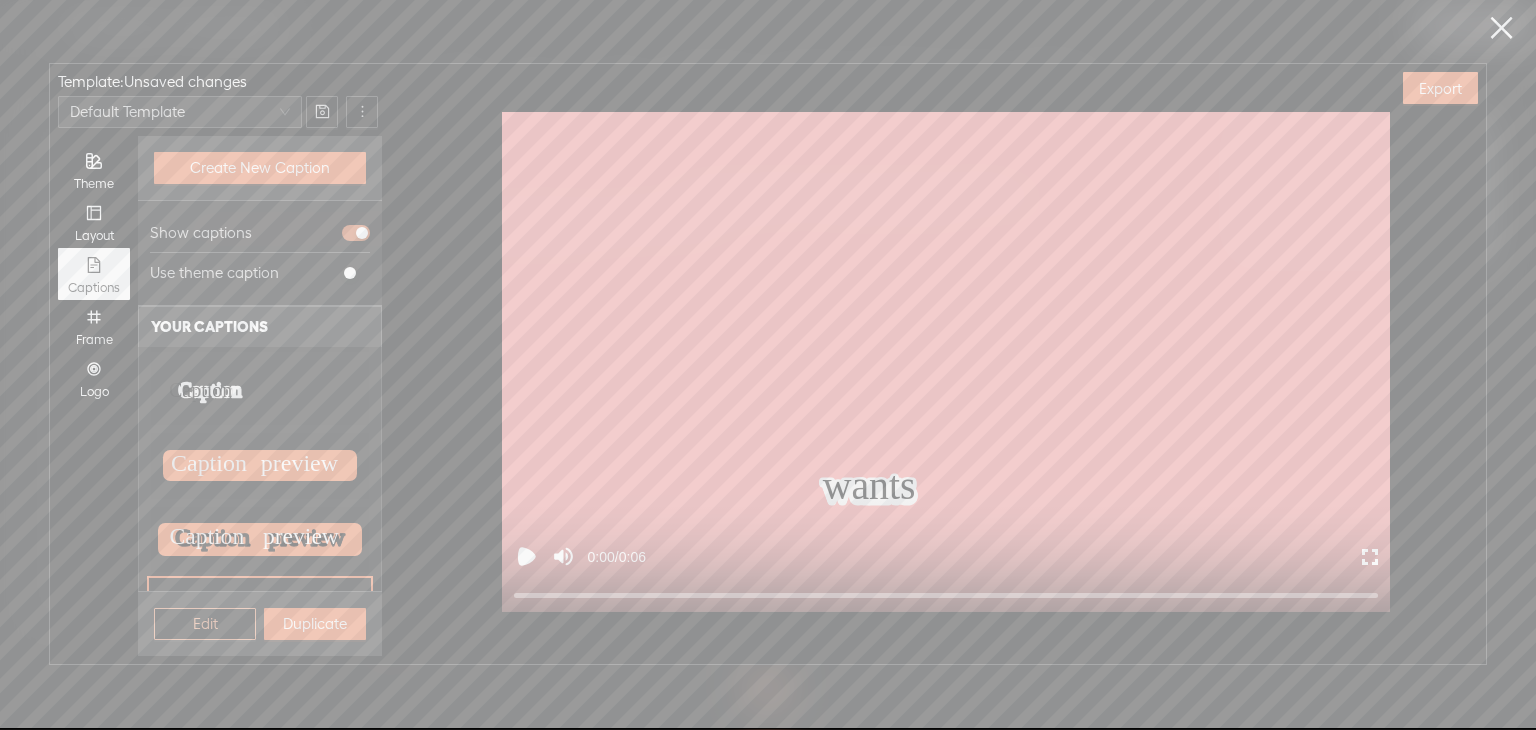 click on "Edit" at bounding box center [205, 624] 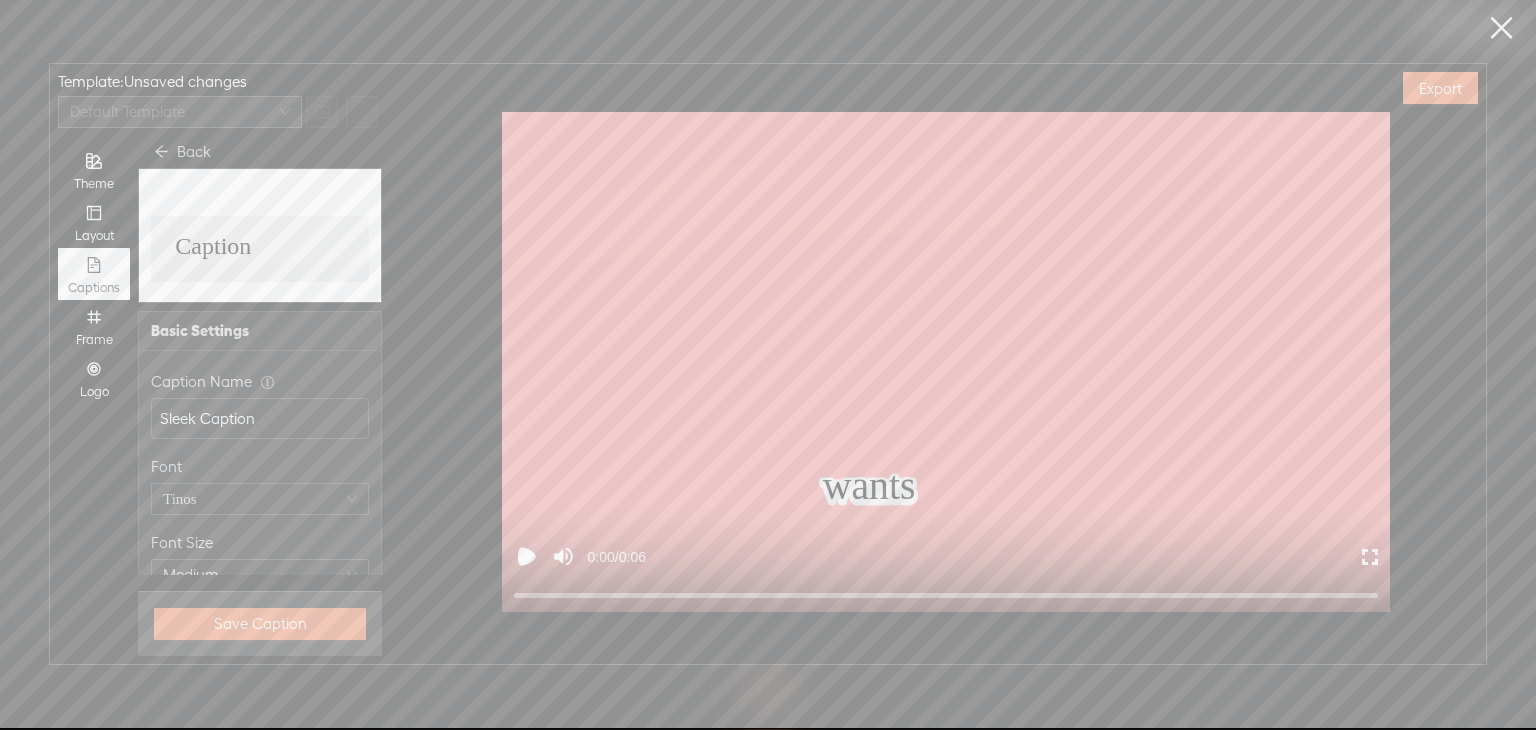 scroll, scrollTop: 0, scrollLeft: 0, axis: both 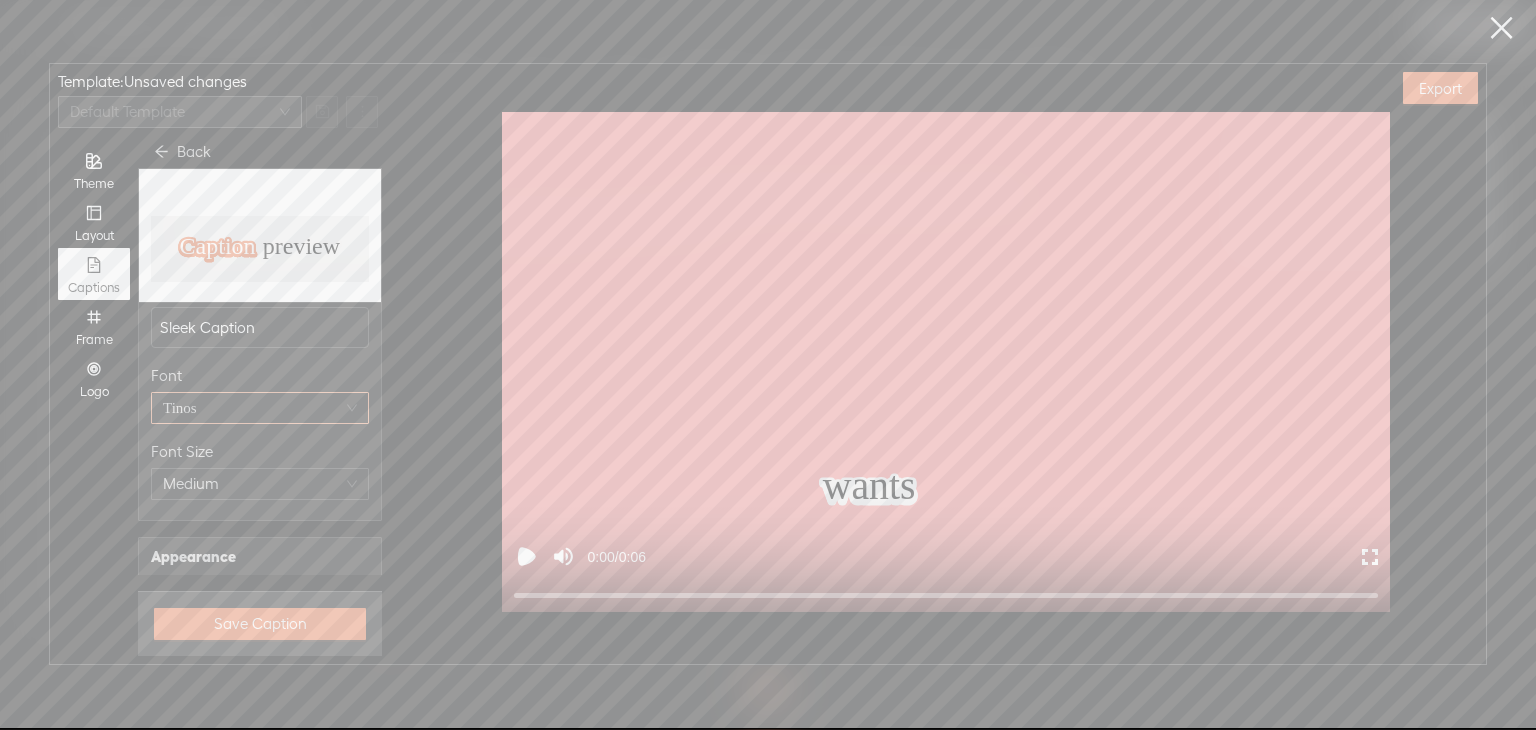 click on "Tinos" at bounding box center (260, 408) 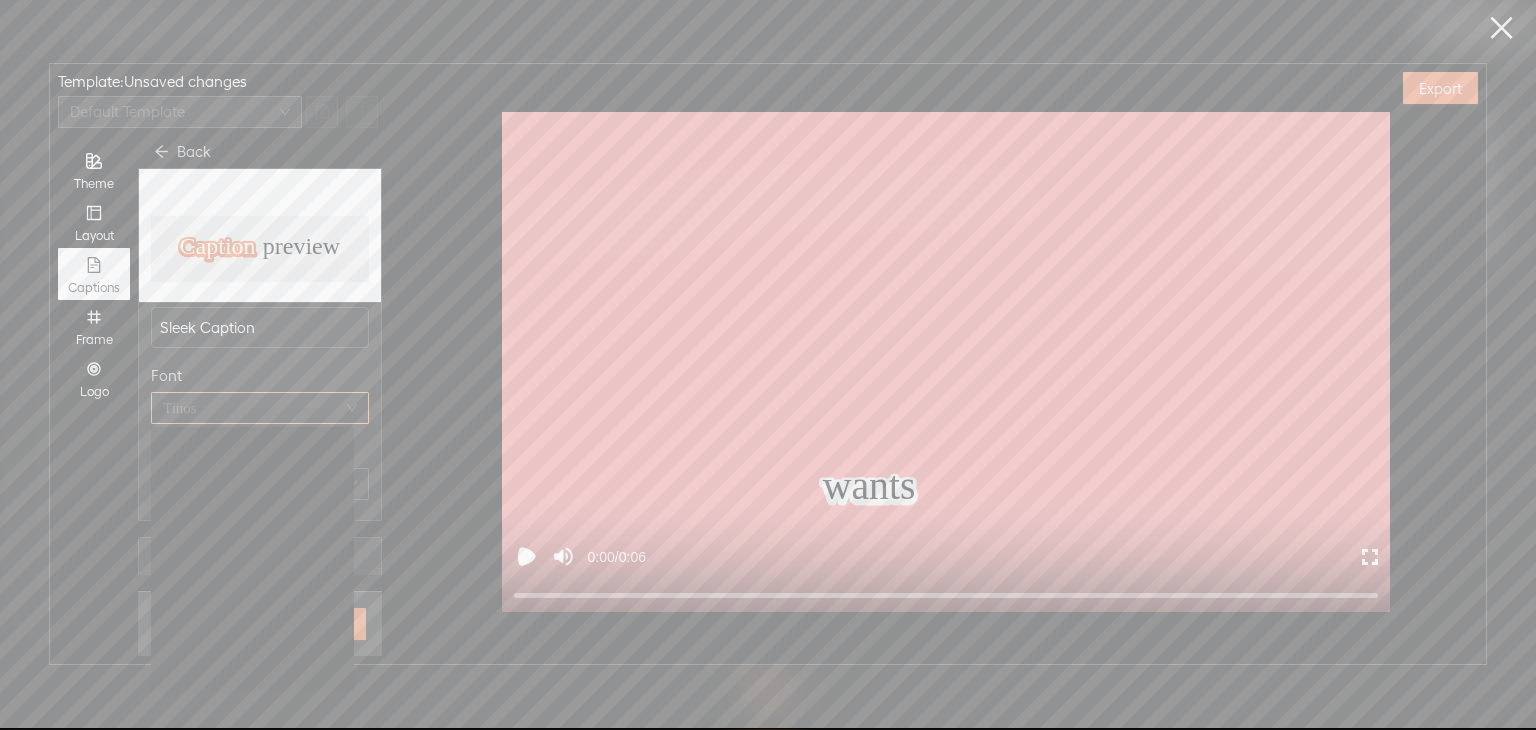 scroll, scrollTop: 1000, scrollLeft: 0, axis: vertical 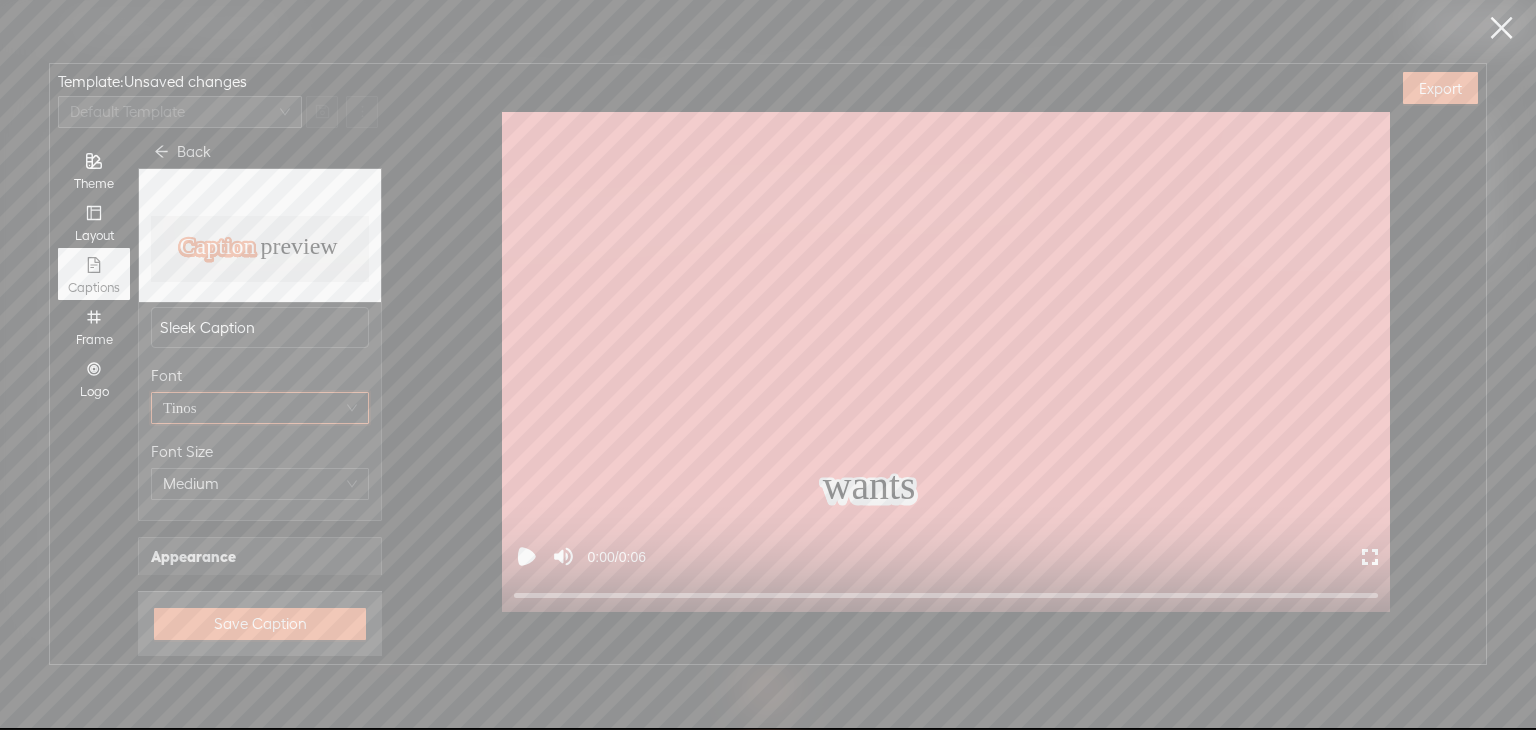 click on "Theme Layout Captions Frame Logo" at bounding box center [94, 396] 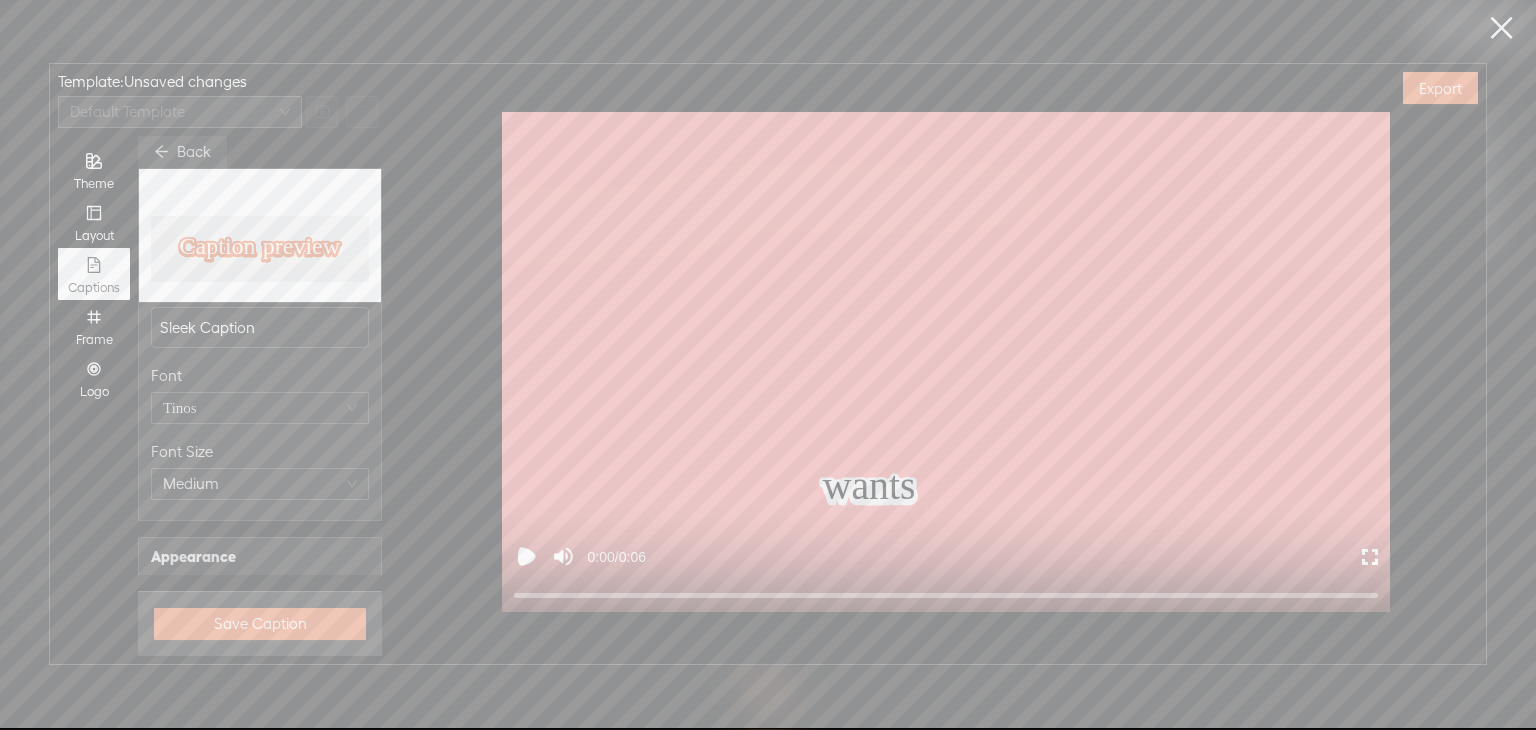 click on "Back" at bounding box center [182, 152] 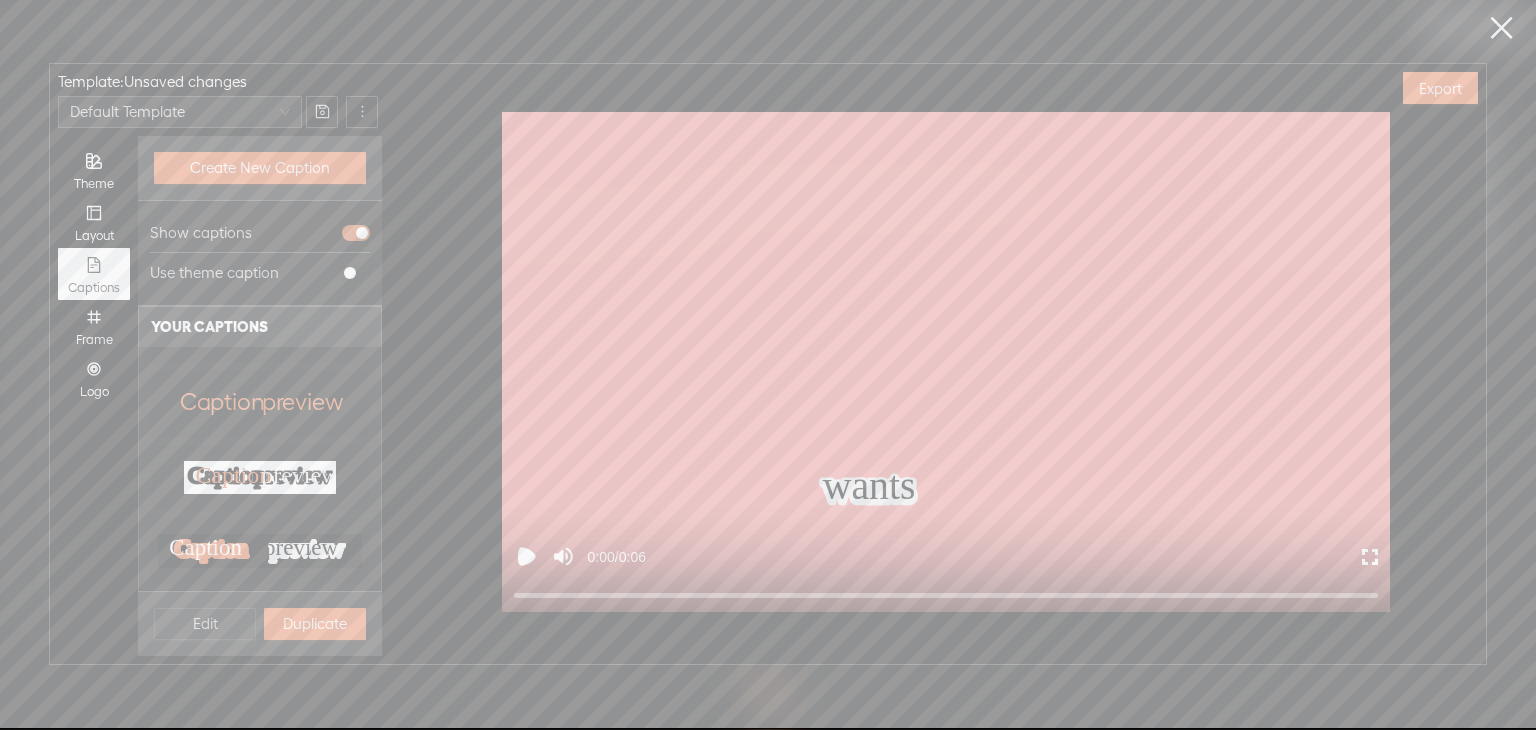 scroll, scrollTop: 374, scrollLeft: 0, axis: vertical 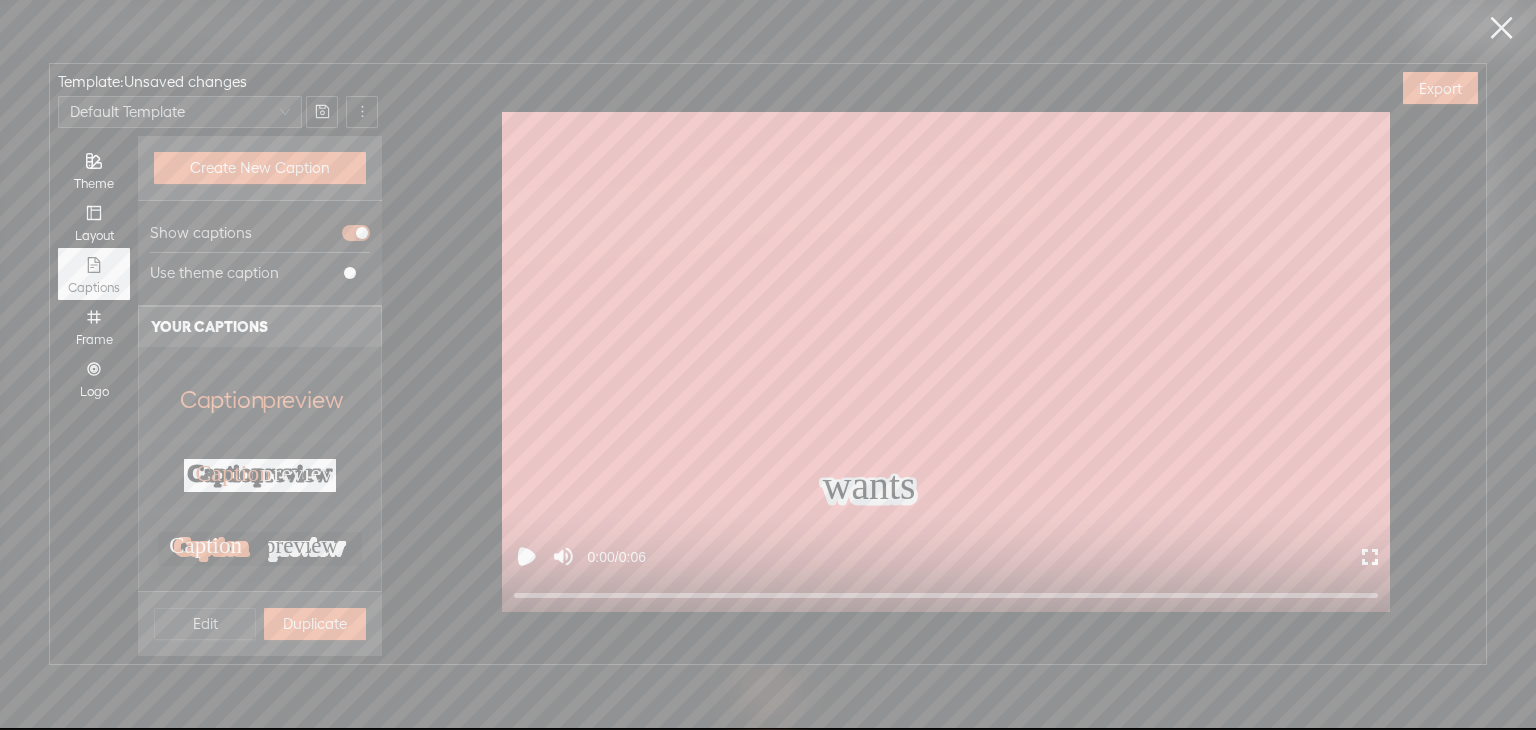 click on "Caption" 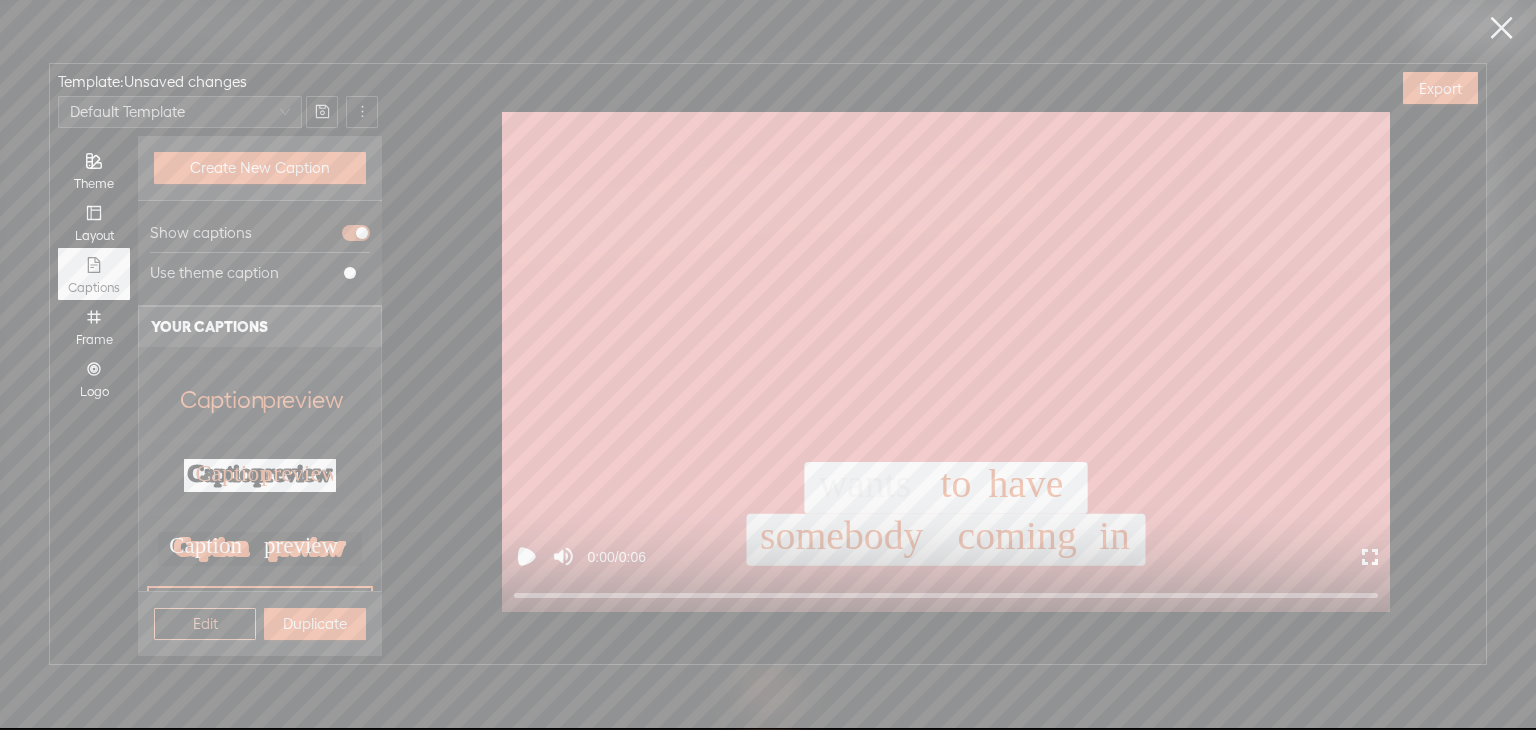 click on "Edit" at bounding box center (205, 624) 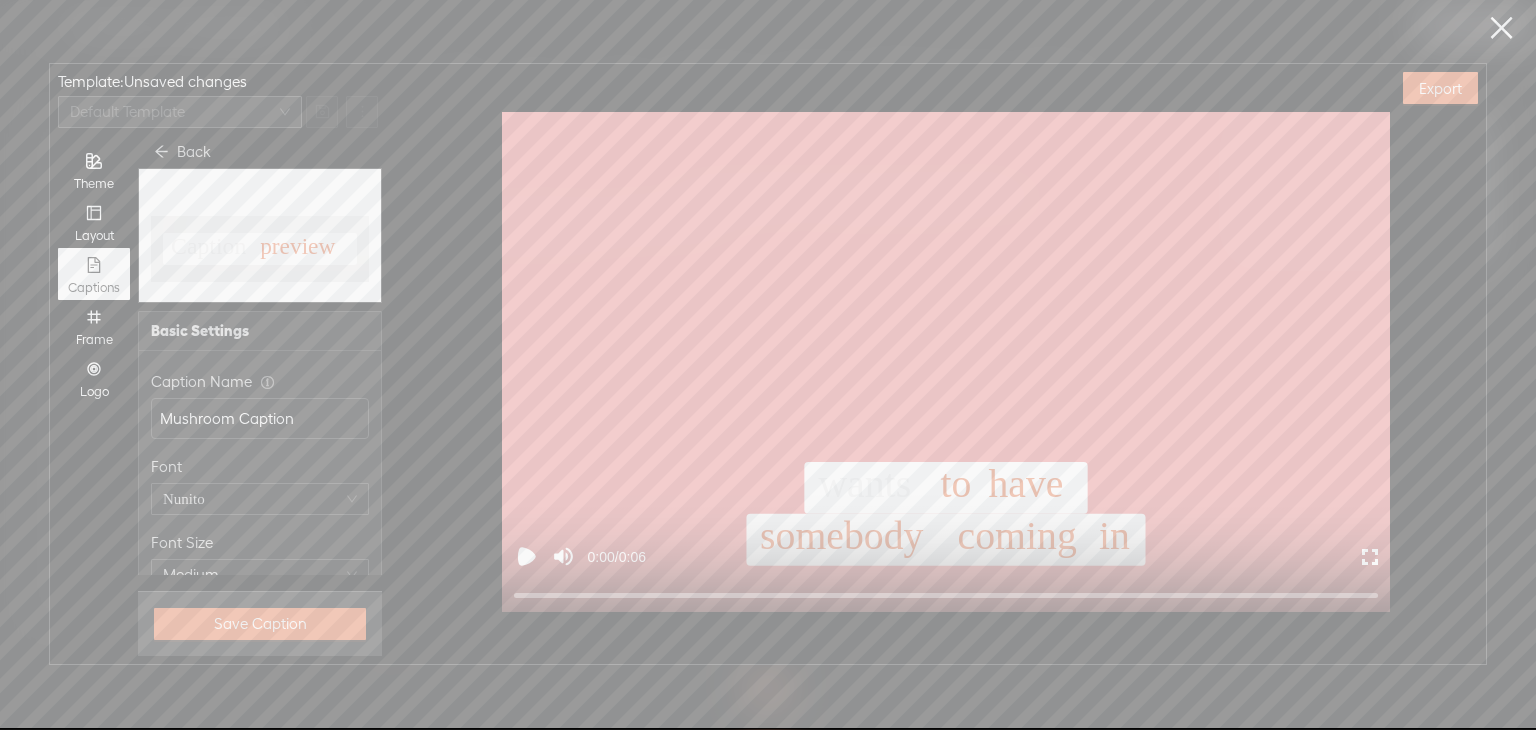 scroll, scrollTop: 0, scrollLeft: 0, axis: both 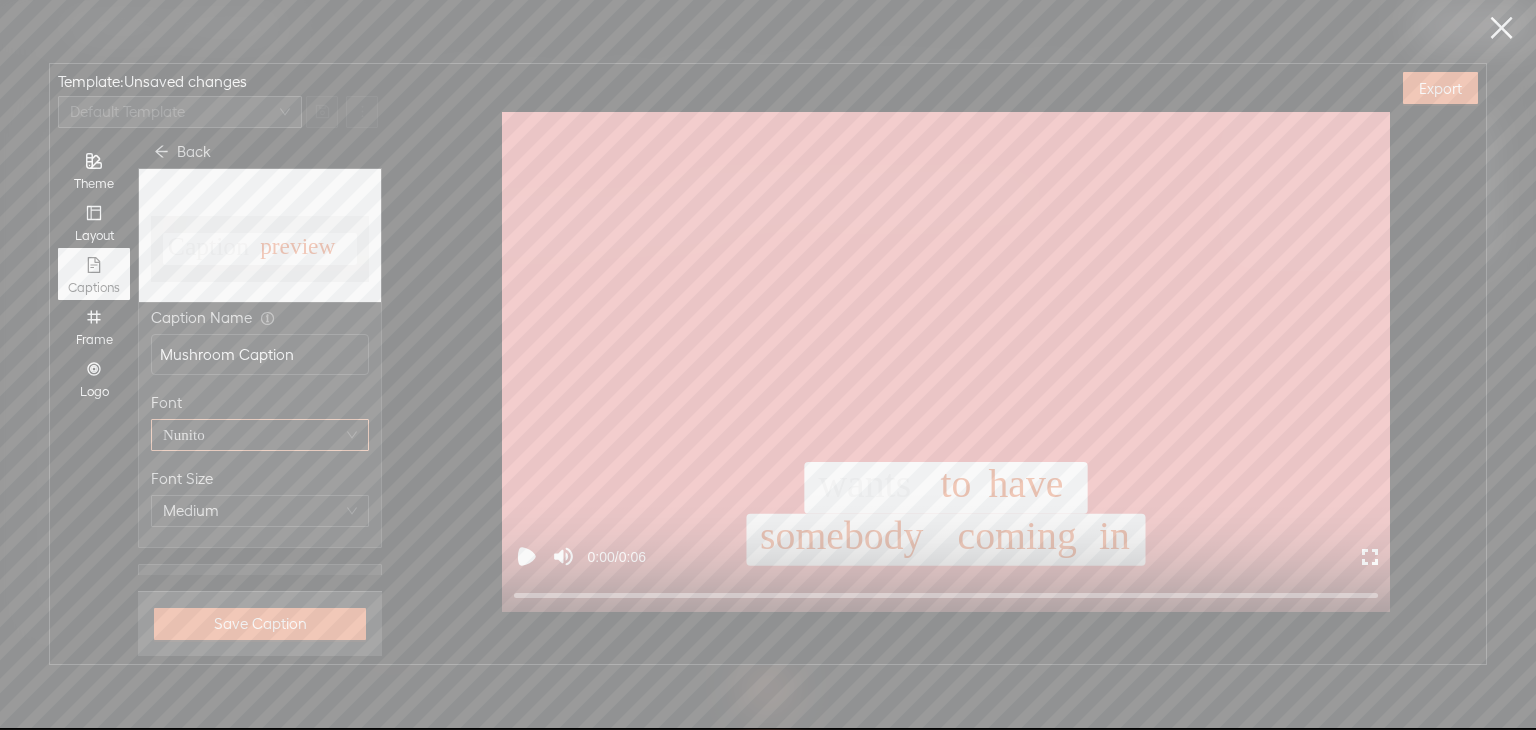 click on "Nunito" at bounding box center (260, 435) 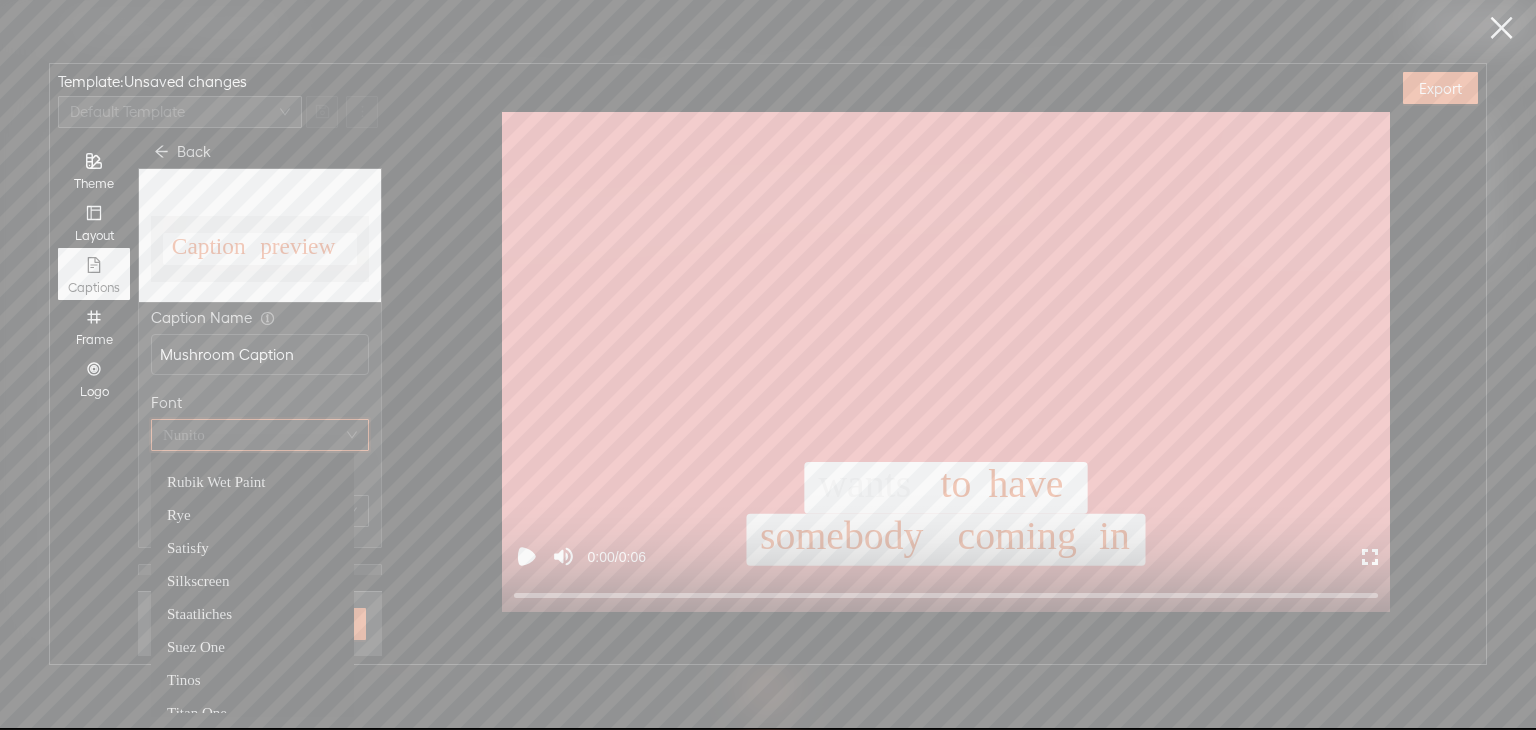 scroll, scrollTop: 984, scrollLeft: 0, axis: vertical 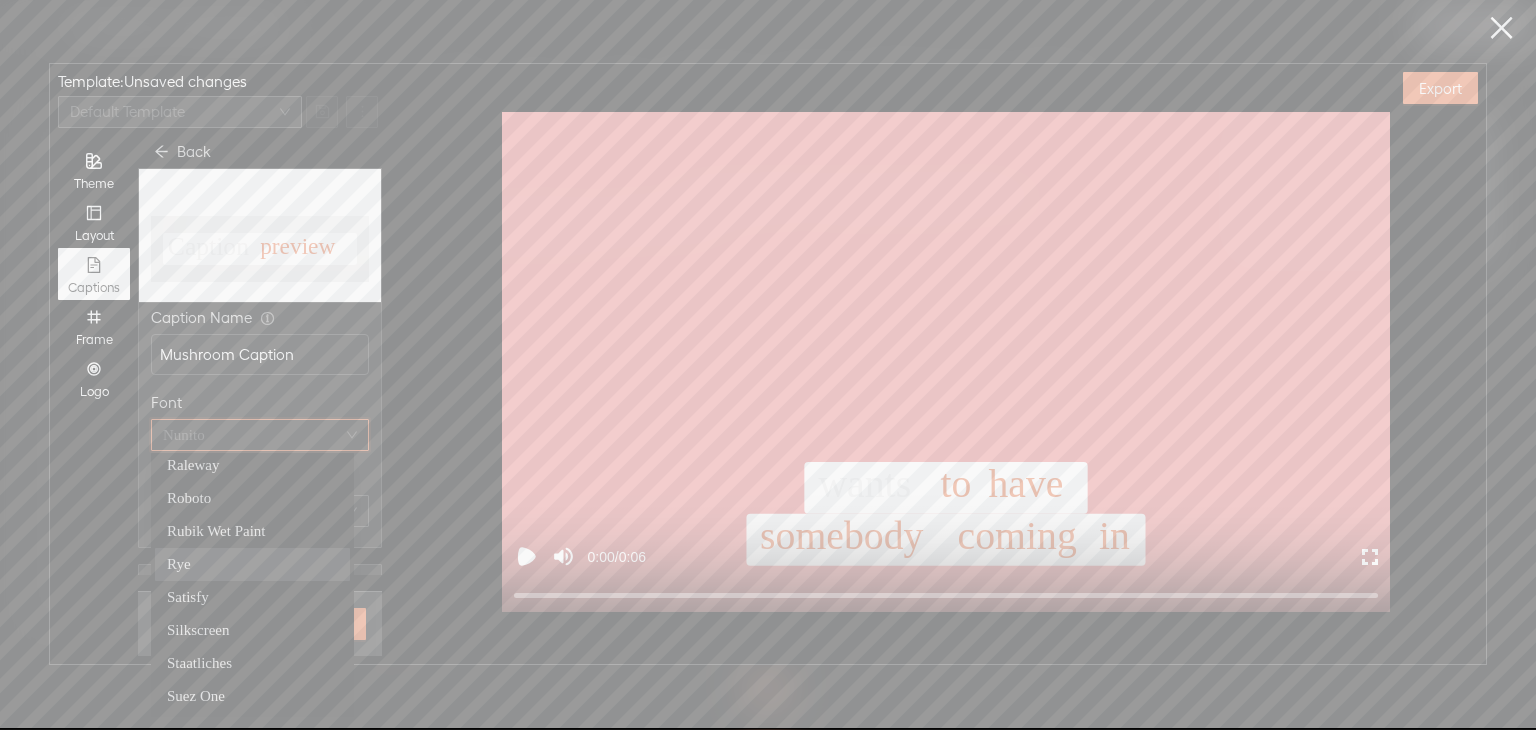 click on "Rye" at bounding box center (252, 564) 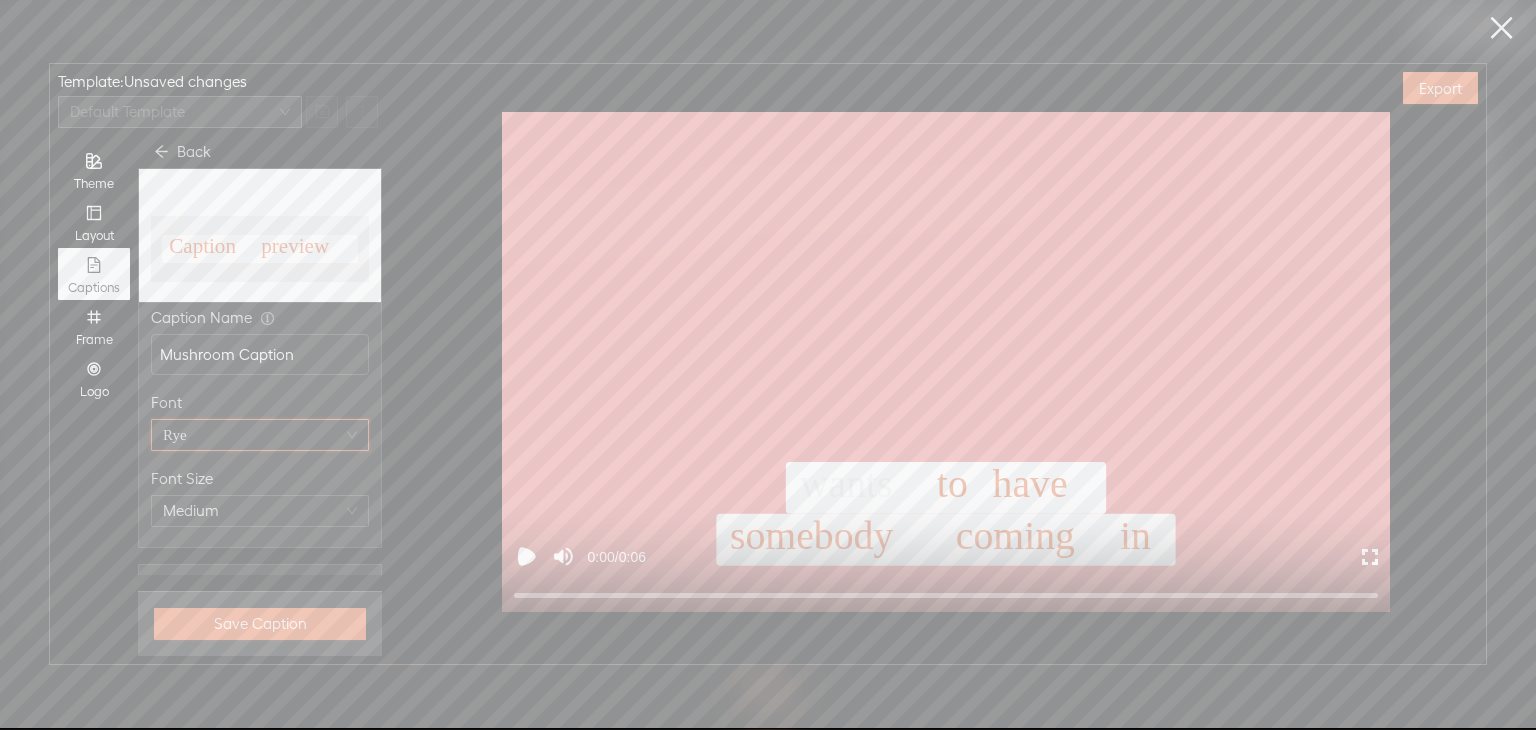 click on "Rye" at bounding box center (260, 435) 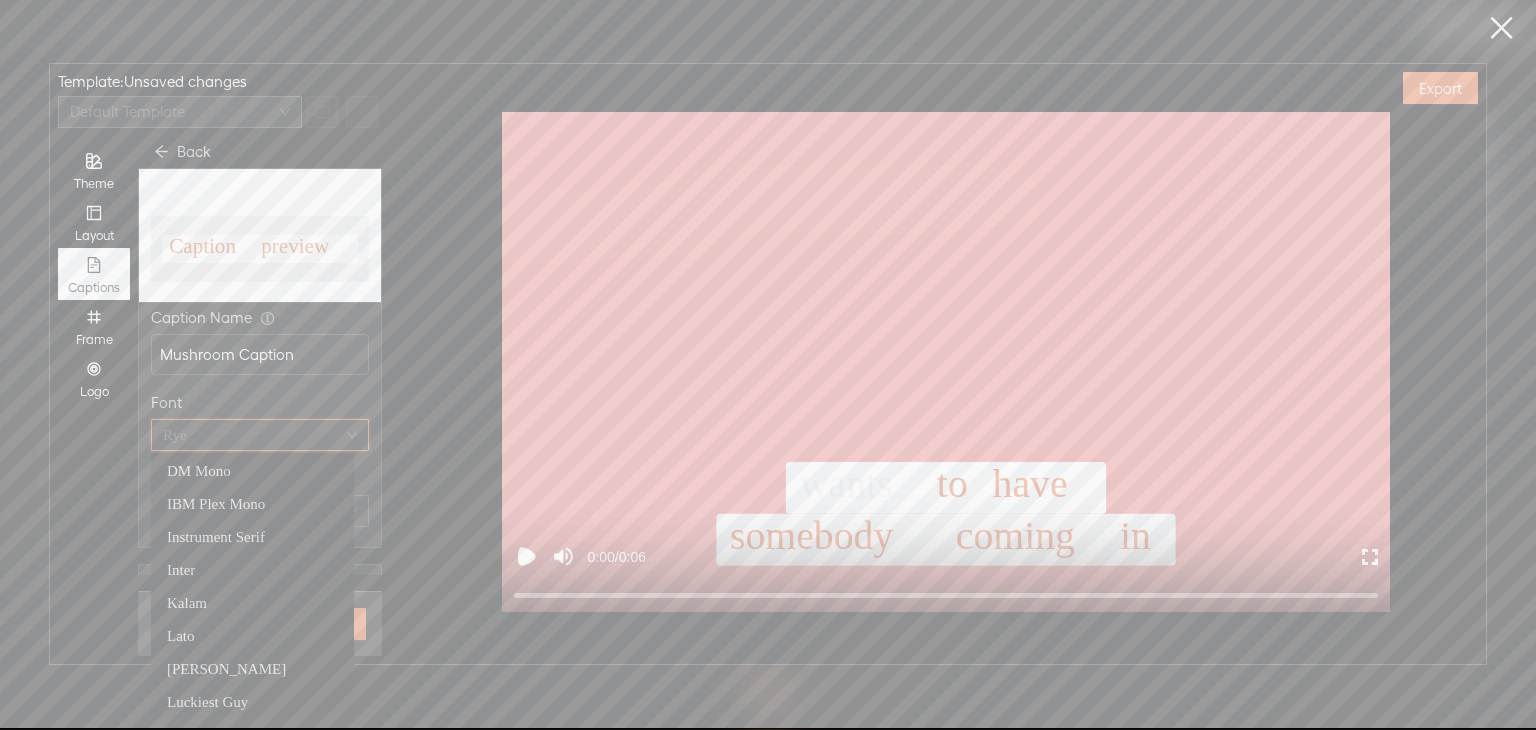 scroll, scrollTop: 354, scrollLeft: 0, axis: vertical 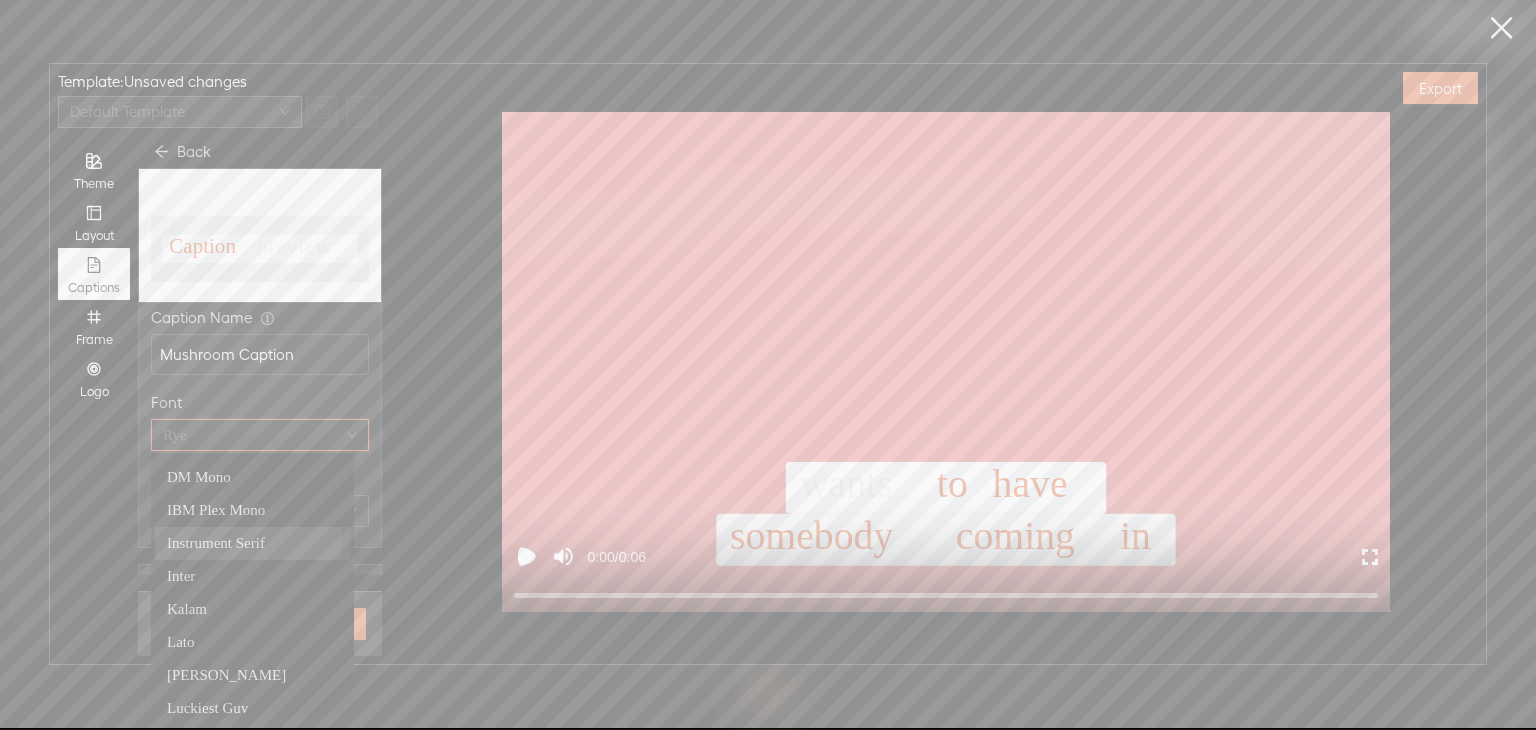 click on "Instrument Serif" at bounding box center [216, 543] 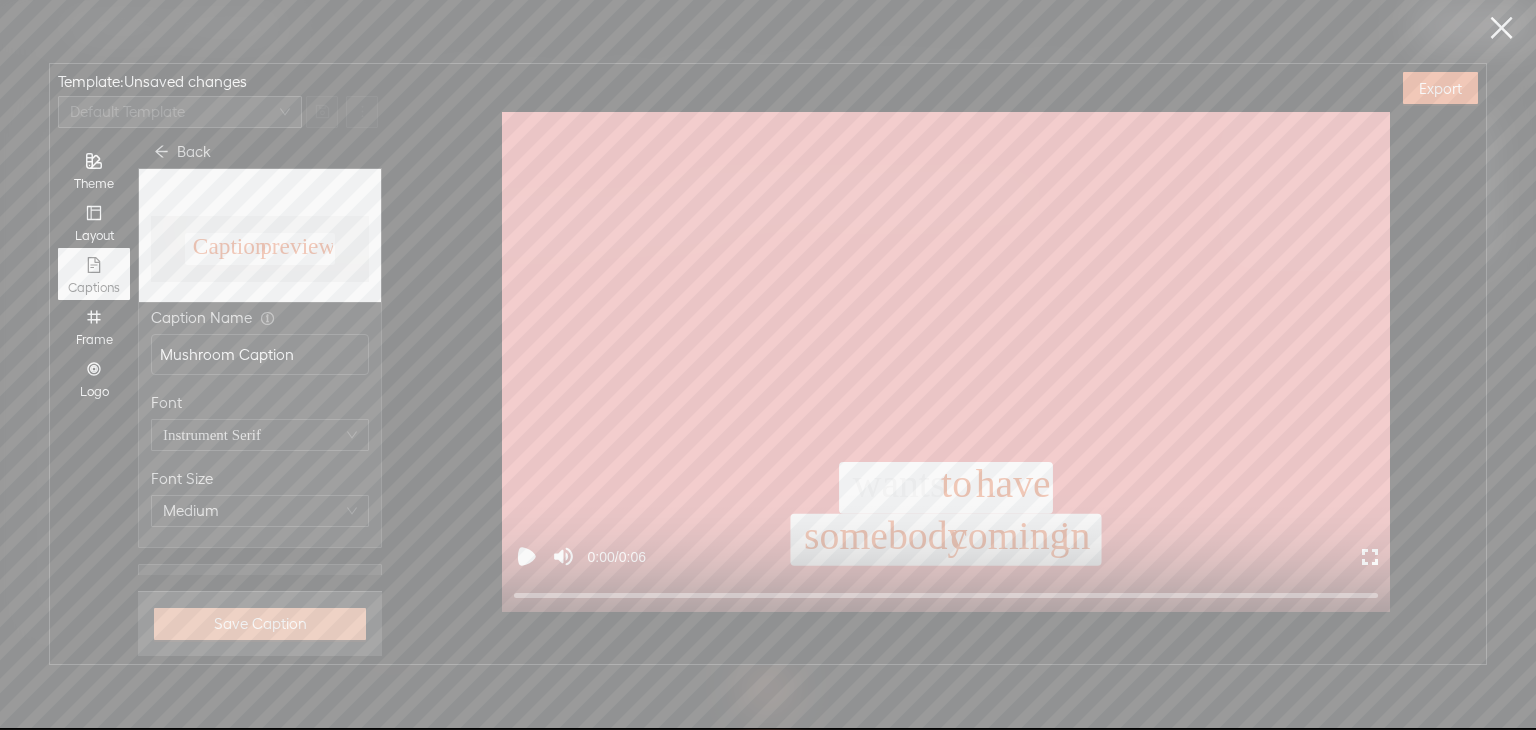 click on "Save Caption" at bounding box center (260, 624) 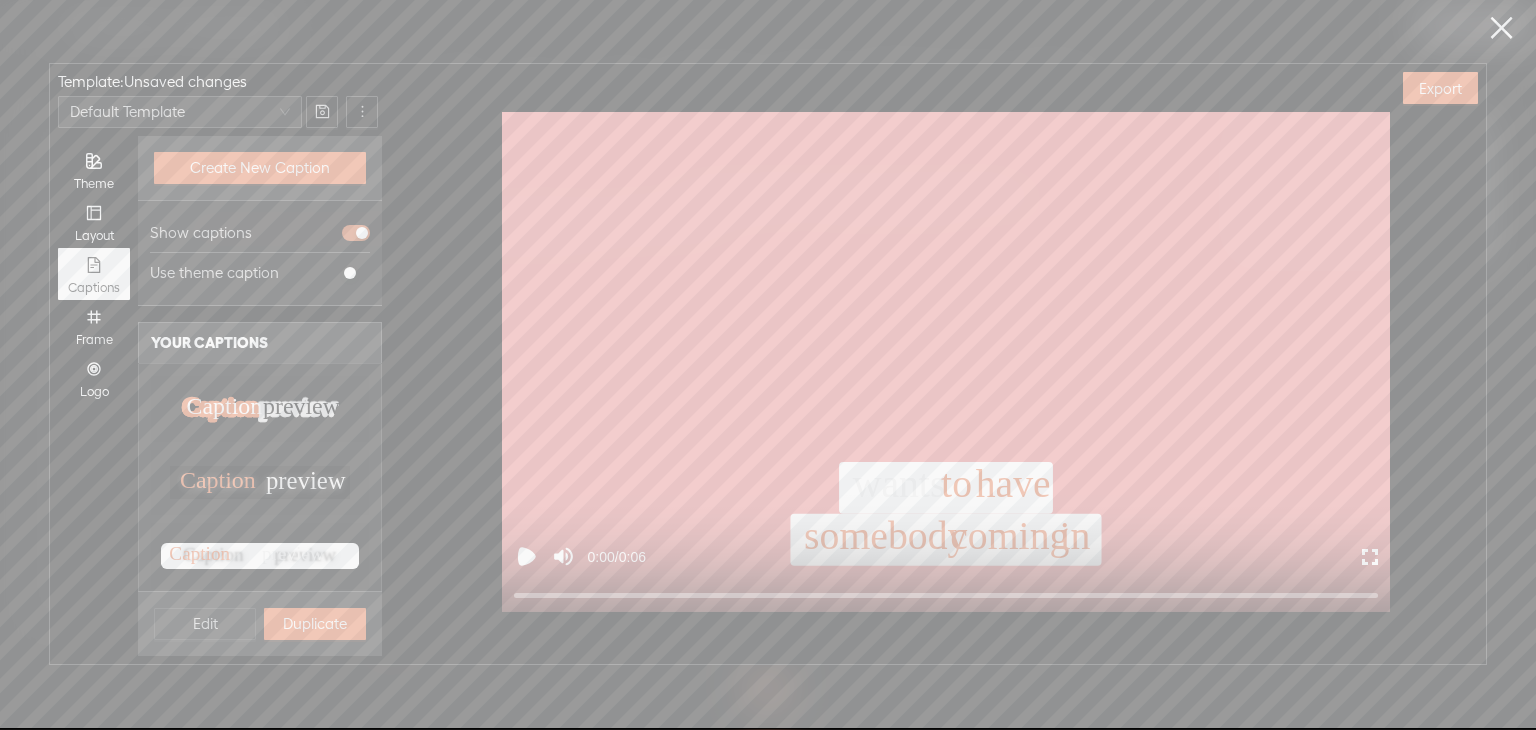 scroll, scrollTop: 1043, scrollLeft: 0, axis: vertical 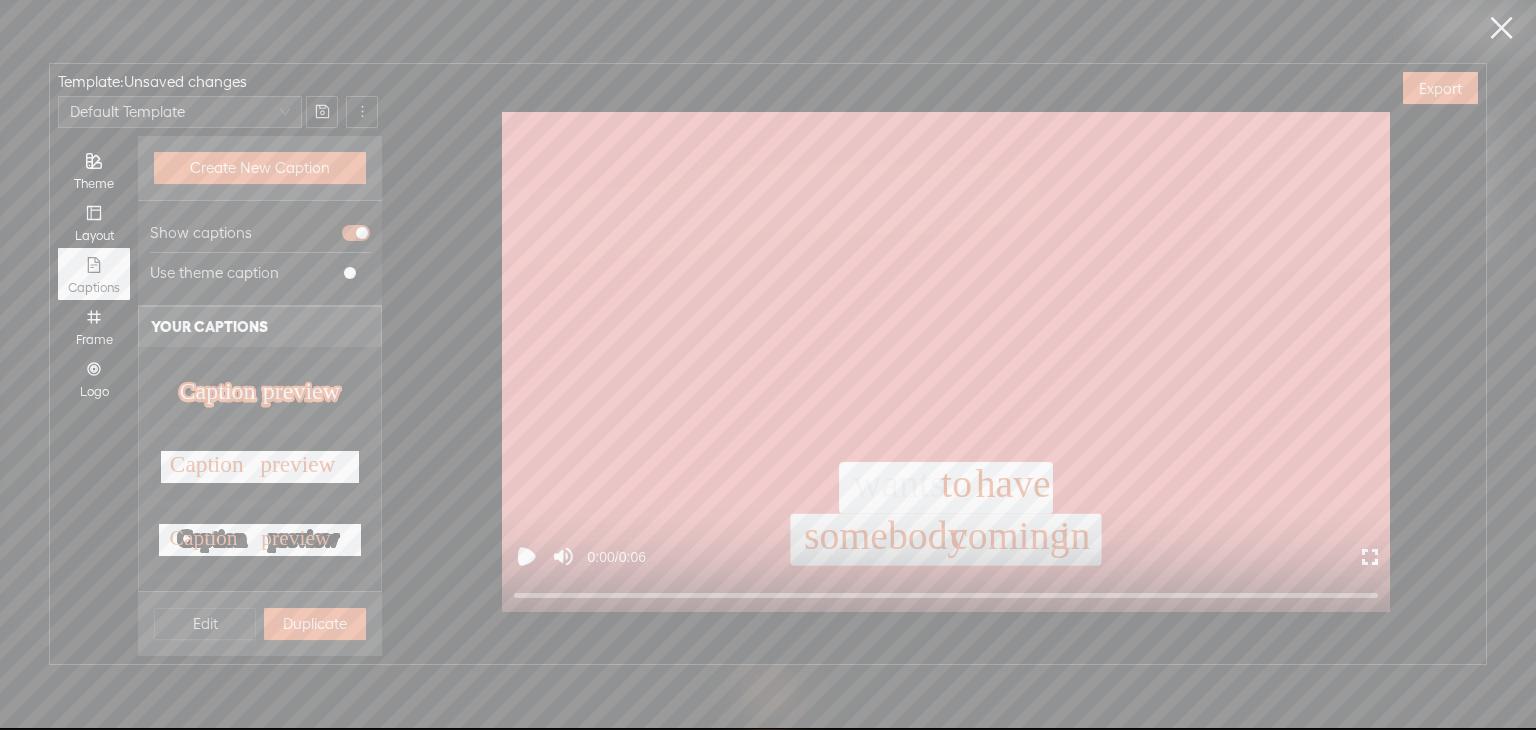 click on "Caption" 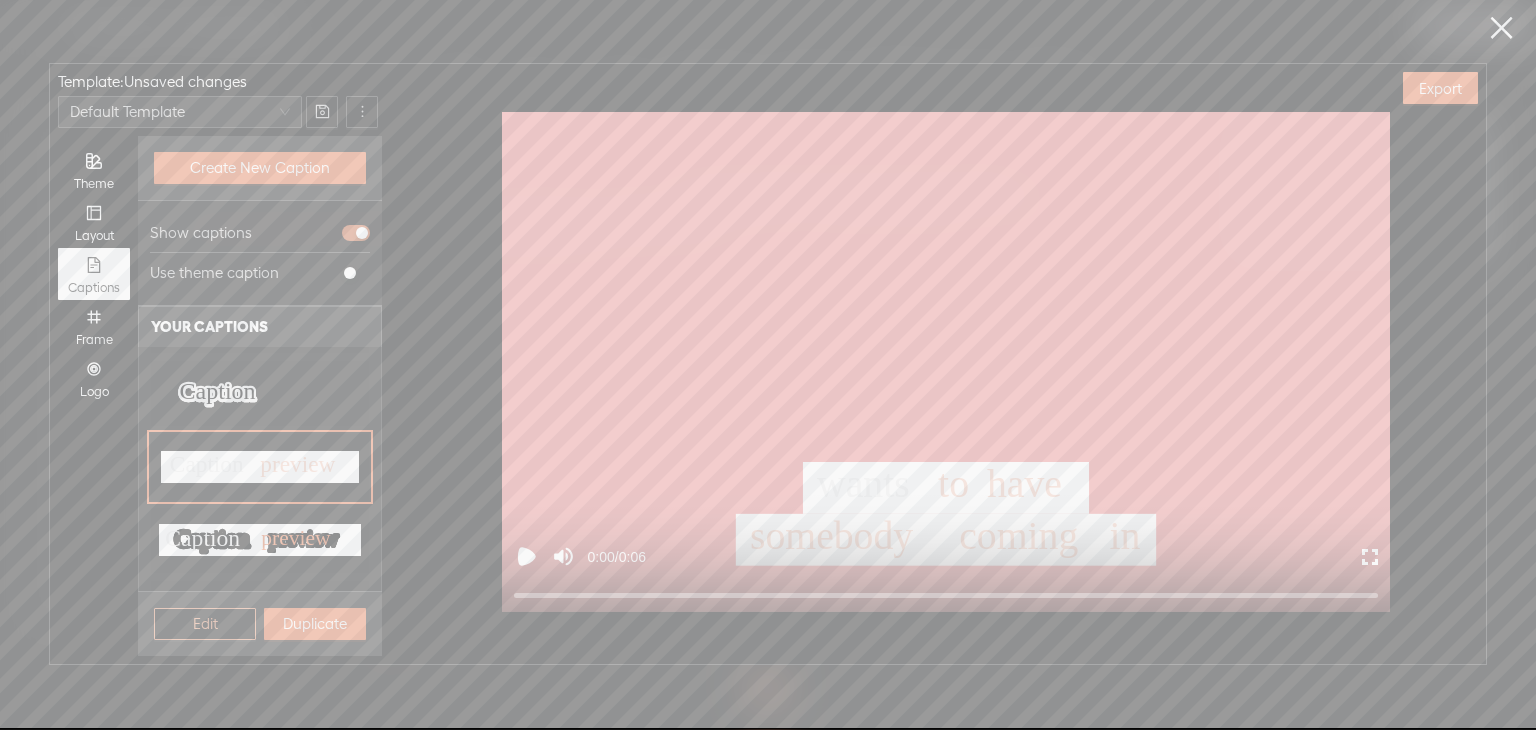 click on "Edit" at bounding box center (205, 624) 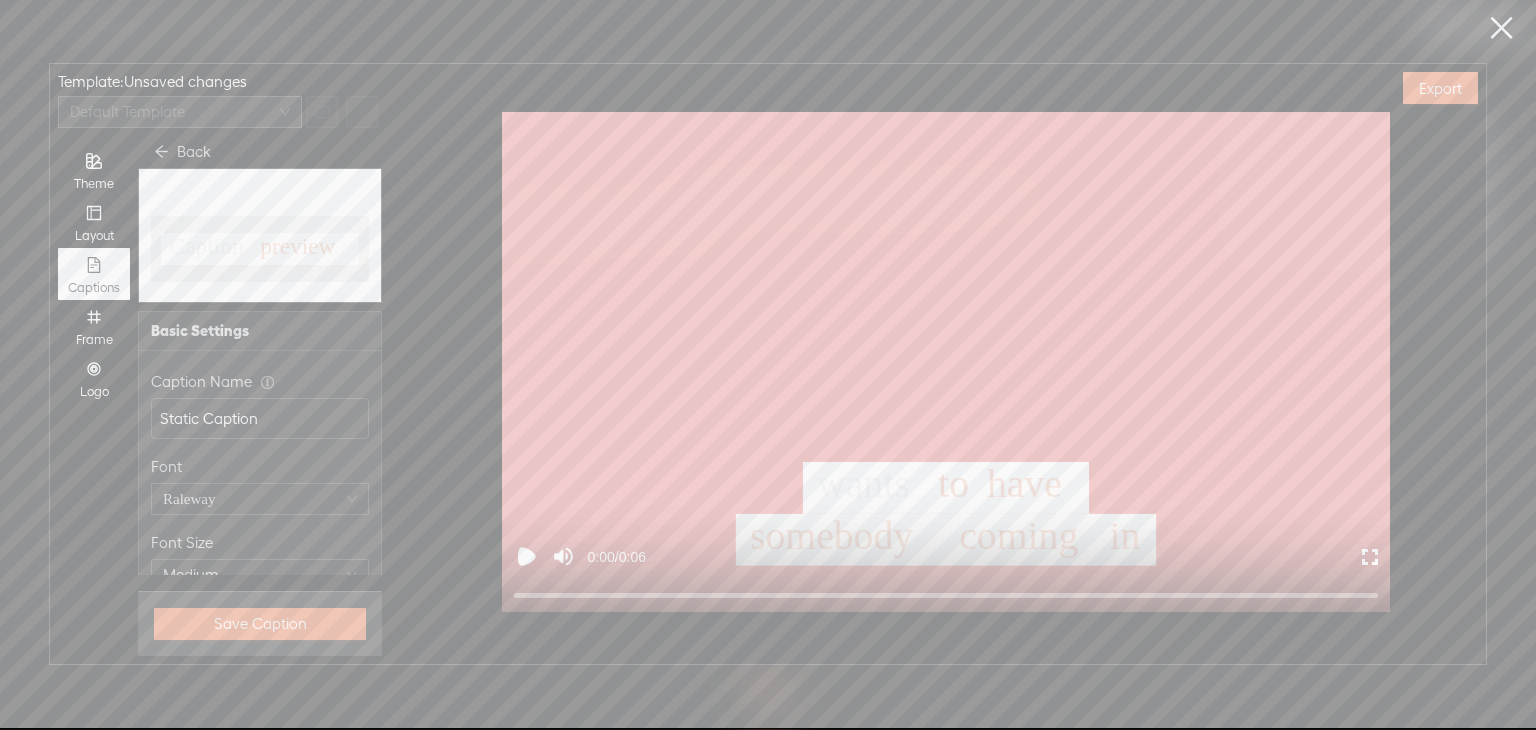 scroll, scrollTop: 0, scrollLeft: 0, axis: both 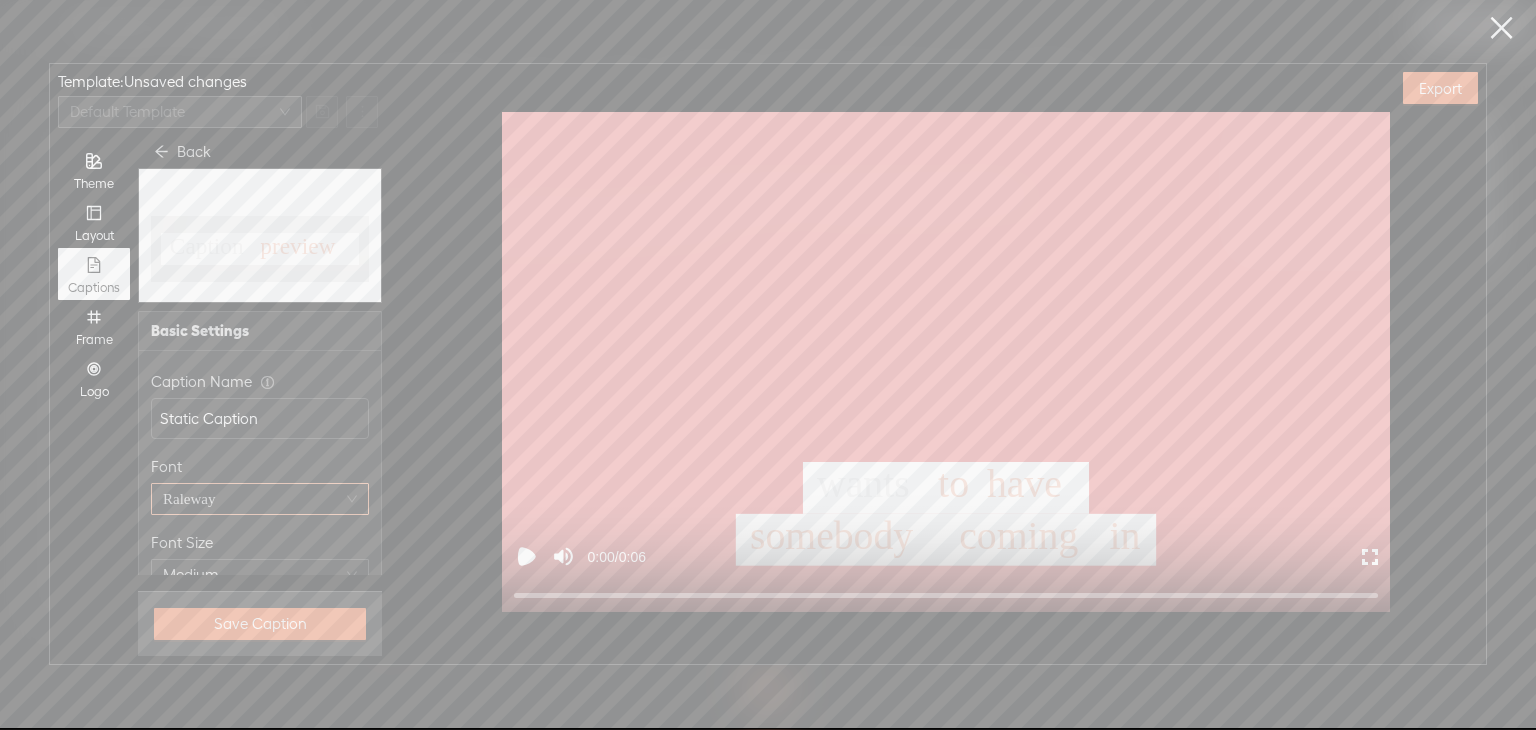 click on "Raleway" at bounding box center [189, 499] 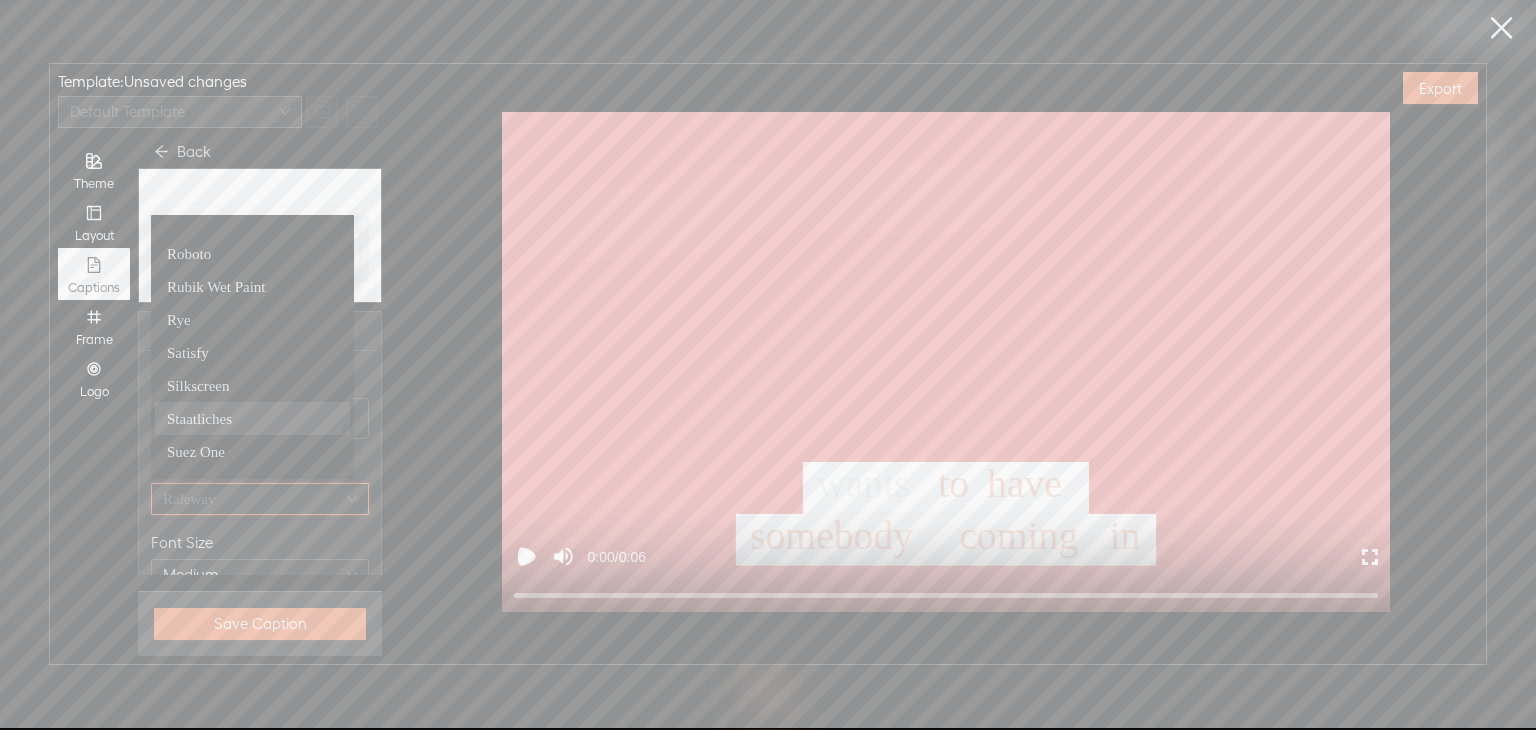 scroll, scrollTop: 1039, scrollLeft: 0, axis: vertical 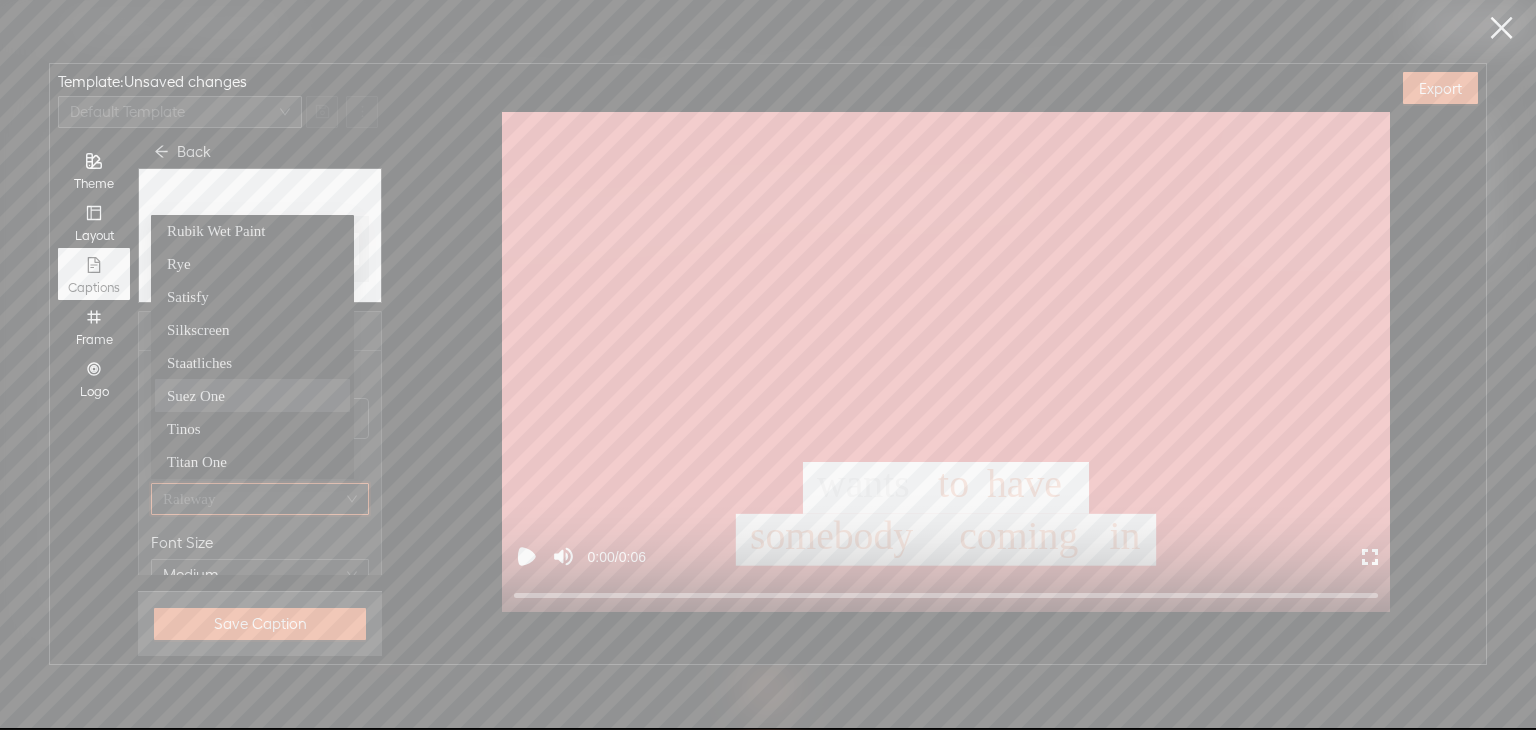 click on "Suez One" at bounding box center [196, 396] 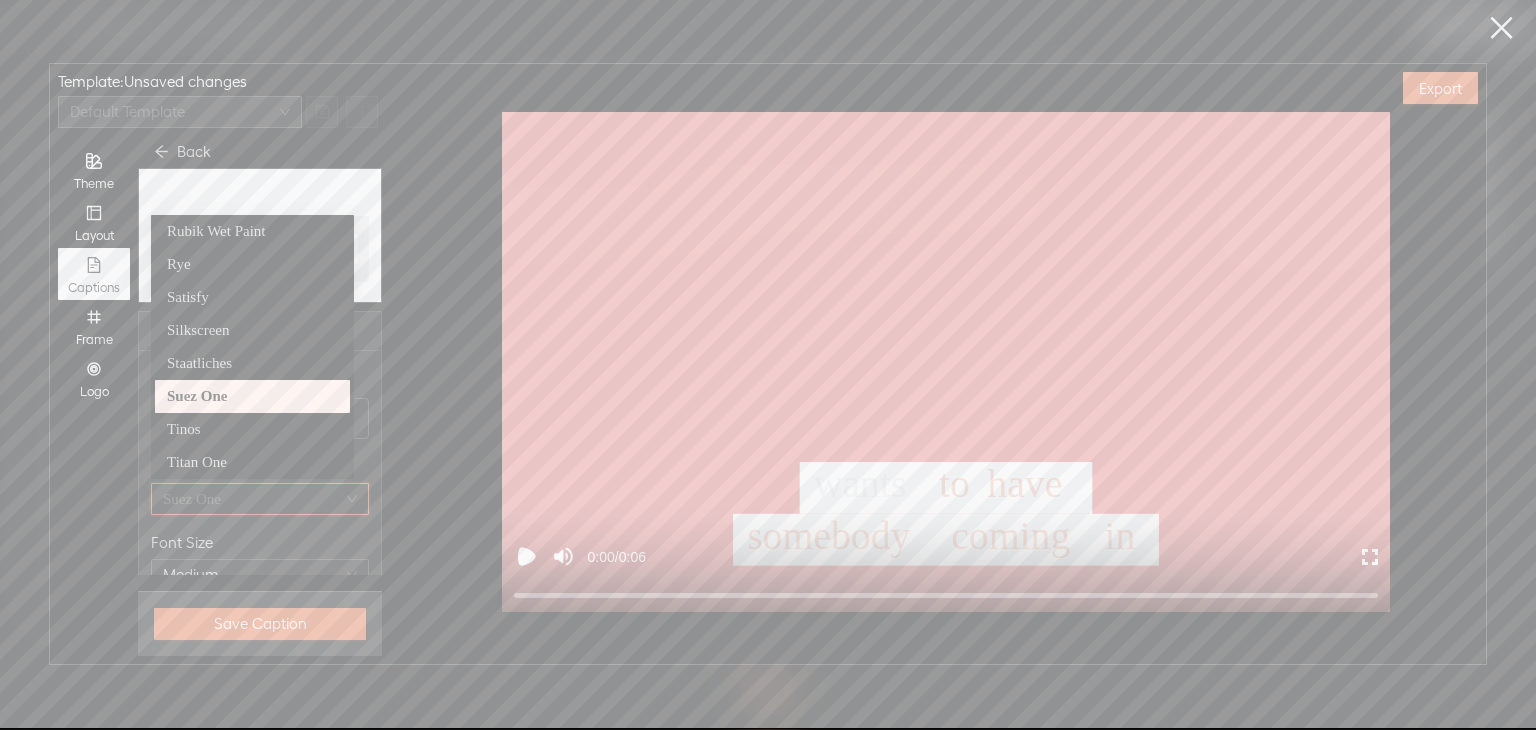 click on "Suez One" at bounding box center (260, 499) 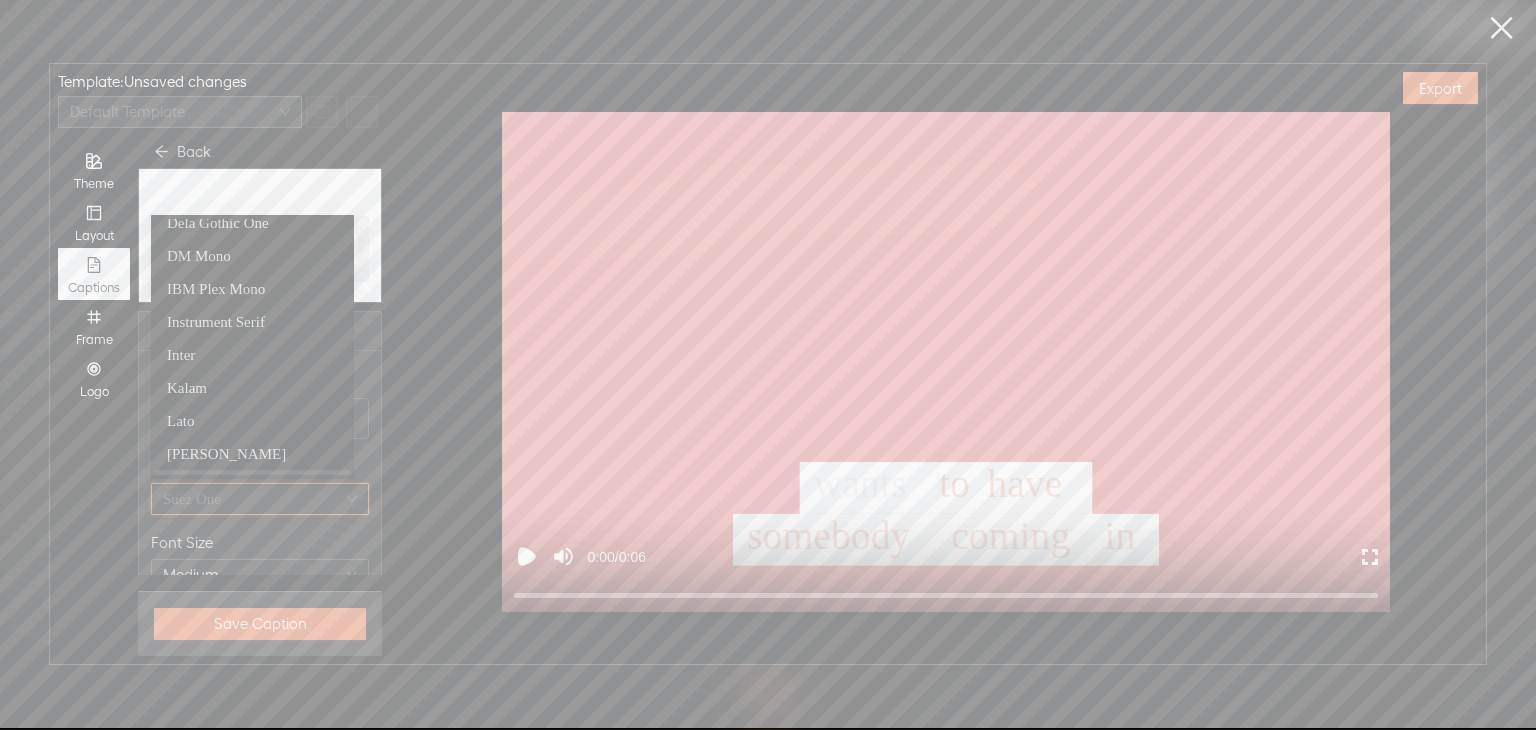 scroll, scrollTop: 336, scrollLeft: 0, axis: vertical 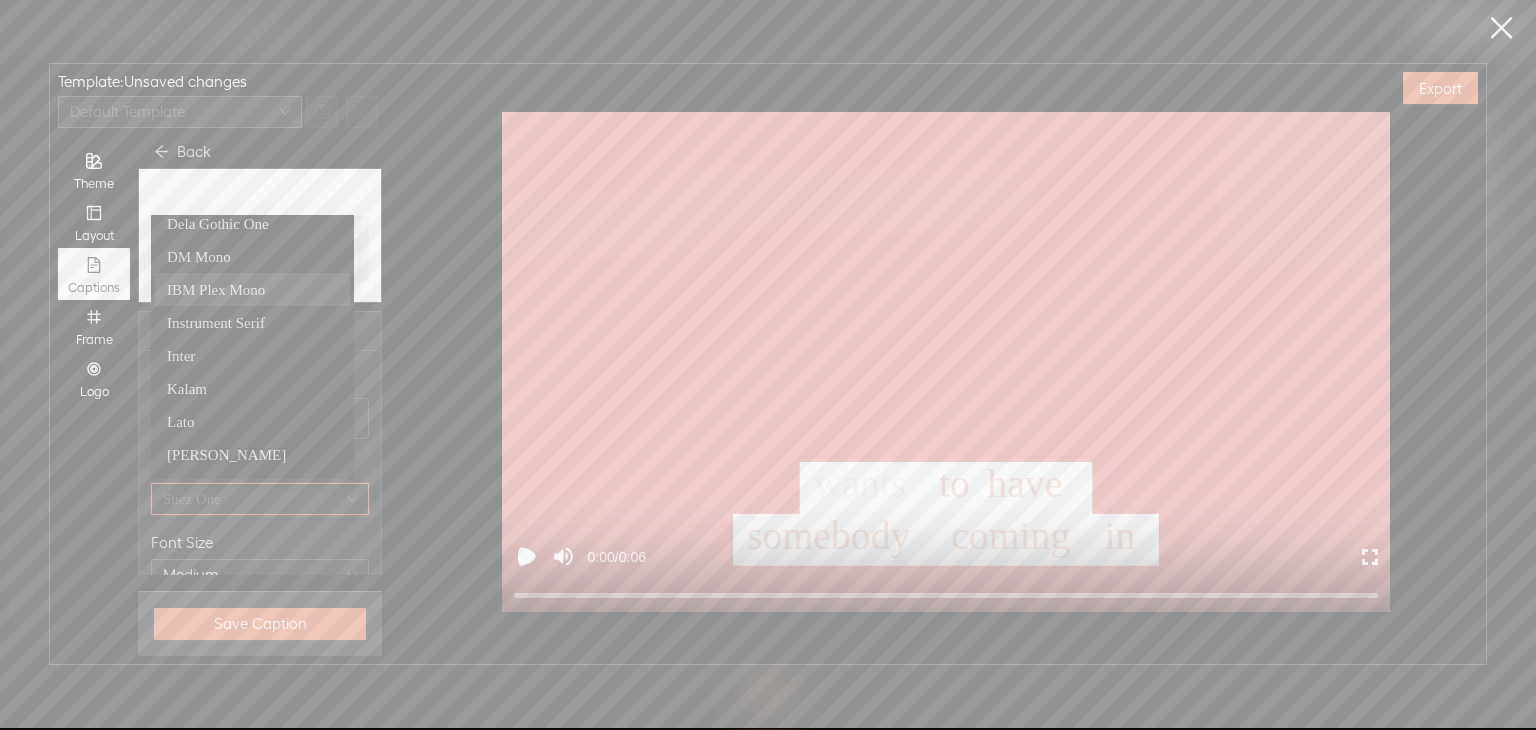 click on "IBM Plex Mono" at bounding box center (252, 290) 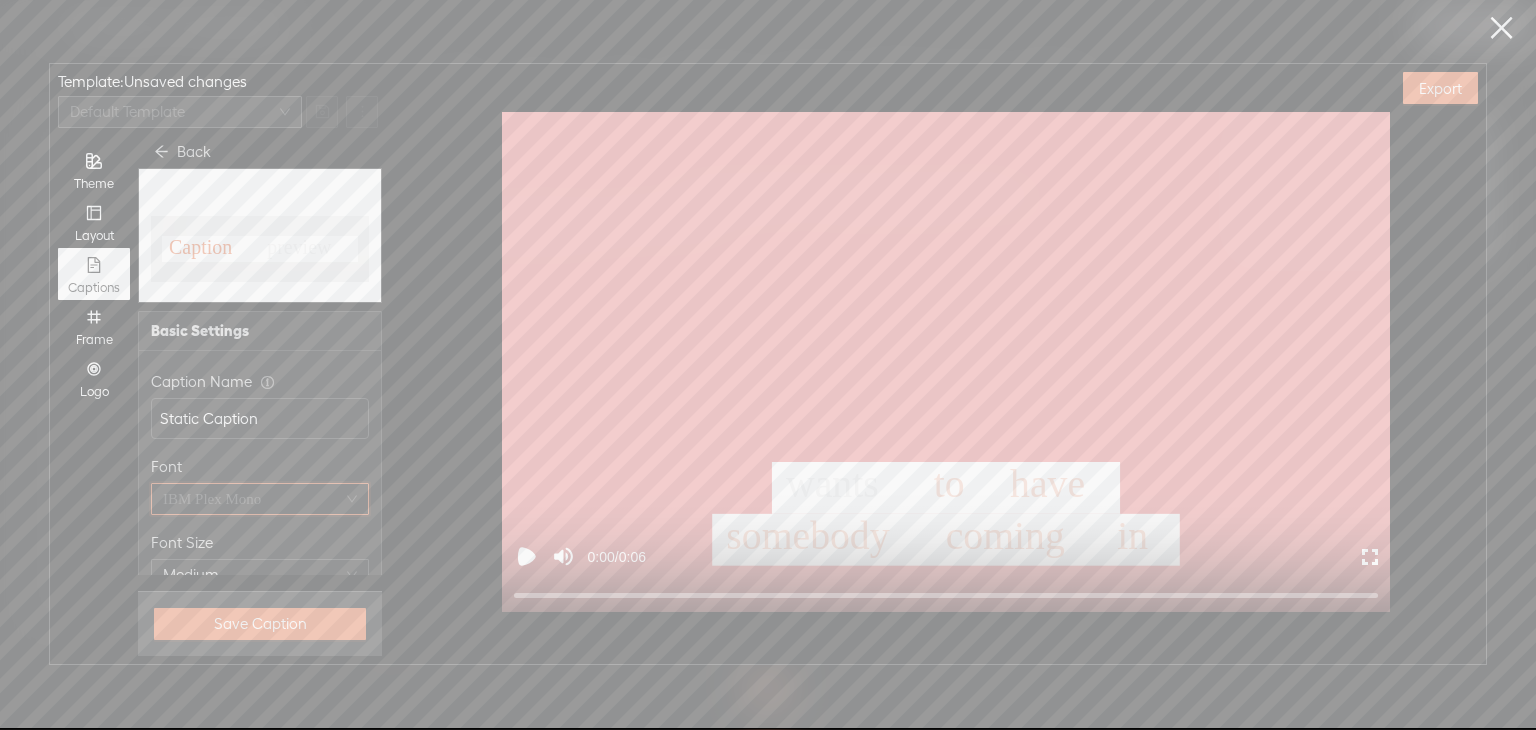 click on "IBM Plex Mono" at bounding box center (212, 499) 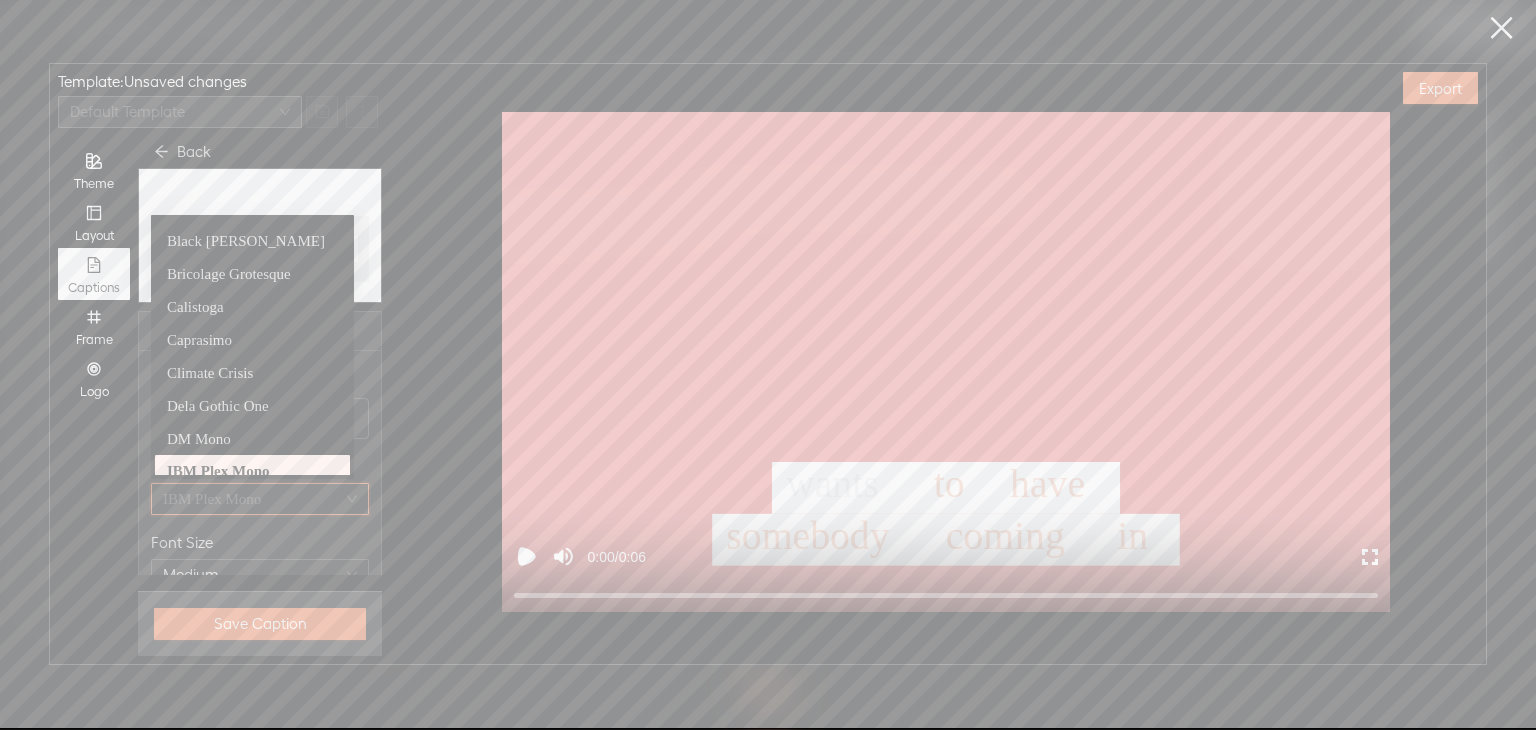 scroll, scrollTop: 156, scrollLeft: 0, axis: vertical 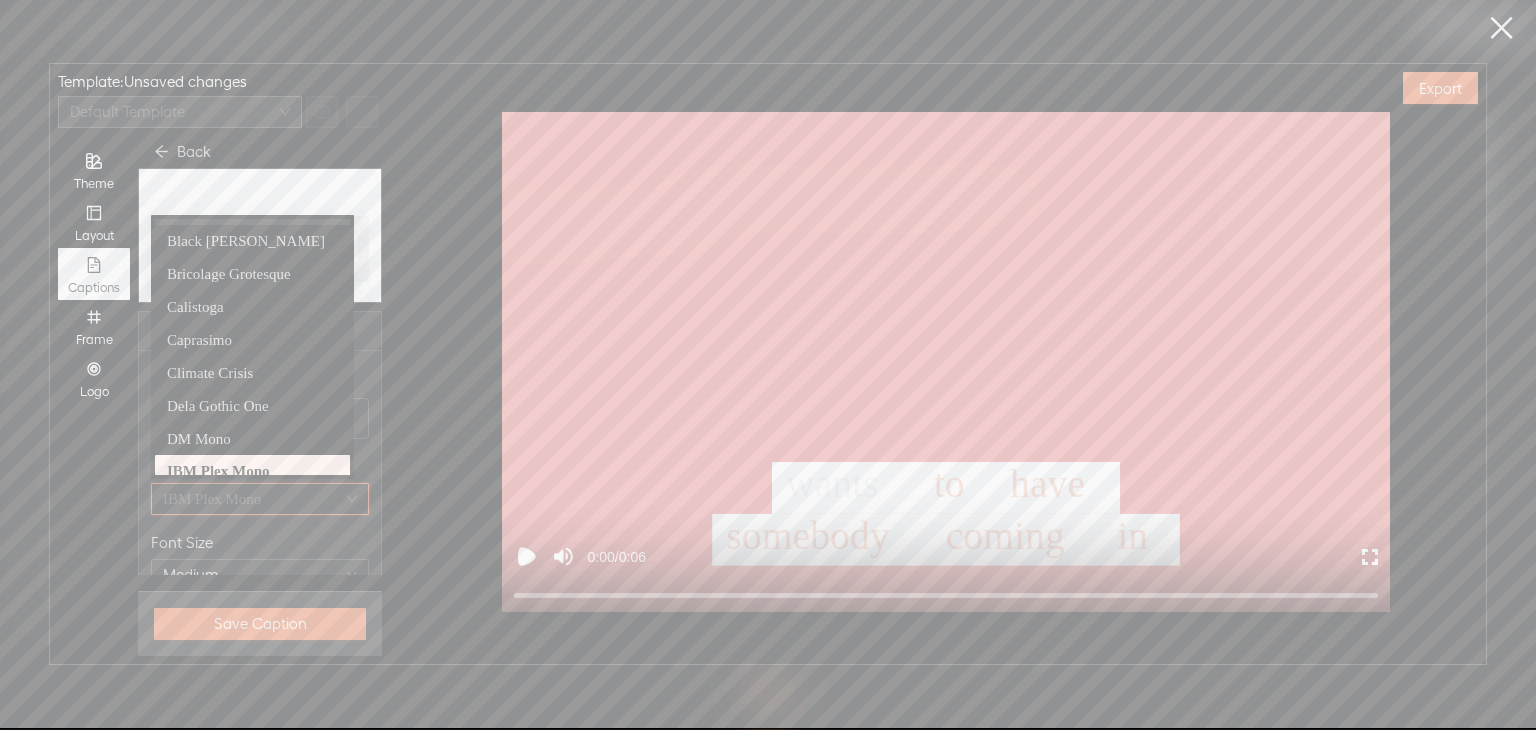 click on "Preview Caption preview" at bounding box center [260, 235] 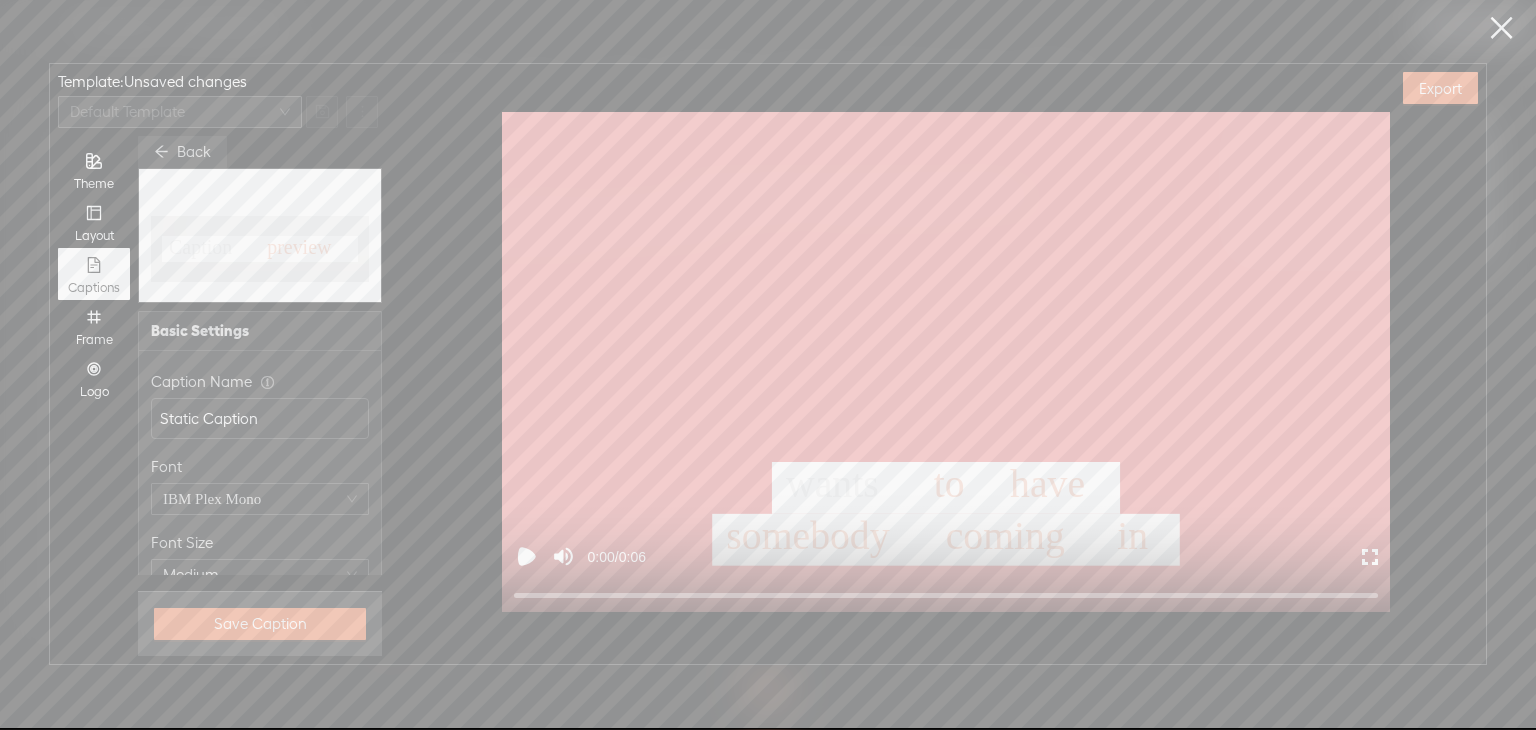 click 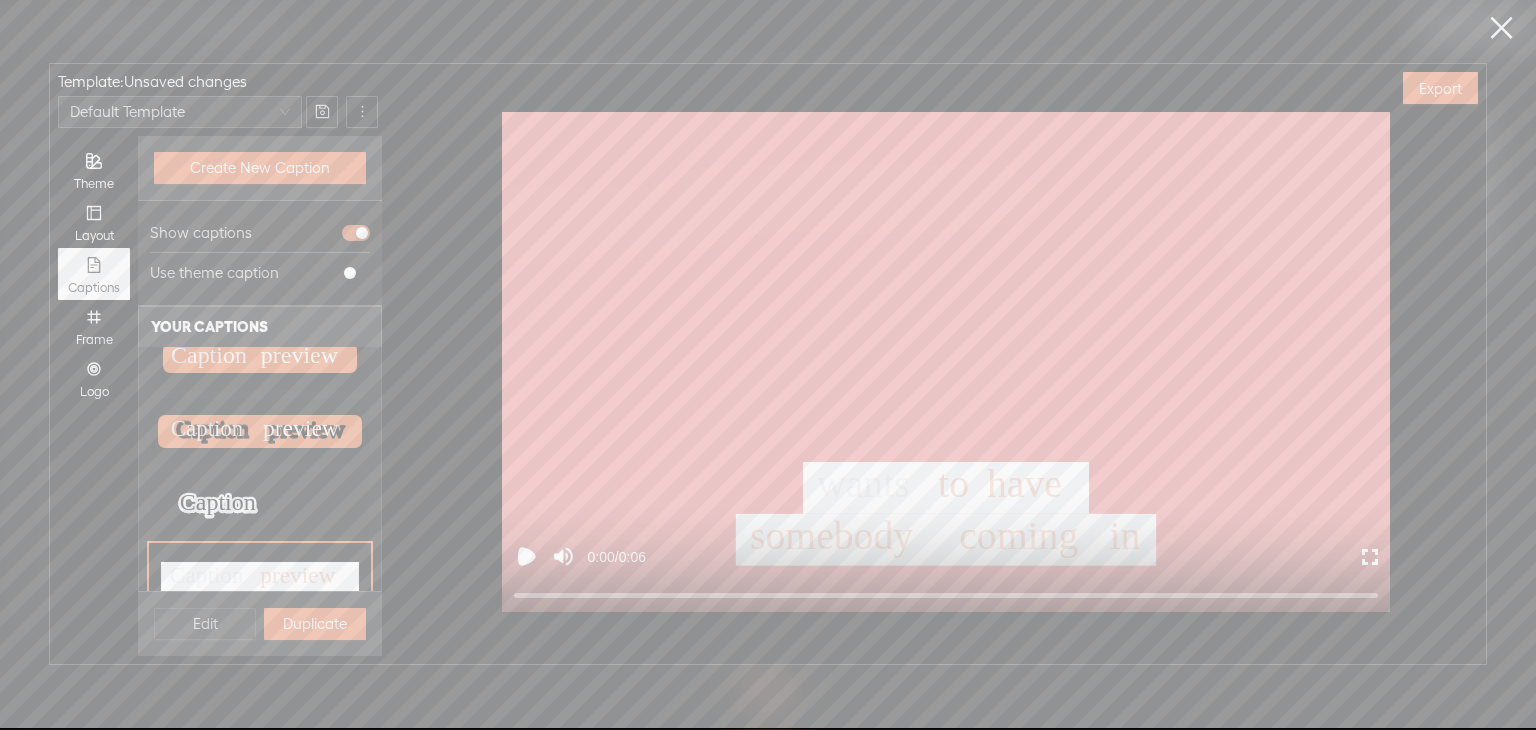 scroll, scrollTop: 924, scrollLeft: 0, axis: vertical 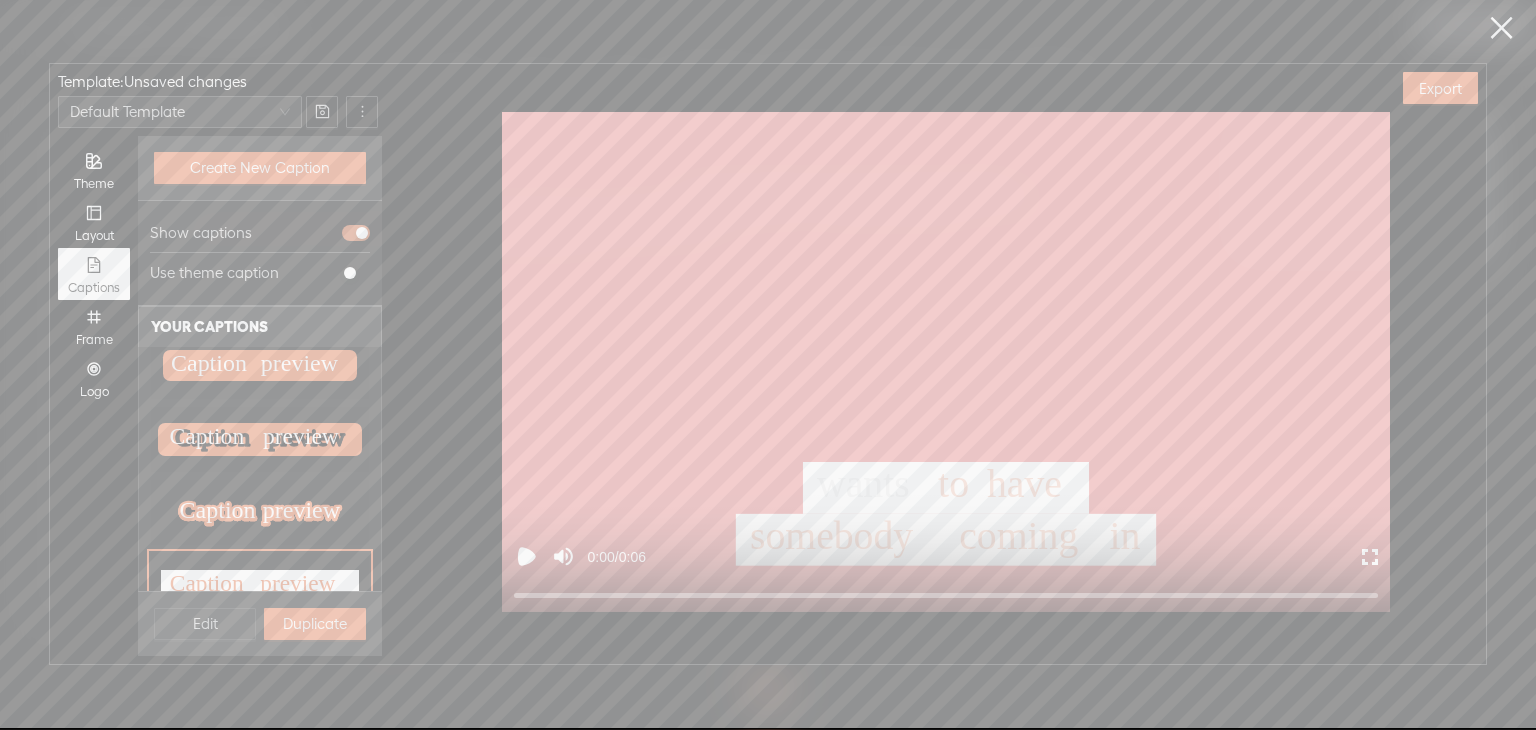 click on "Caption Caption Caption Caption preview preview preview preview Caption preview" at bounding box center (260, 439) 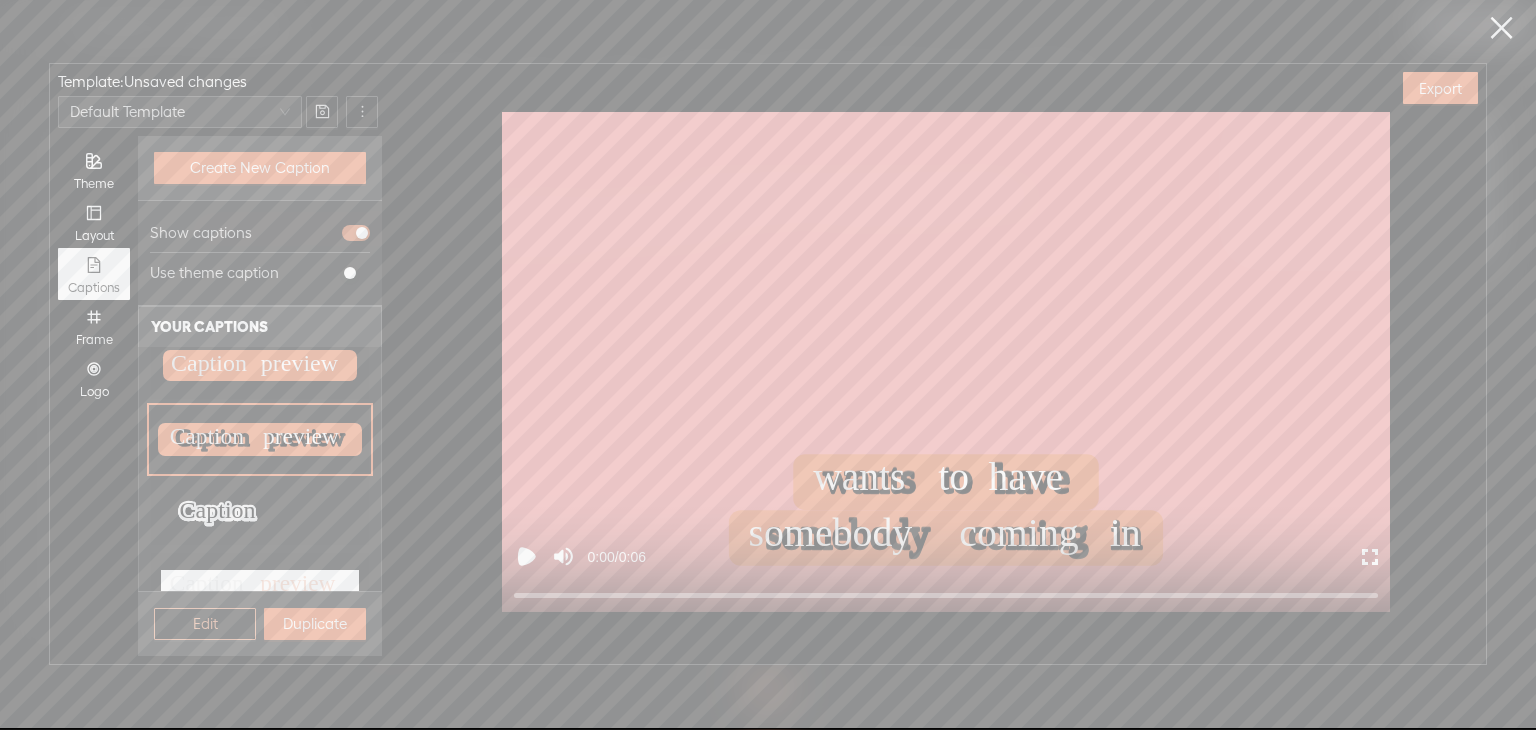 click on "Edit" at bounding box center (205, 624) 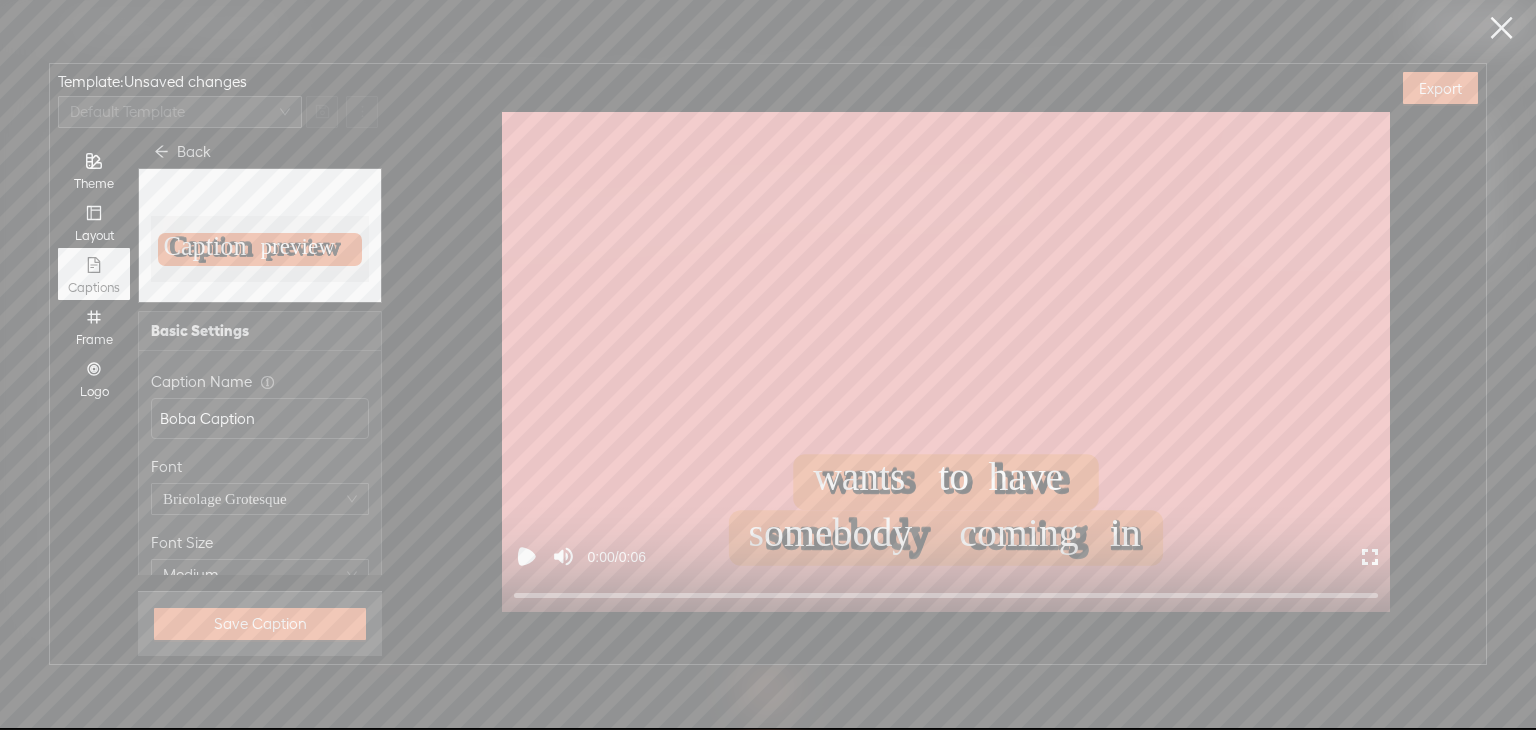scroll, scrollTop: 0, scrollLeft: 0, axis: both 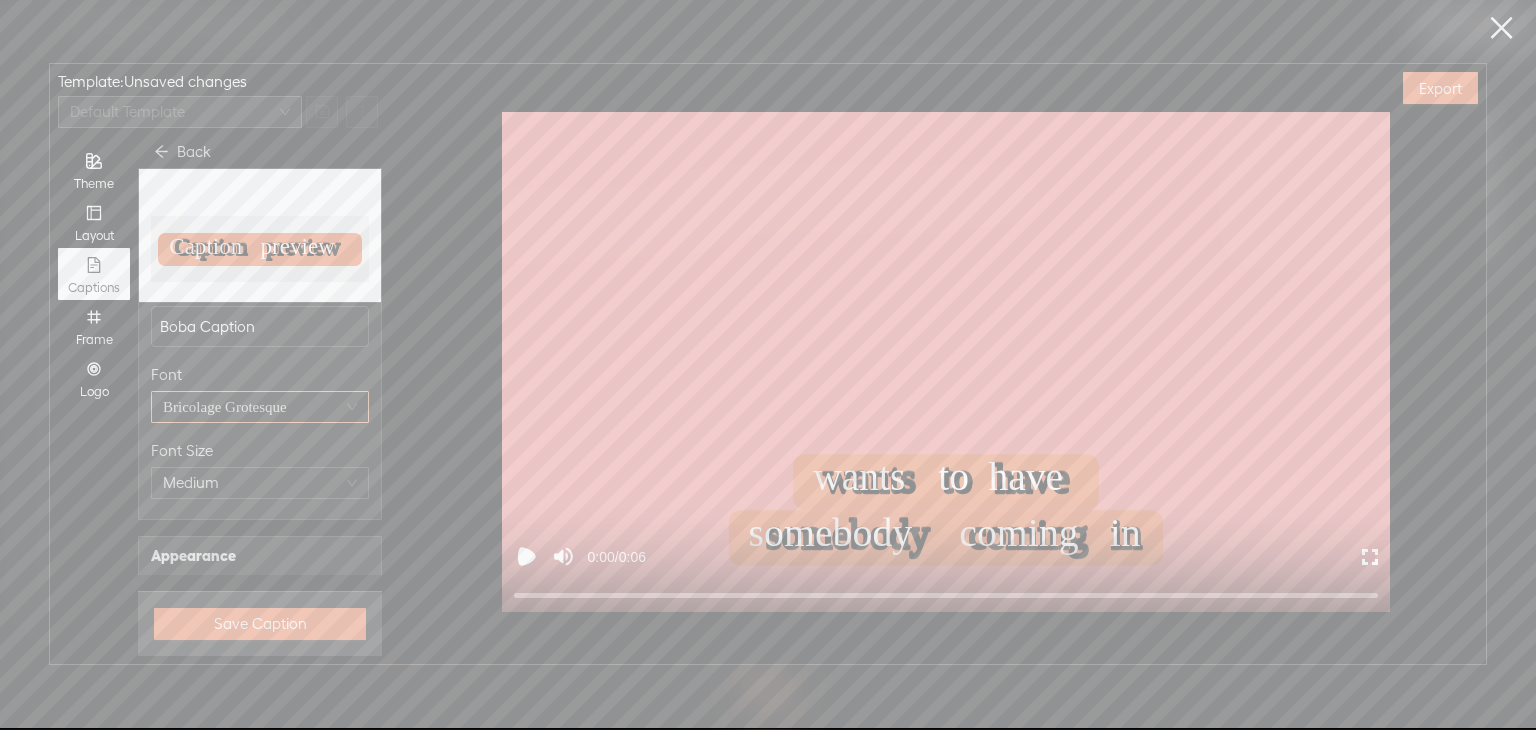 click on "Bricolage Grotesque" at bounding box center [225, 407] 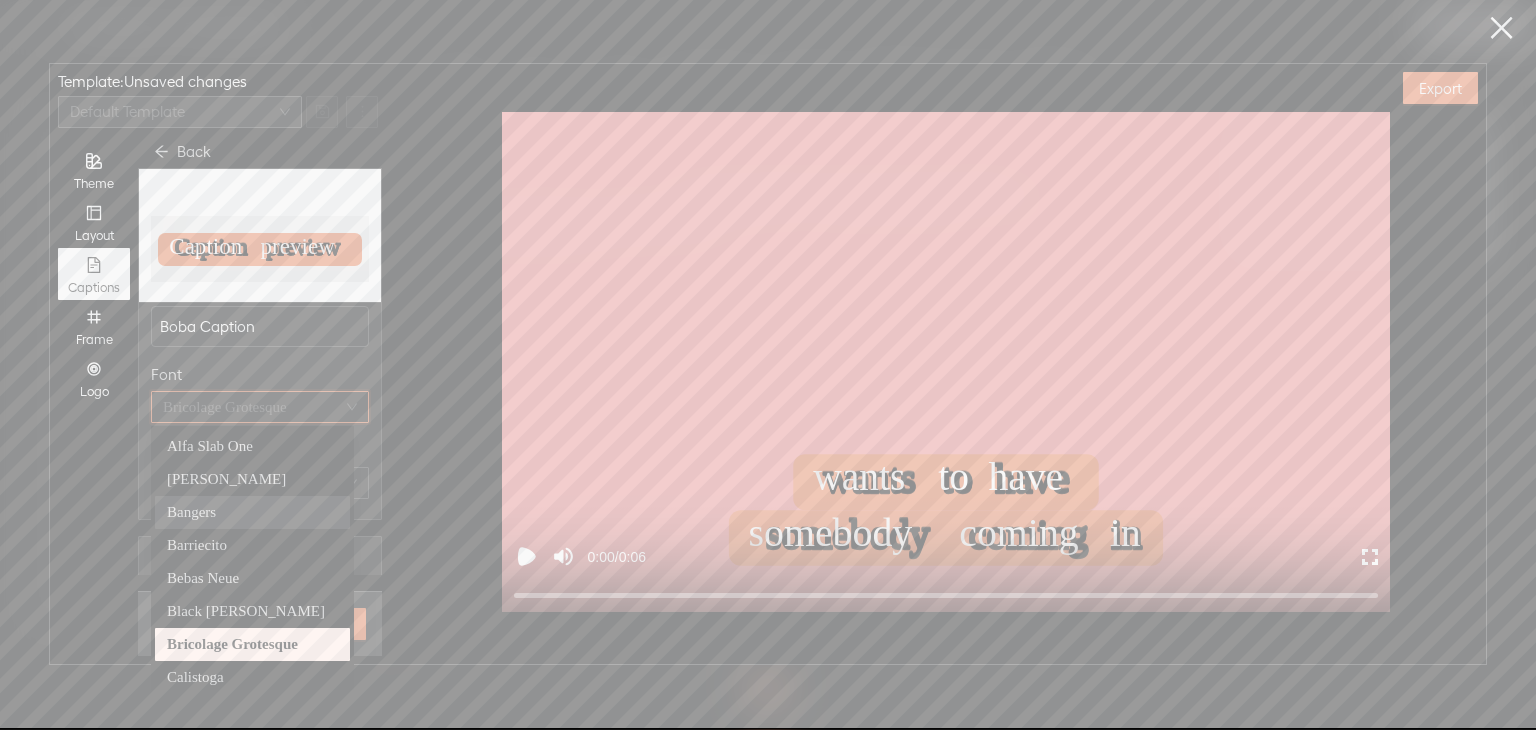 click on "Bangers" at bounding box center (191, 512) 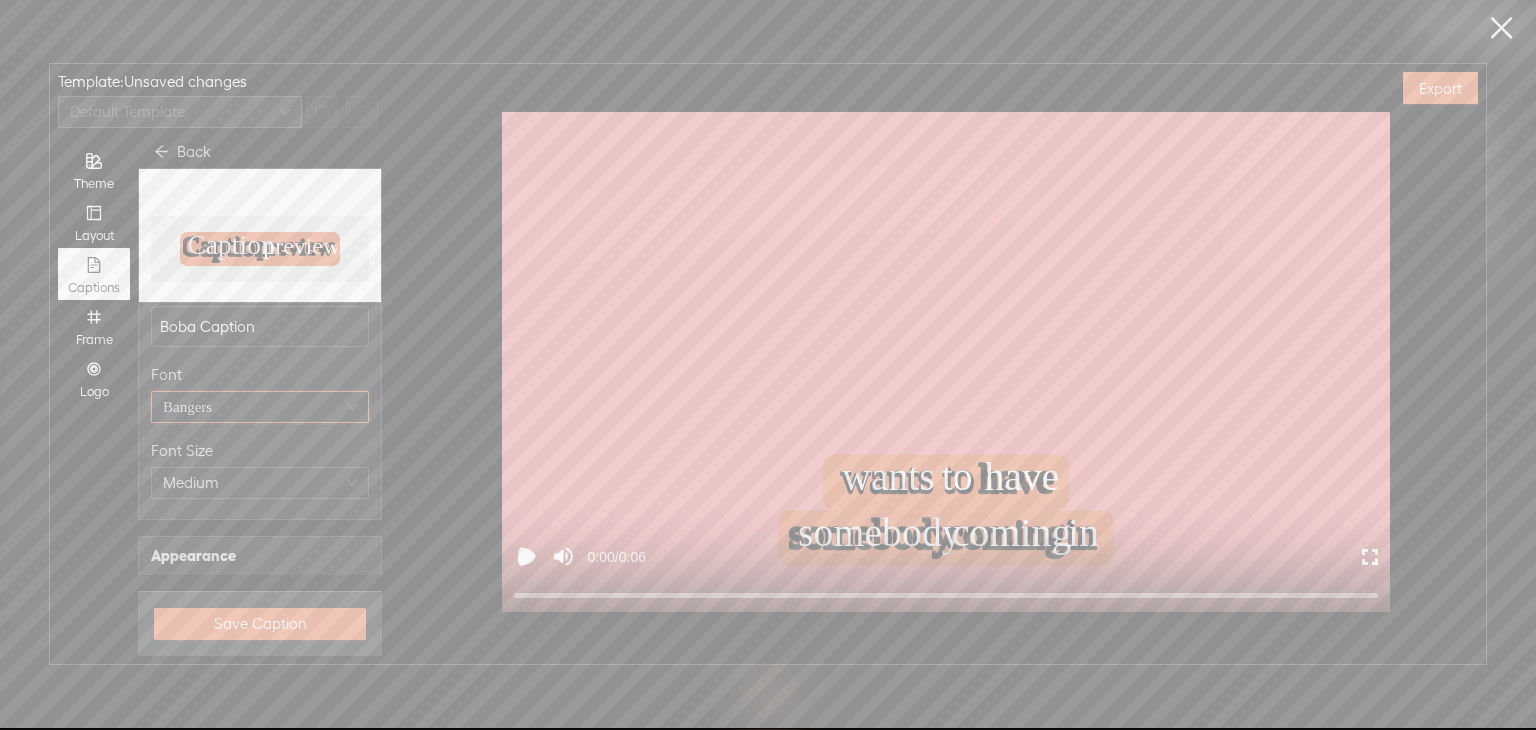 click on "Bangers" at bounding box center [260, 407] 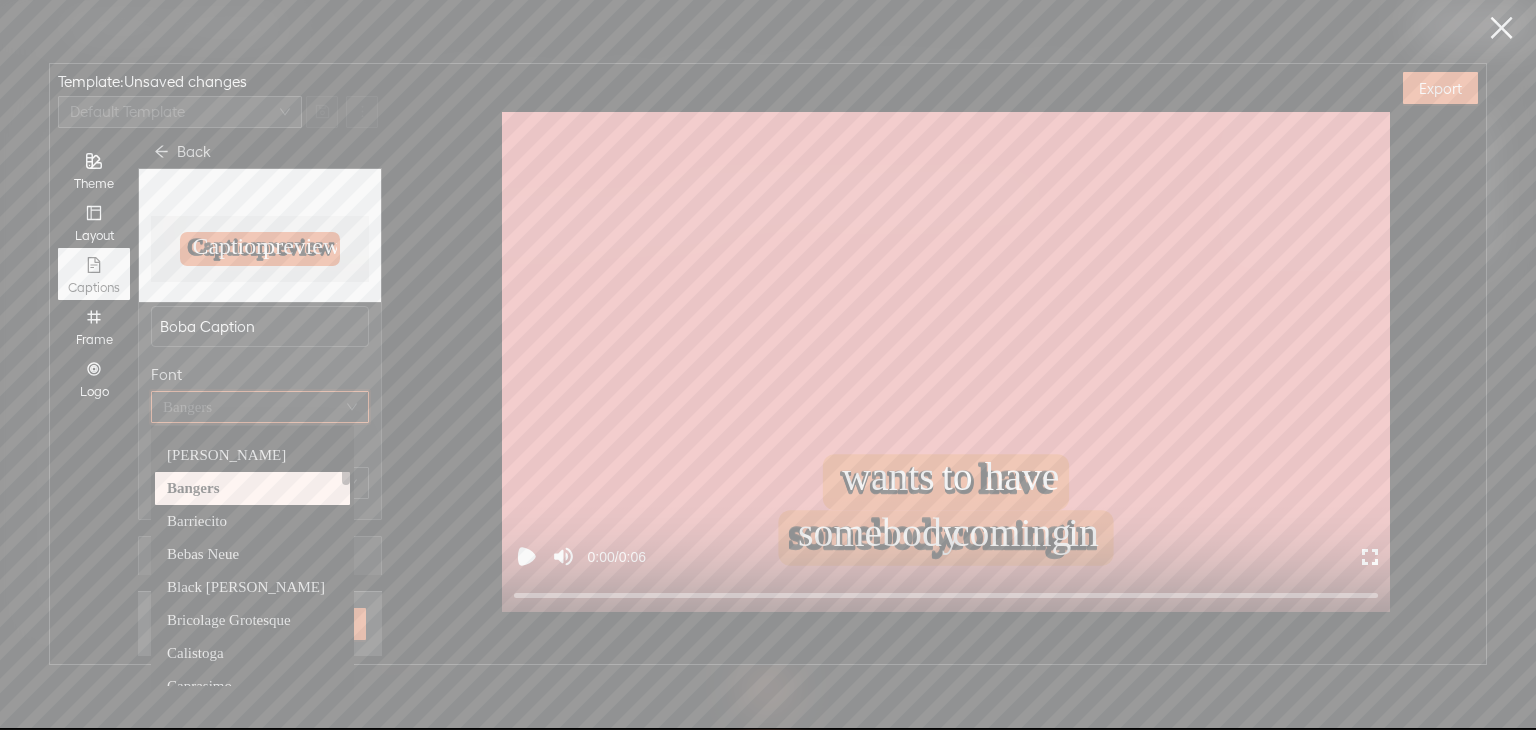 scroll, scrollTop: 24, scrollLeft: 0, axis: vertical 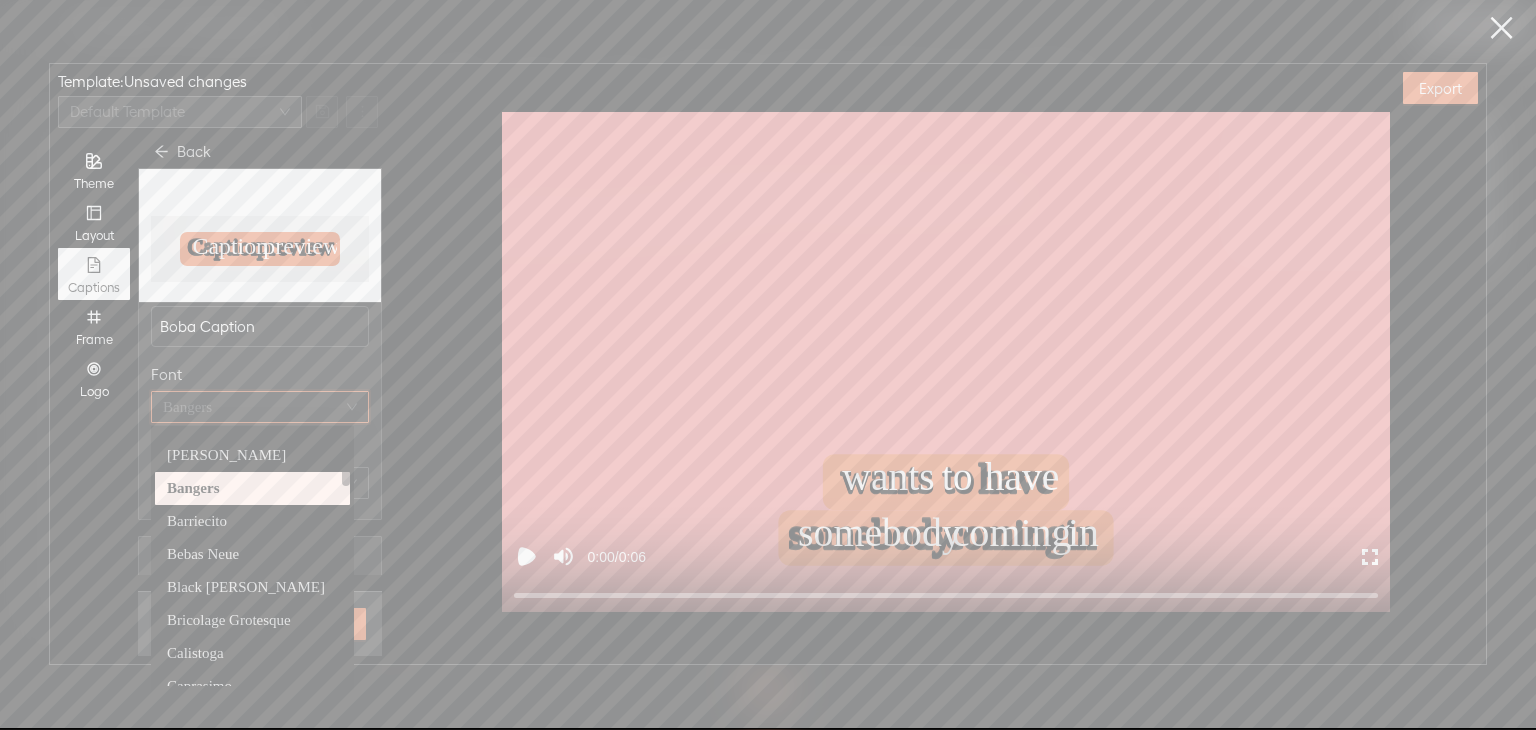 click on "Barriecito" at bounding box center (252, 521) 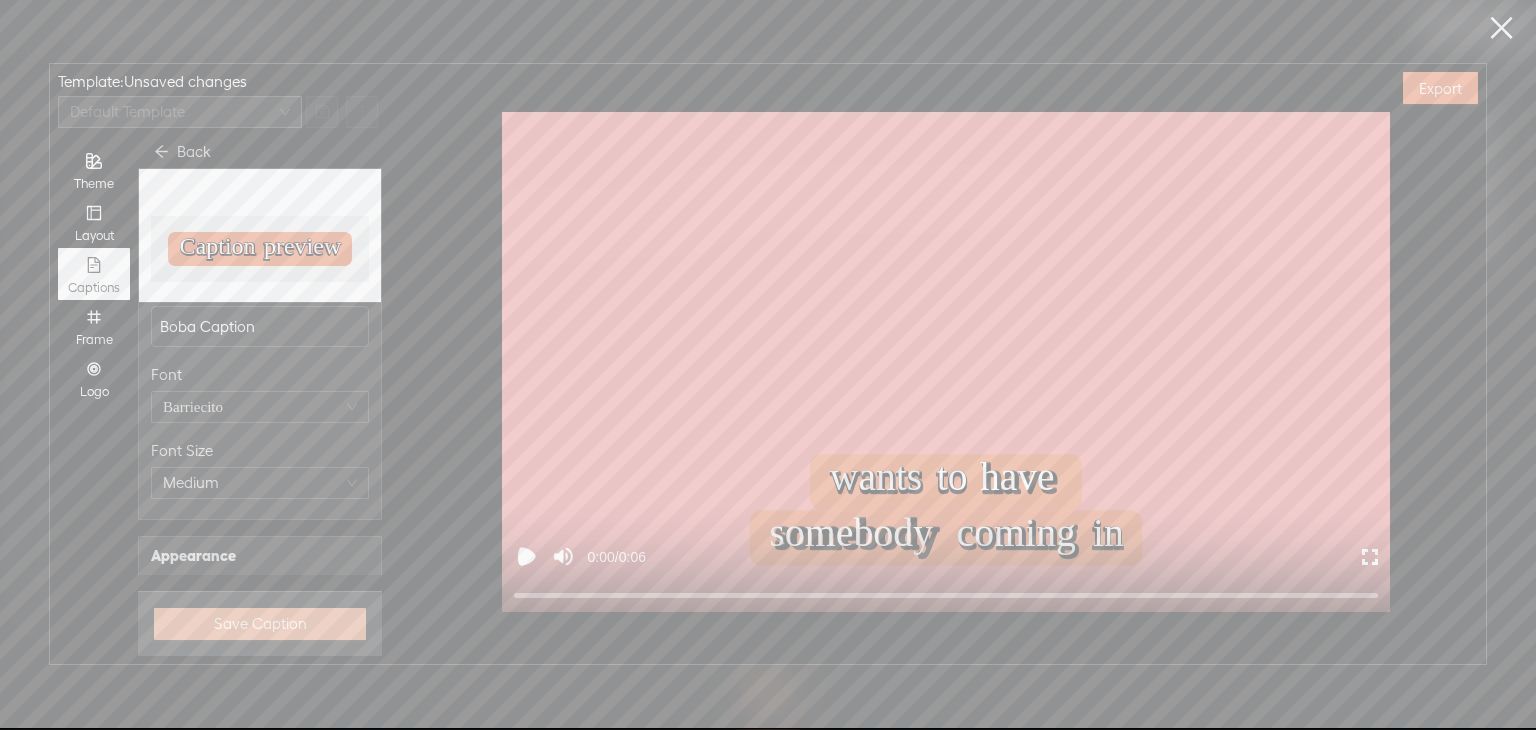 click on "Save Caption" at bounding box center [260, 624] 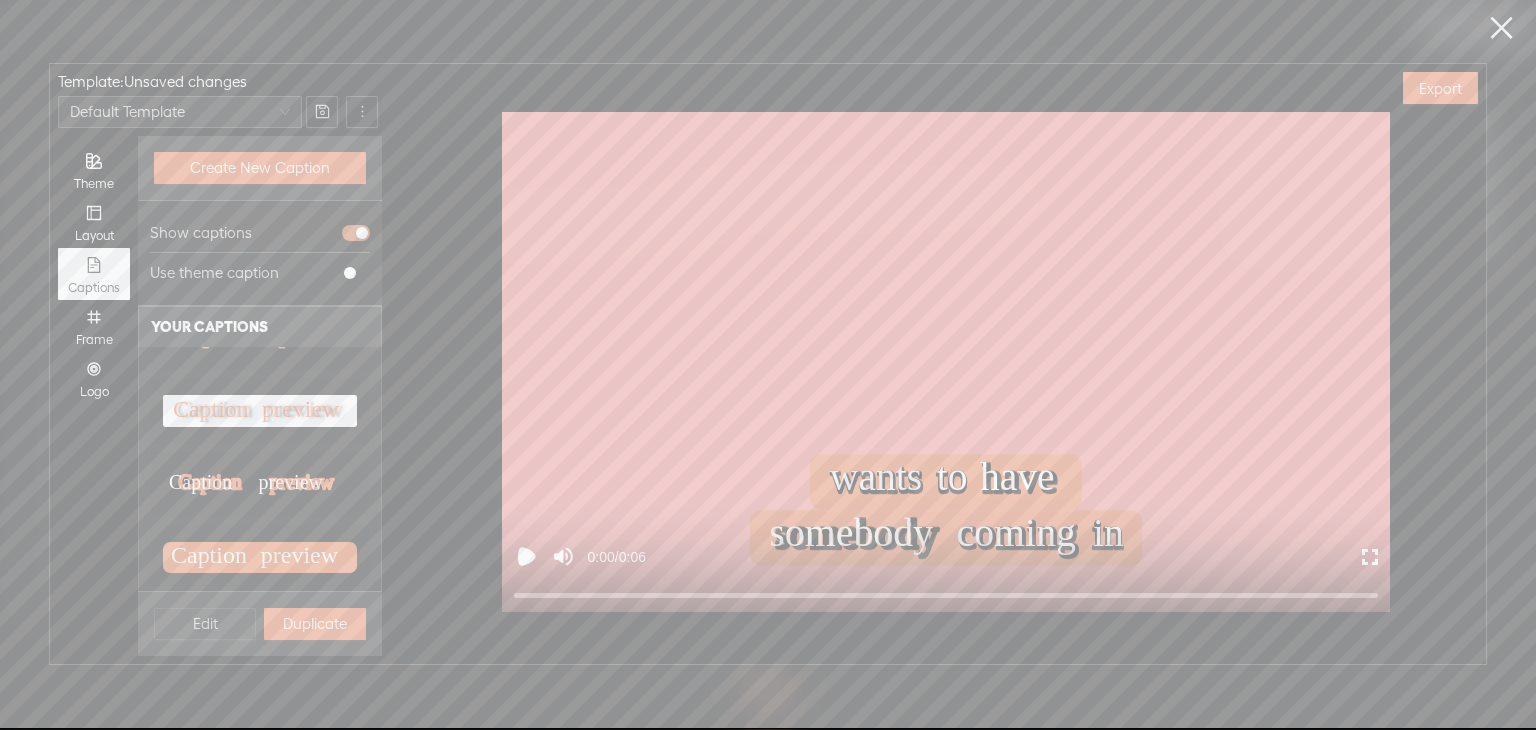 scroll, scrollTop: 651, scrollLeft: 0, axis: vertical 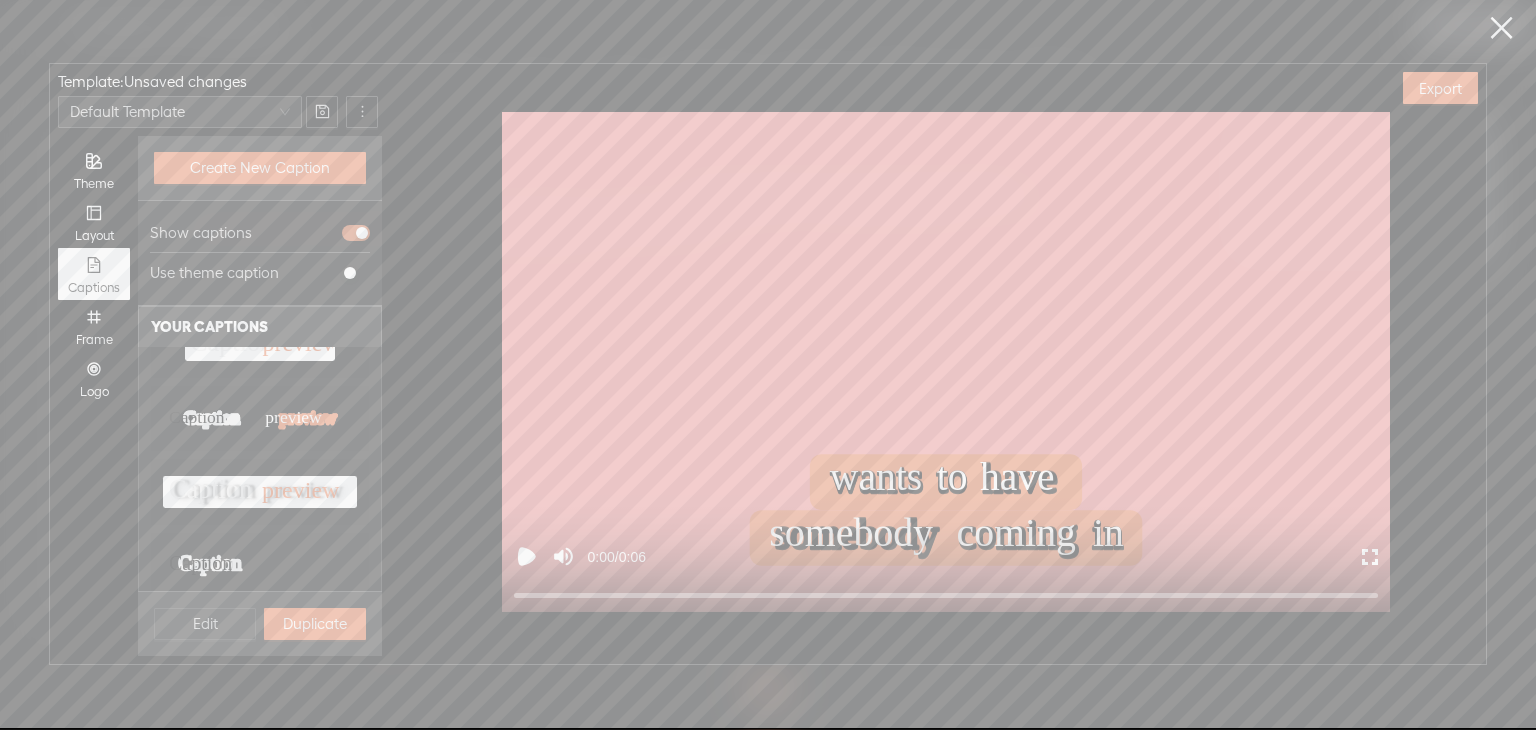 click on "Caption" 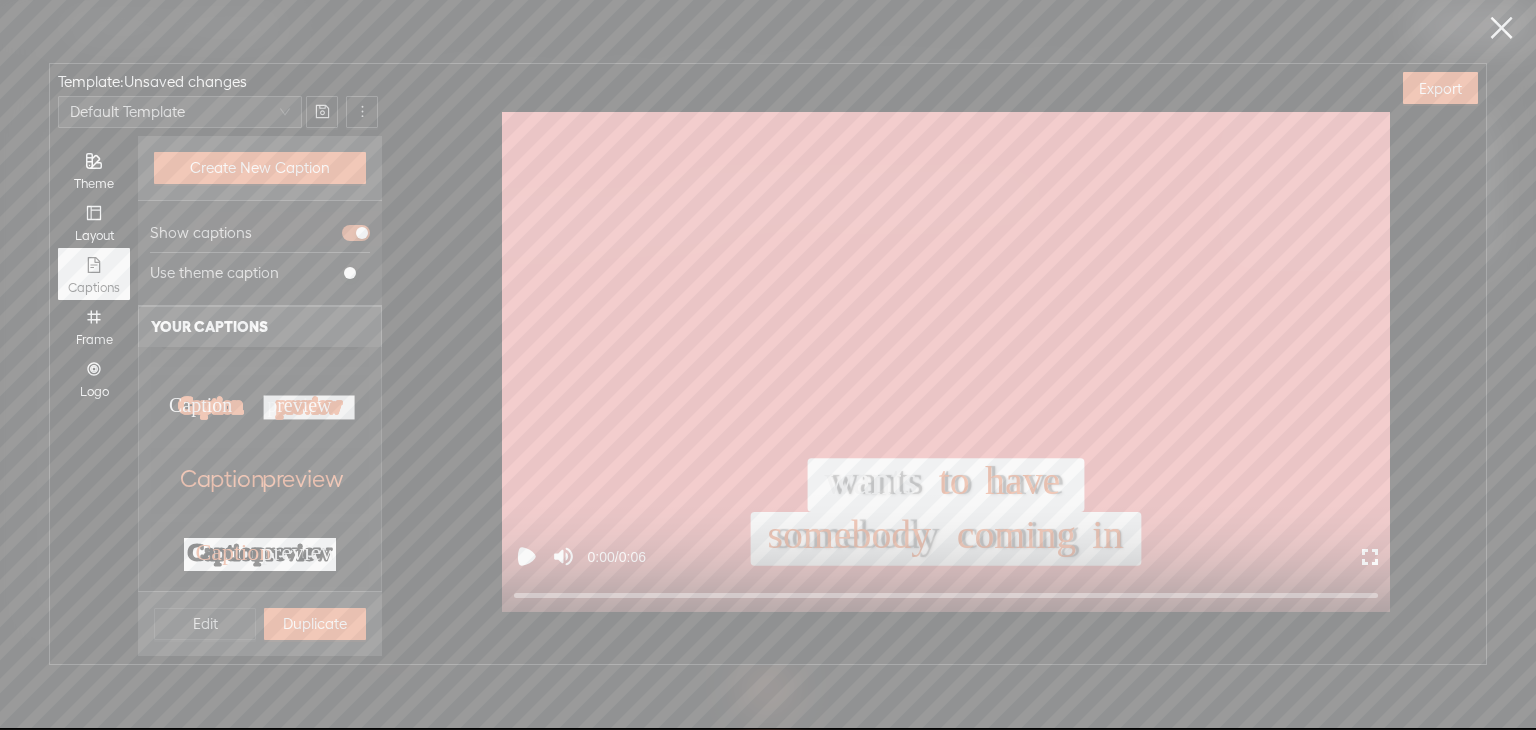 scroll, scrollTop: 293, scrollLeft: 0, axis: vertical 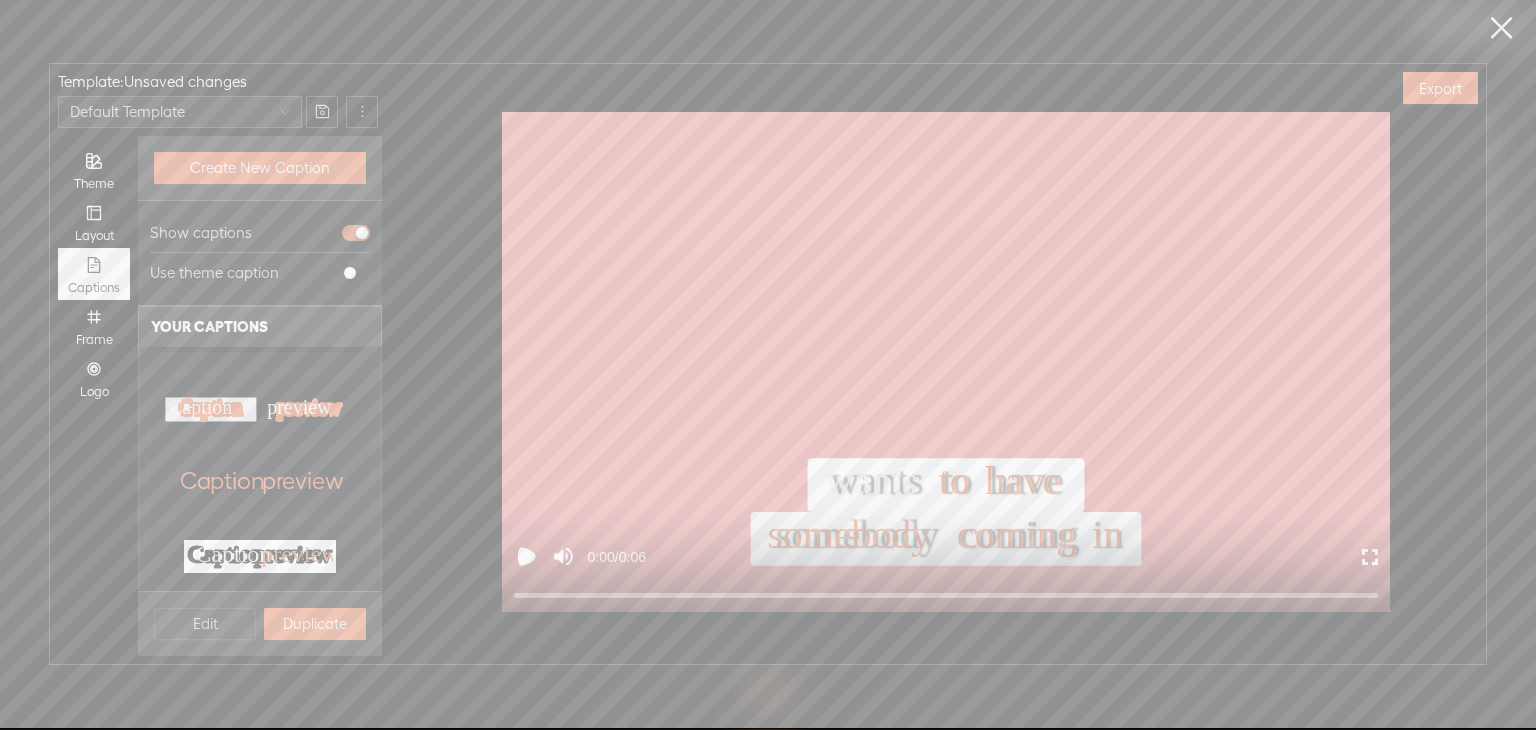 click on "preview" 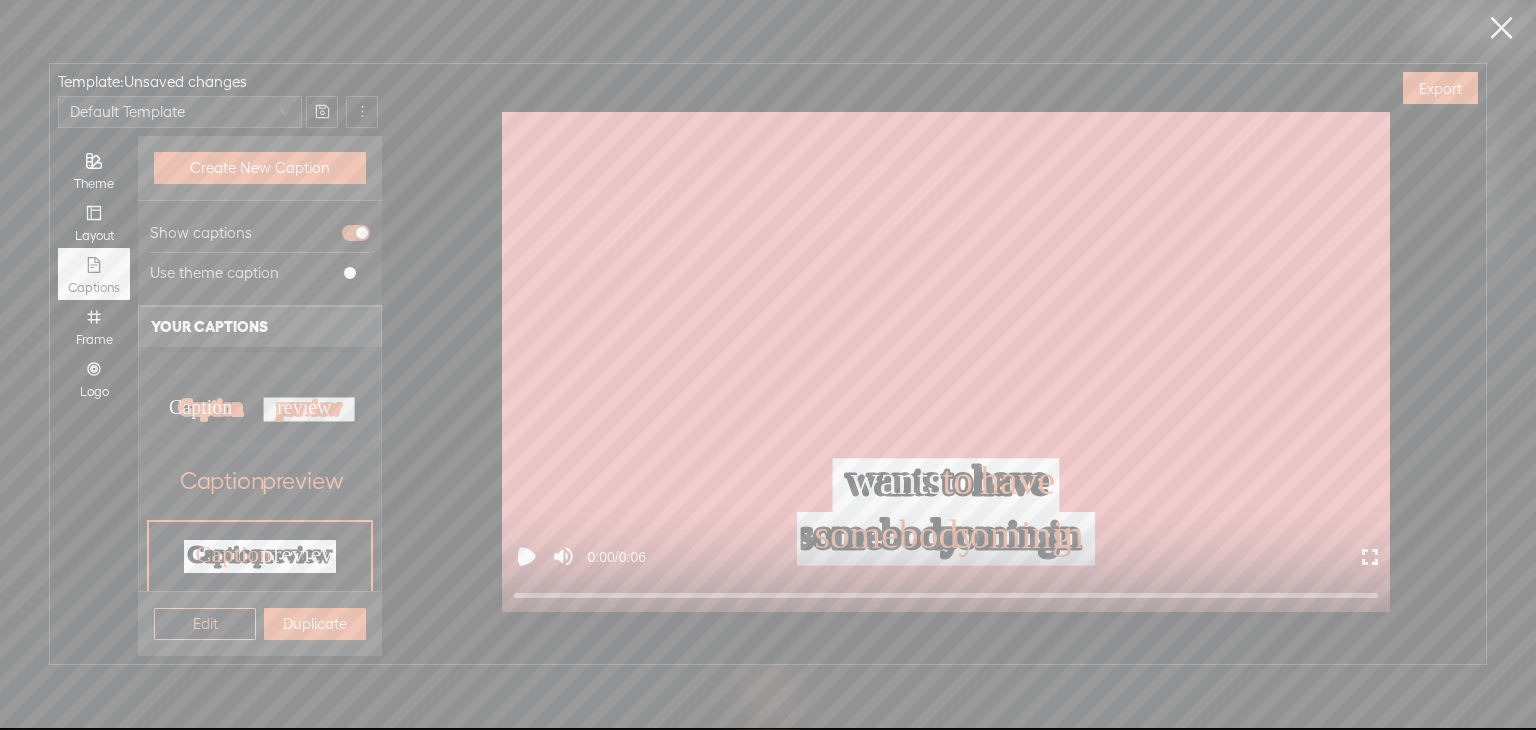 click on "Edit" at bounding box center (205, 624) 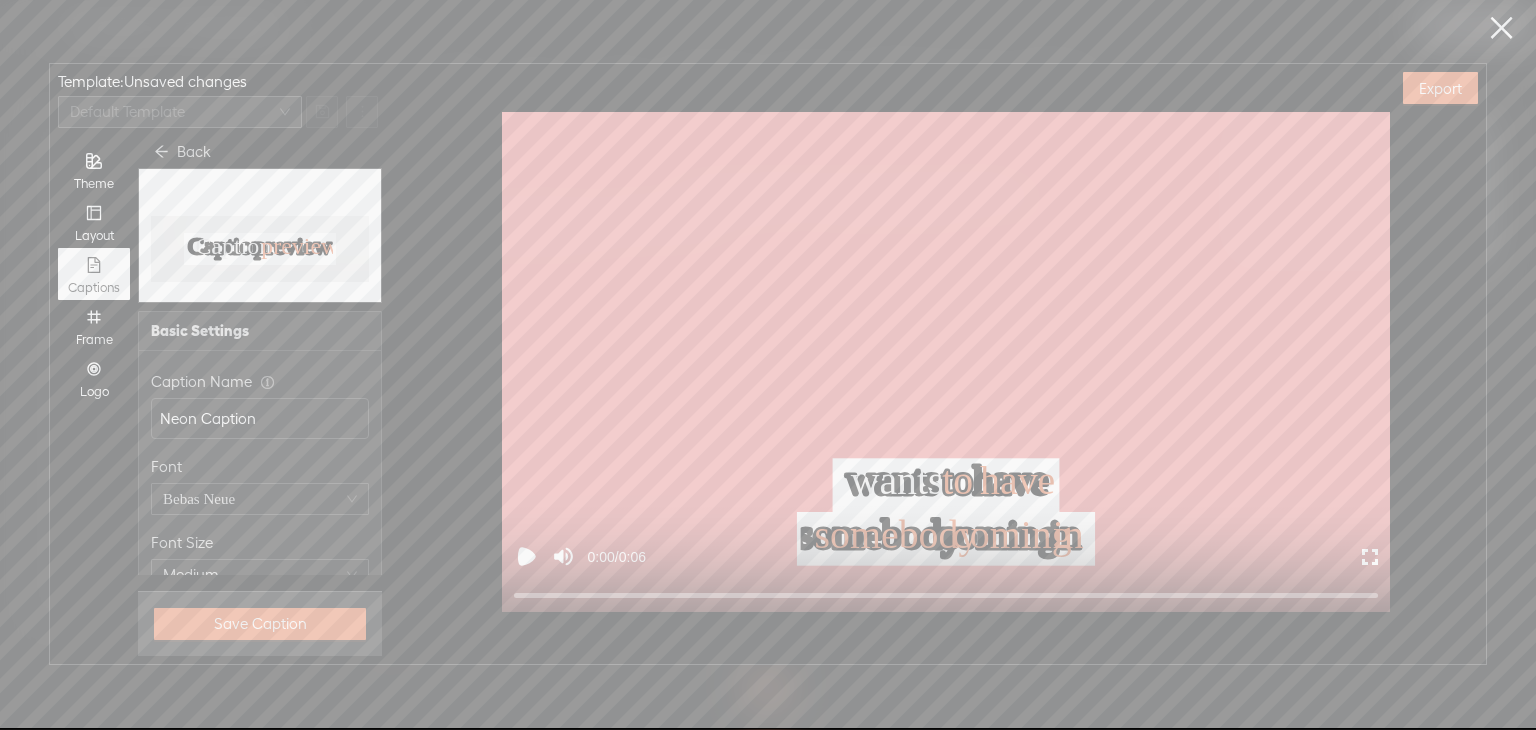 scroll, scrollTop: 0, scrollLeft: 0, axis: both 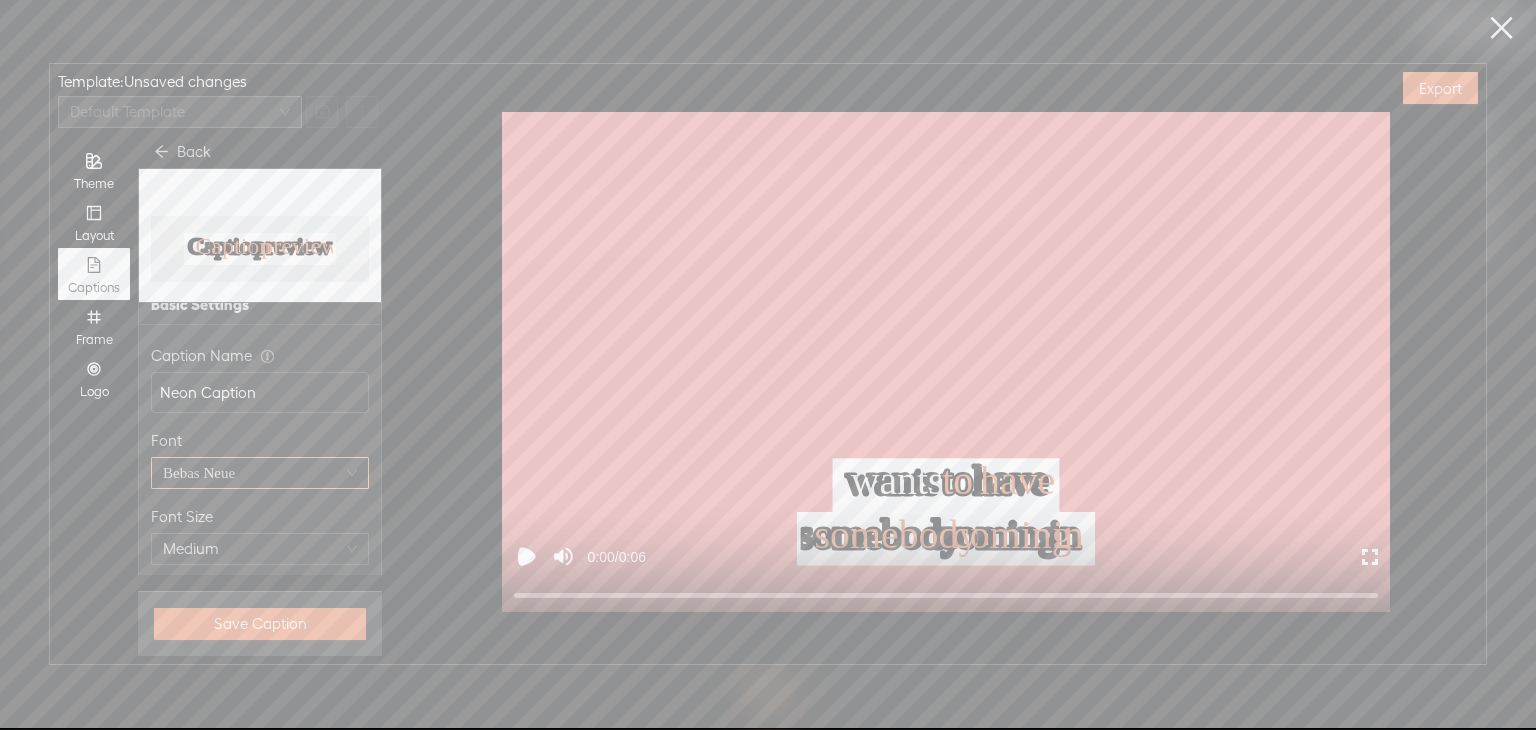 click on "Bebas Neue" at bounding box center (260, 473) 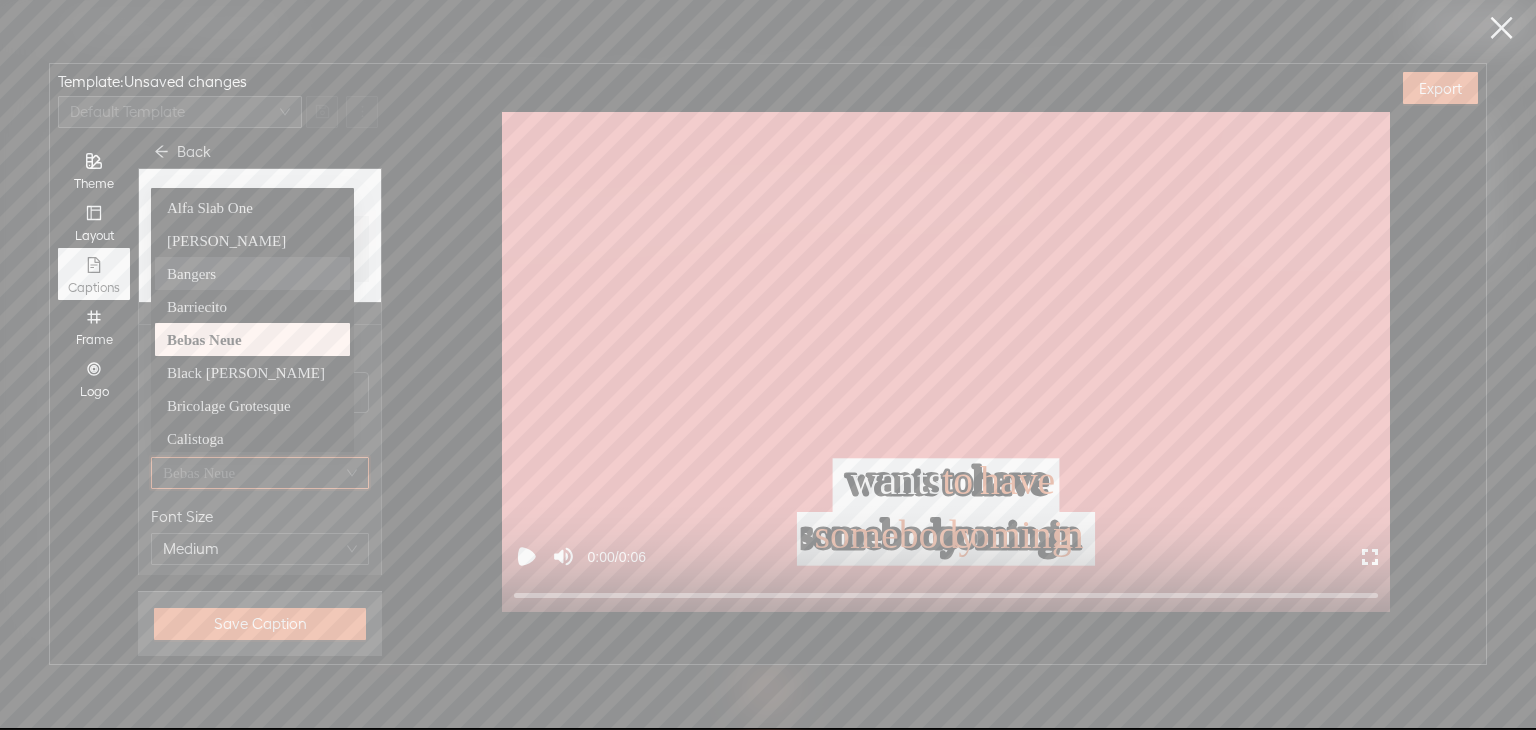 click on "Bangers" at bounding box center [252, 274] 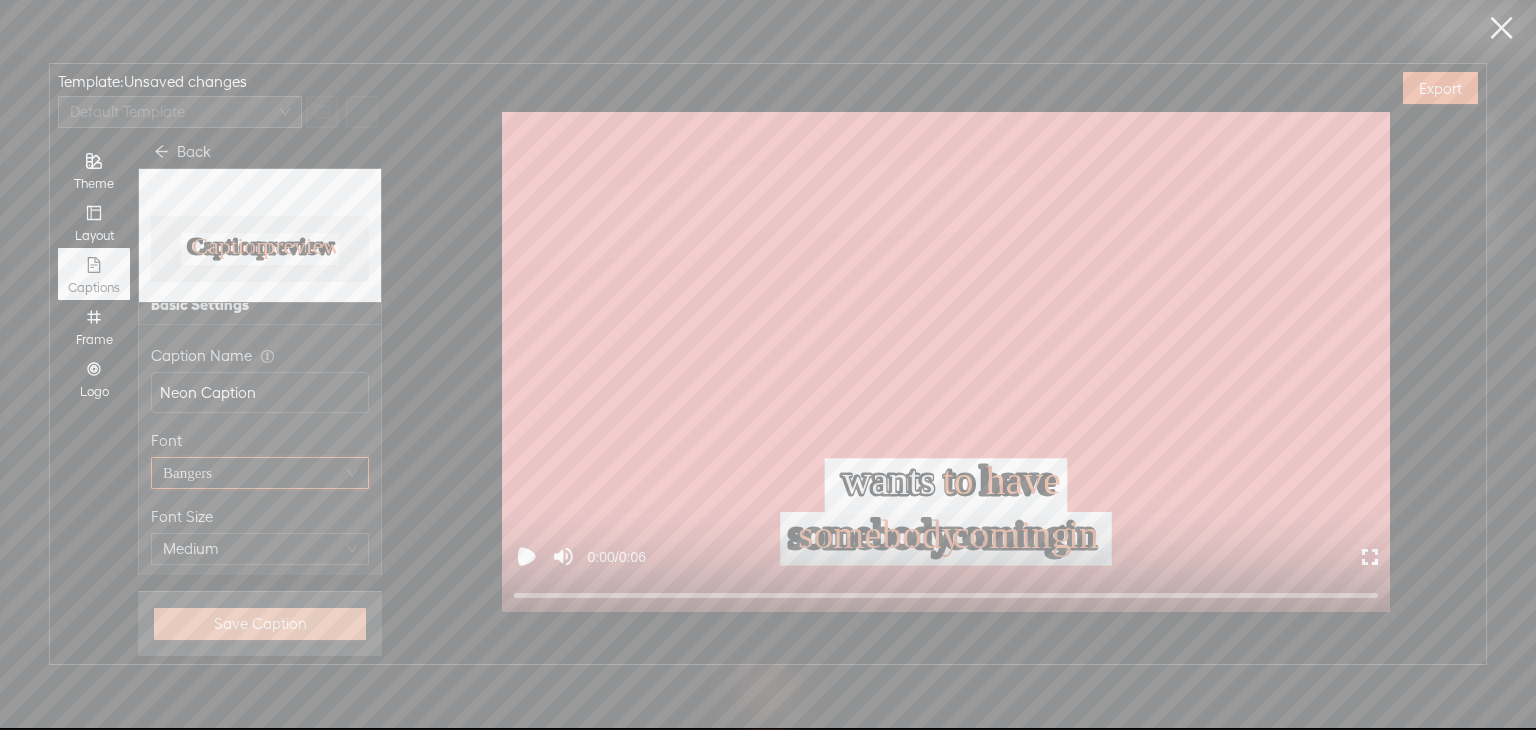 click on "Save Caption" at bounding box center (260, 624) 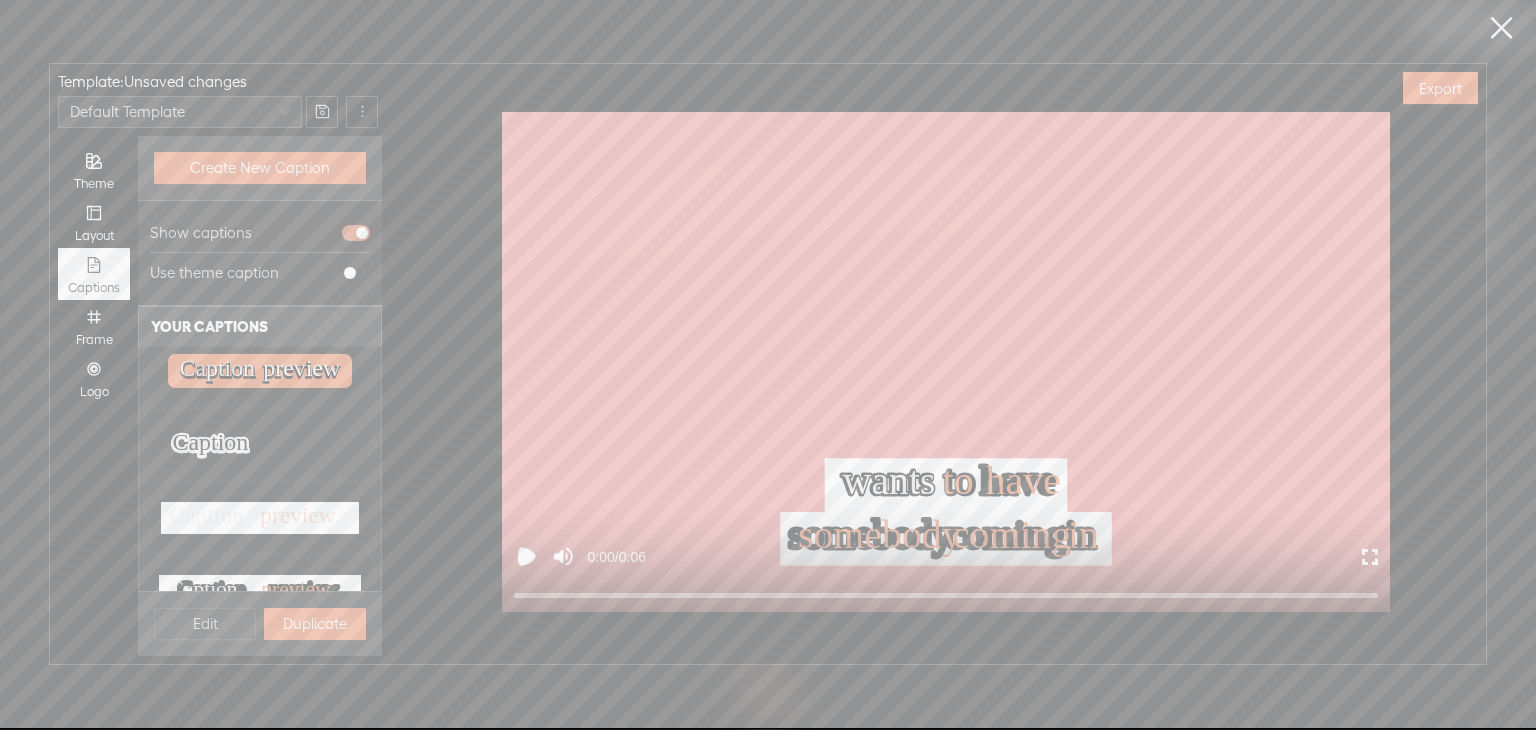 scroll, scrollTop: 992, scrollLeft: 0, axis: vertical 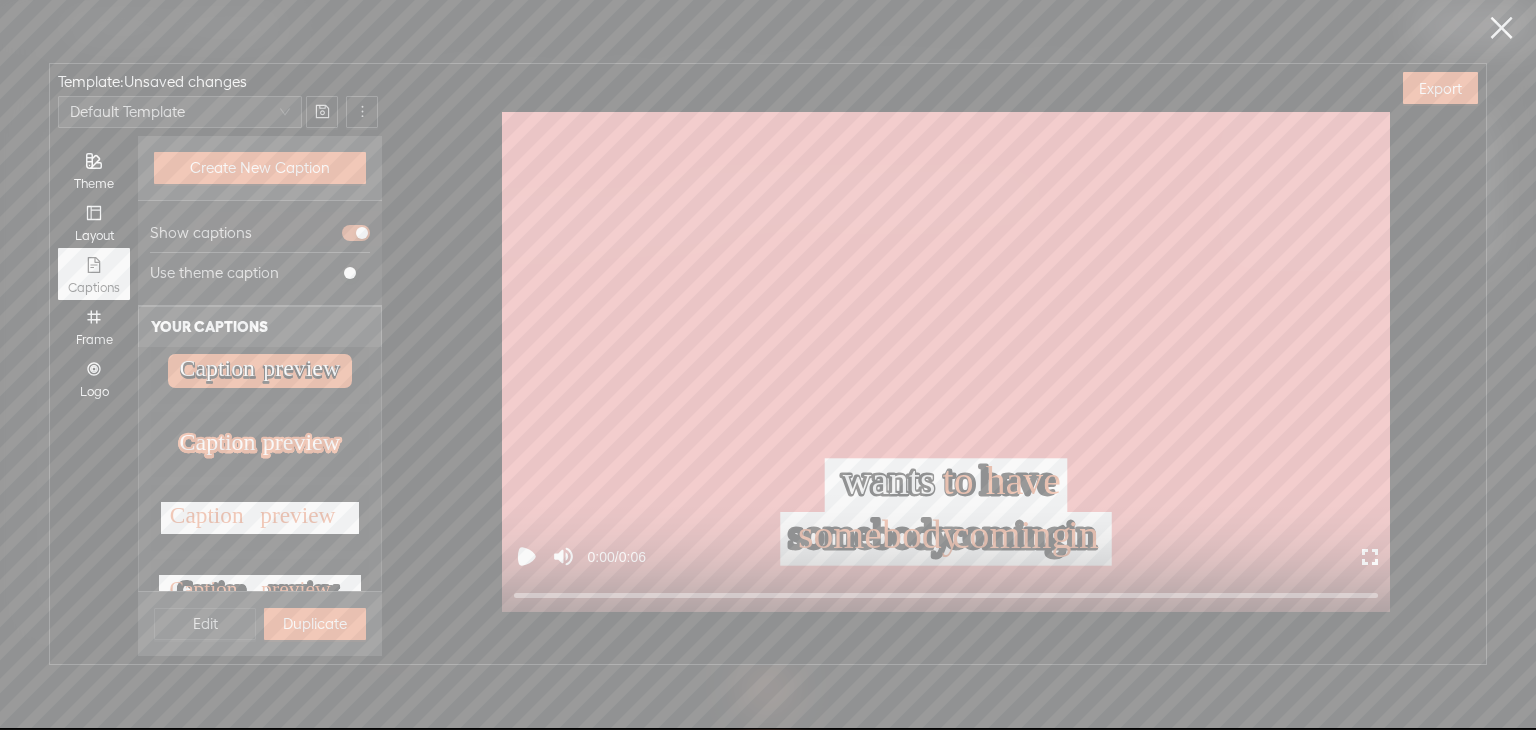 click on "Caption" 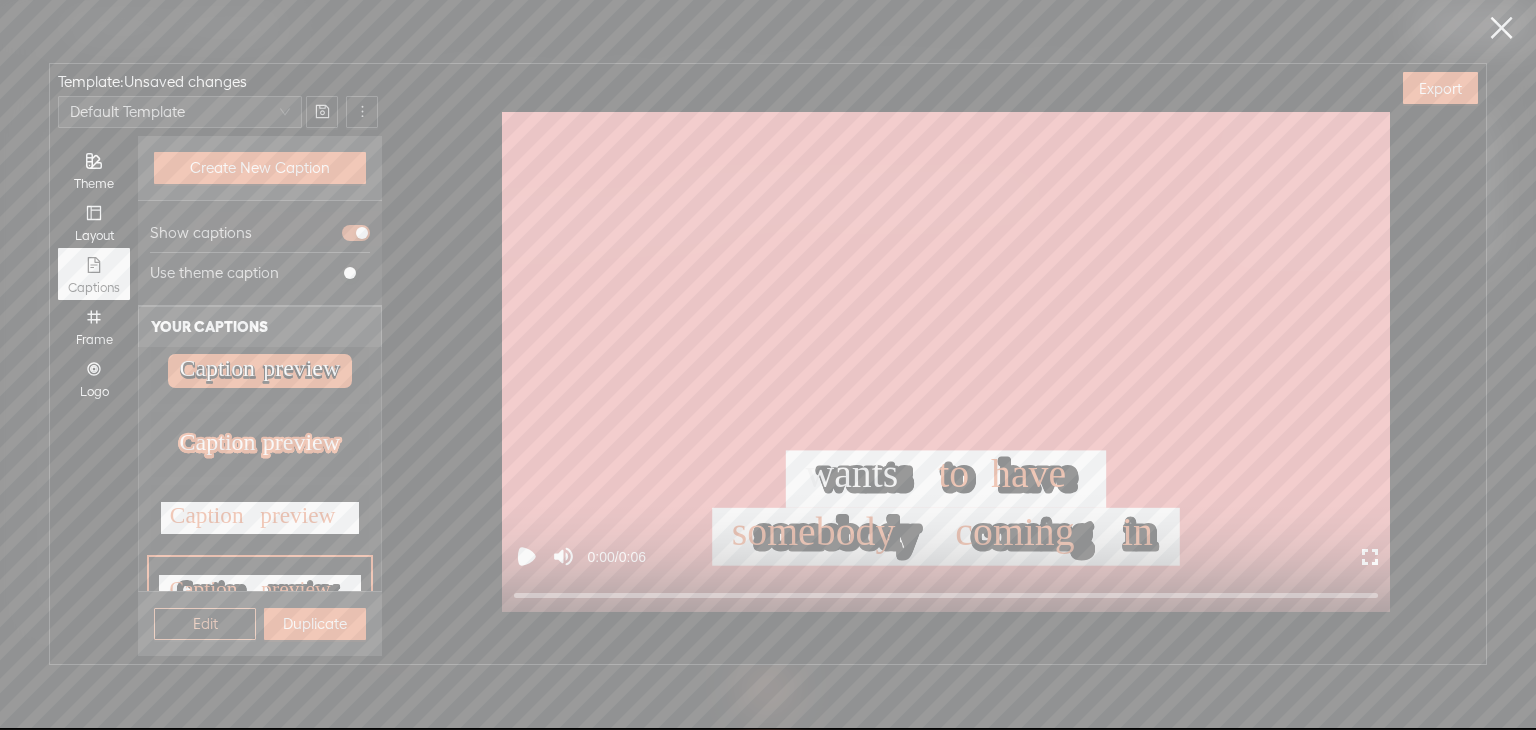 click on "Edit" at bounding box center (205, 624) 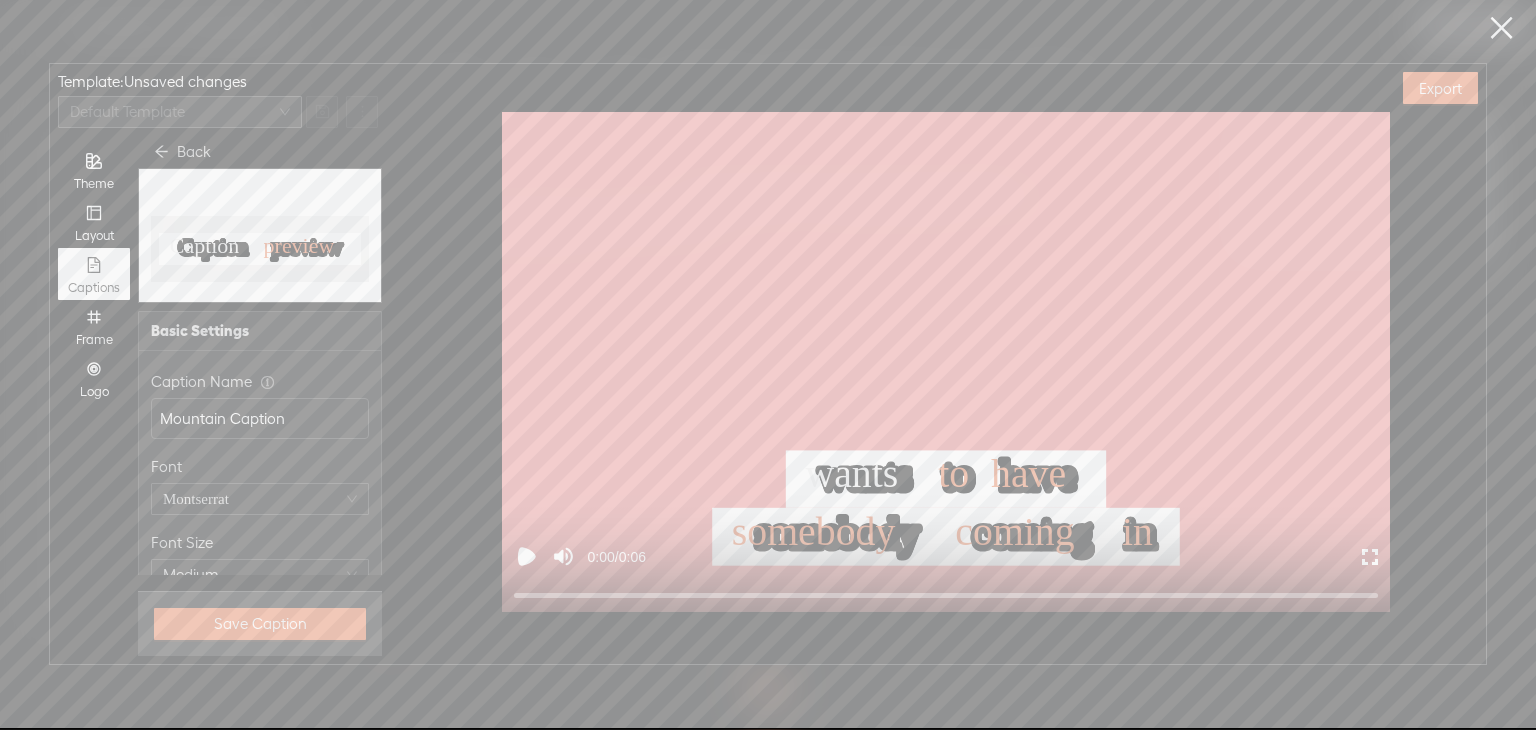 scroll, scrollTop: 0, scrollLeft: 0, axis: both 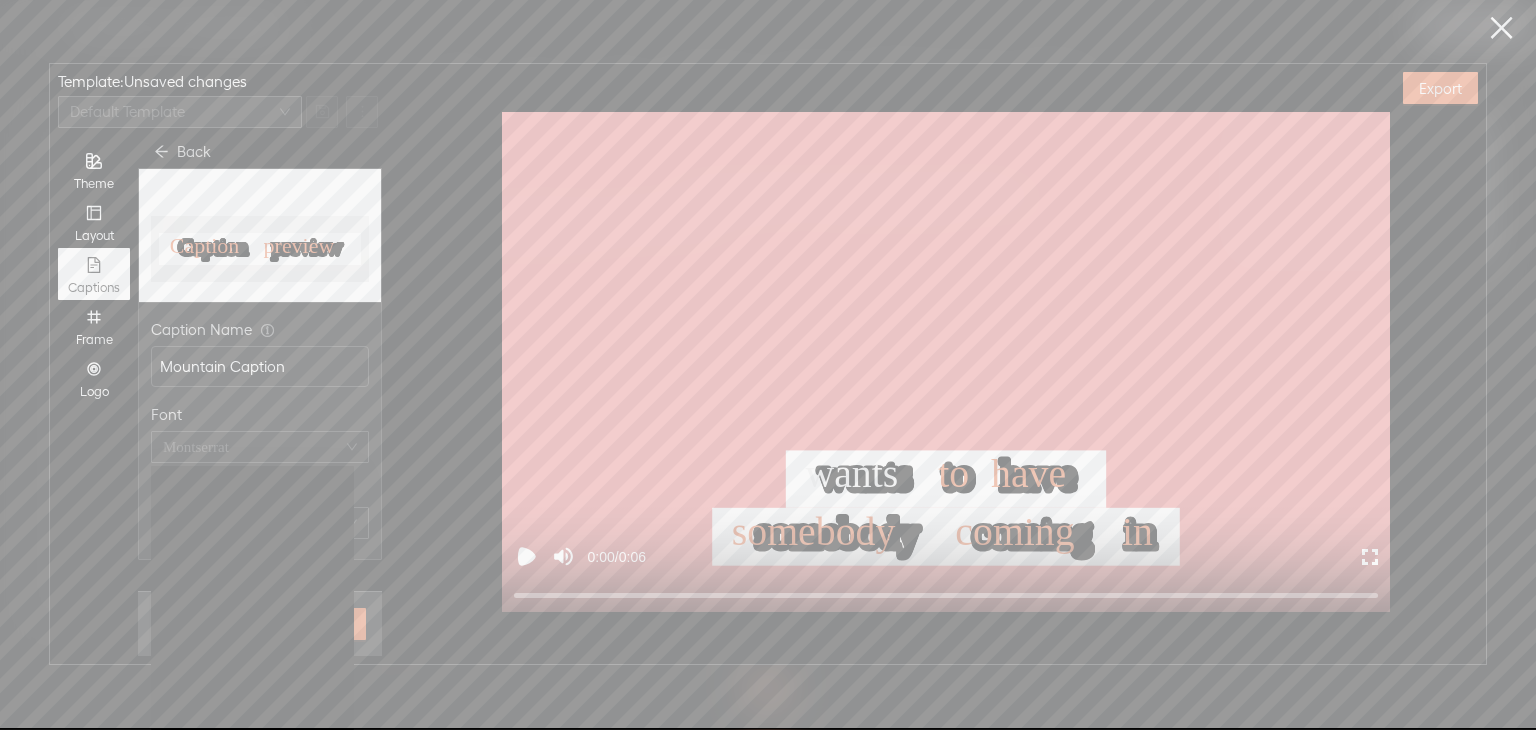 click on "Montserrat" at bounding box center [196, 447] 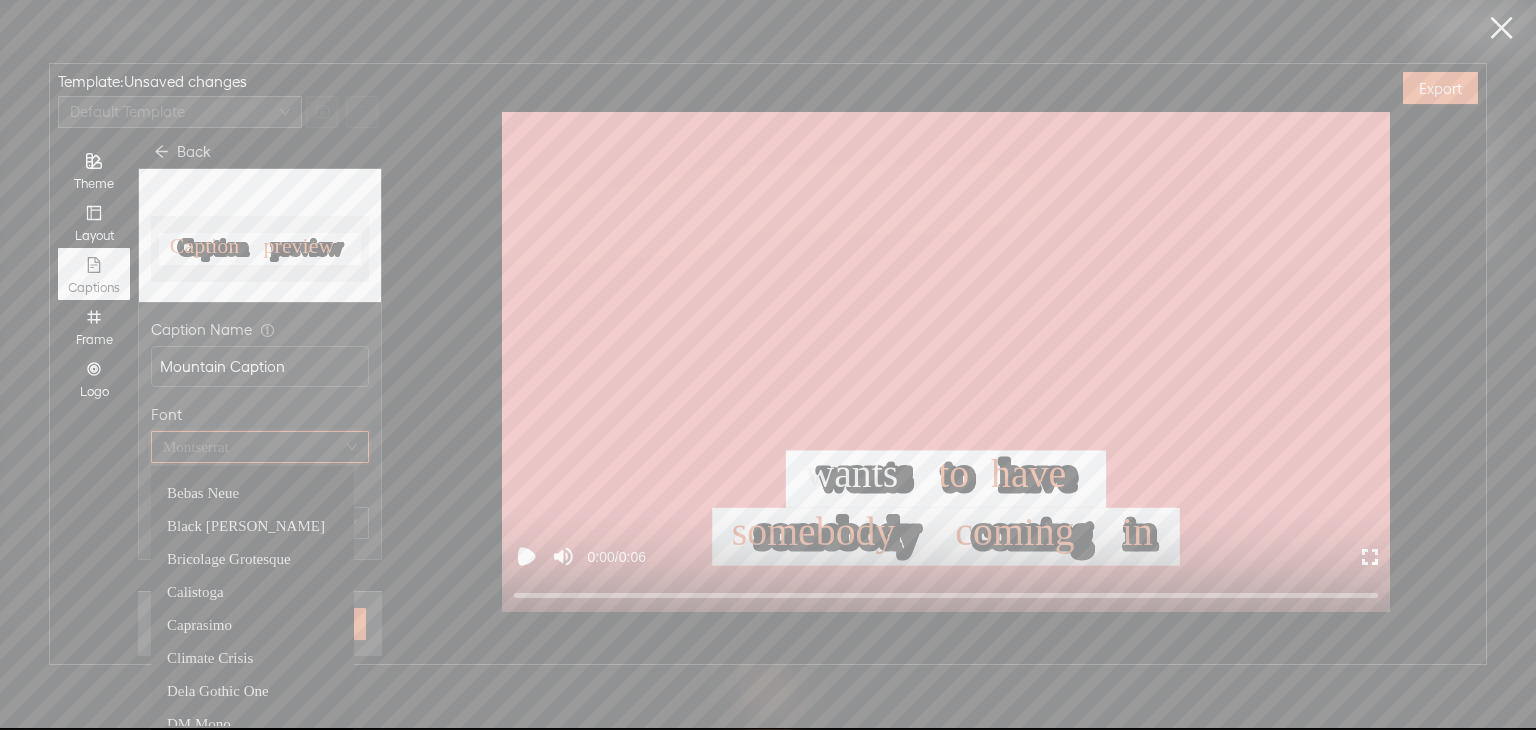 scroll, scrollTop: 230, scrollLeft: 0, axis: vertical 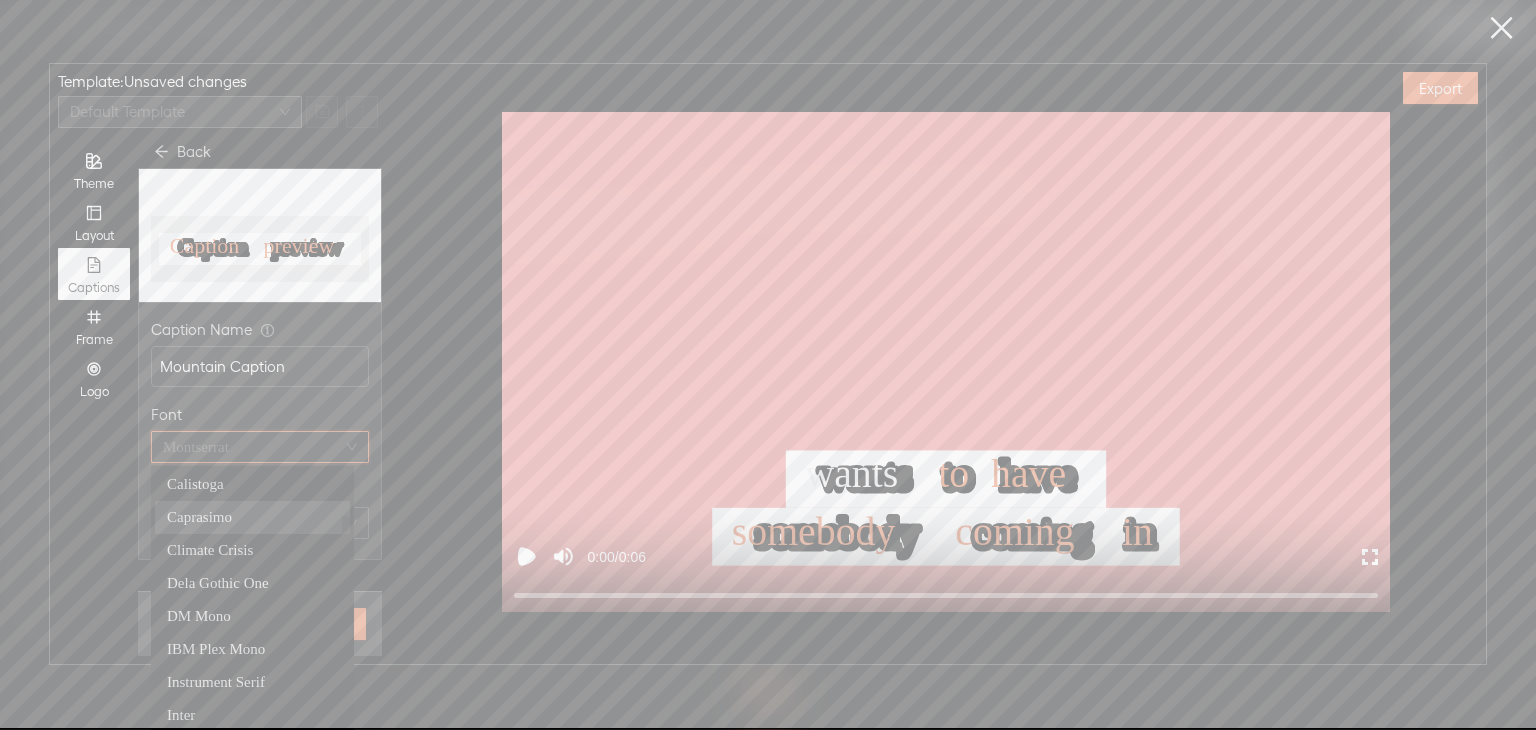 click on "Caprasimo" at bounding box center [199, 517] 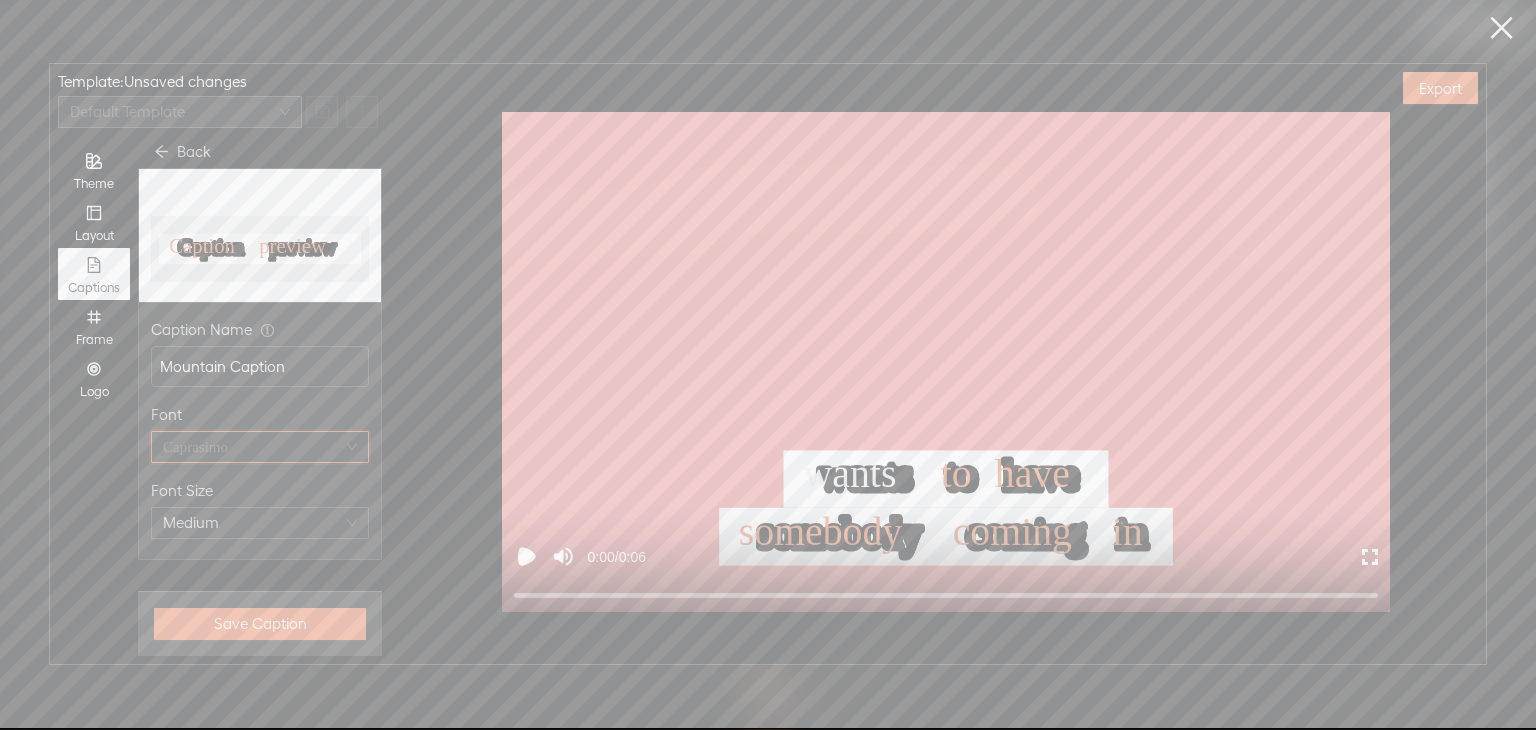 click on "Caprasimo" at bounding box center [260, 447] 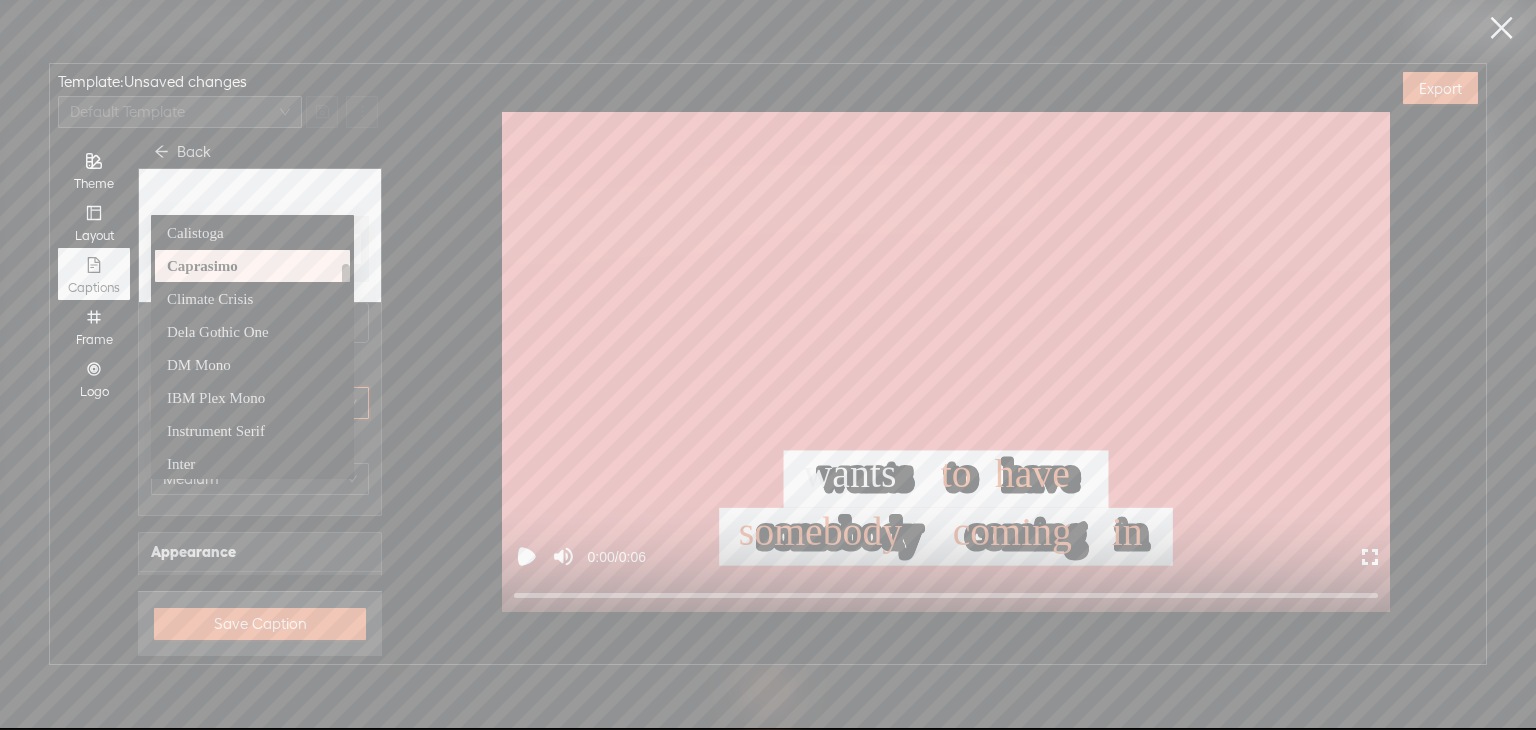 scroll, scrollTop: 0, scrollLeft: 0, axis: both 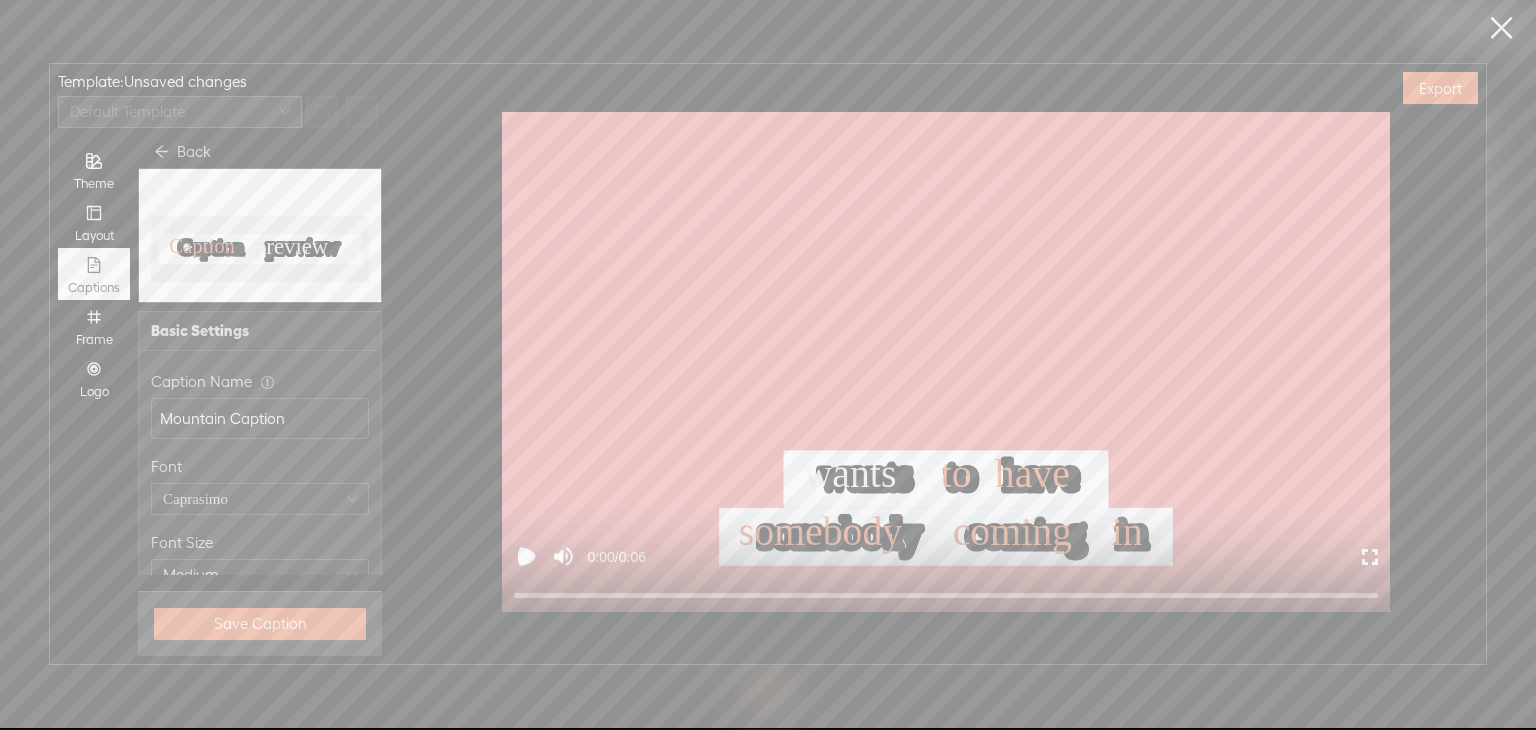 click on "Template :  Unsaved changes Default Template Theme Layout Captions Frame Logo Back Preview Caption Caption Caption Caption preview preview preview preview Caption preview Basic Settings Caption Name Mountain Caption Font Caprasimo Font Size Medium Appearance Outline 3D Stroke Background White Border Radius Square Colors Use Theme Color Main Highlight Color Layout Maximum Lines Two lines Position Top Middle Bottom Align Center Animation & Text Text Animation Scale Case Standard Uppercase Hide Punctuation Save Caption Export wants wants wants wants to to to to have have have have wants to have somebody somebody somebody somebody coming coming coming coming in in in in somebody coming in 0:00  /  0:06" at bounding box center (768, 364) 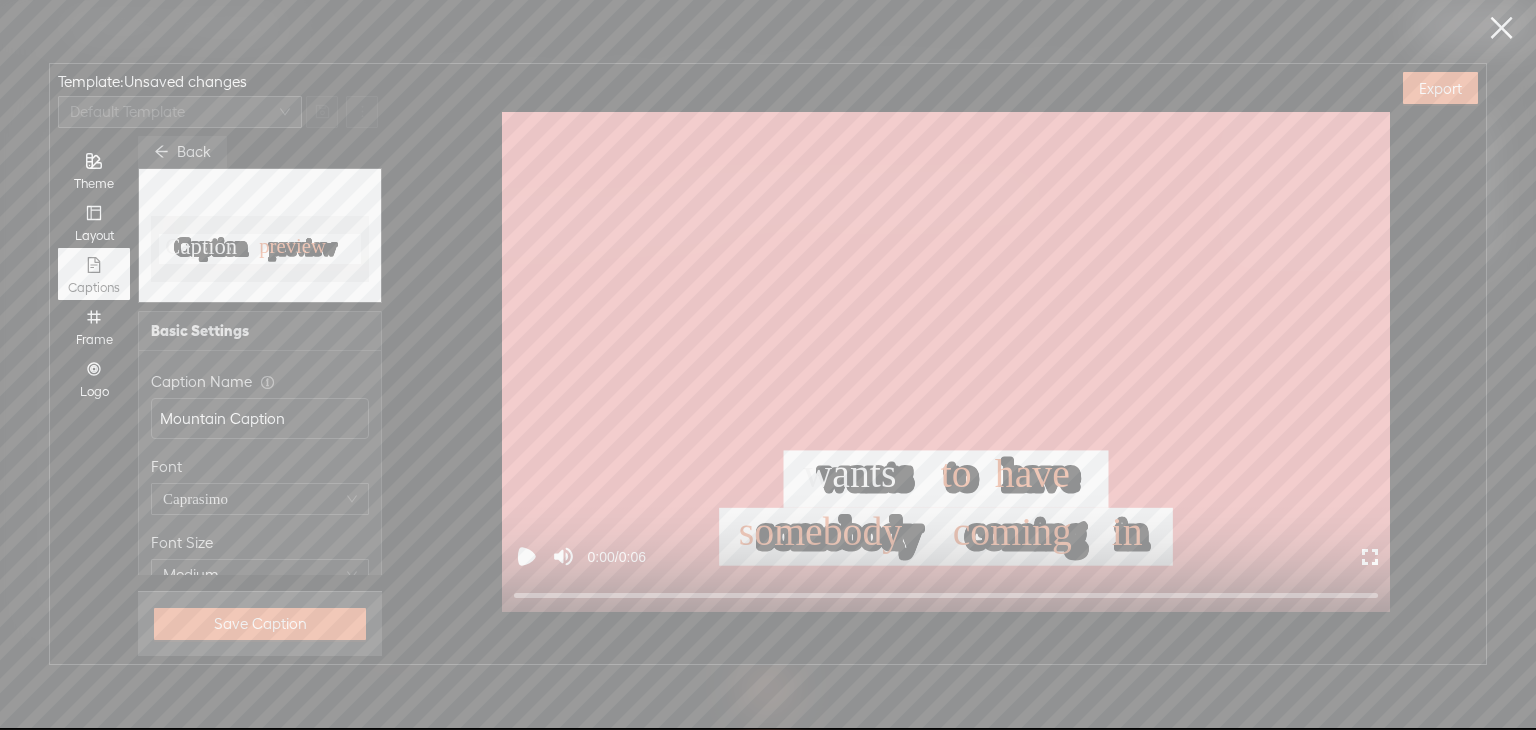 click on "Back" at bounding box center [182, 152] 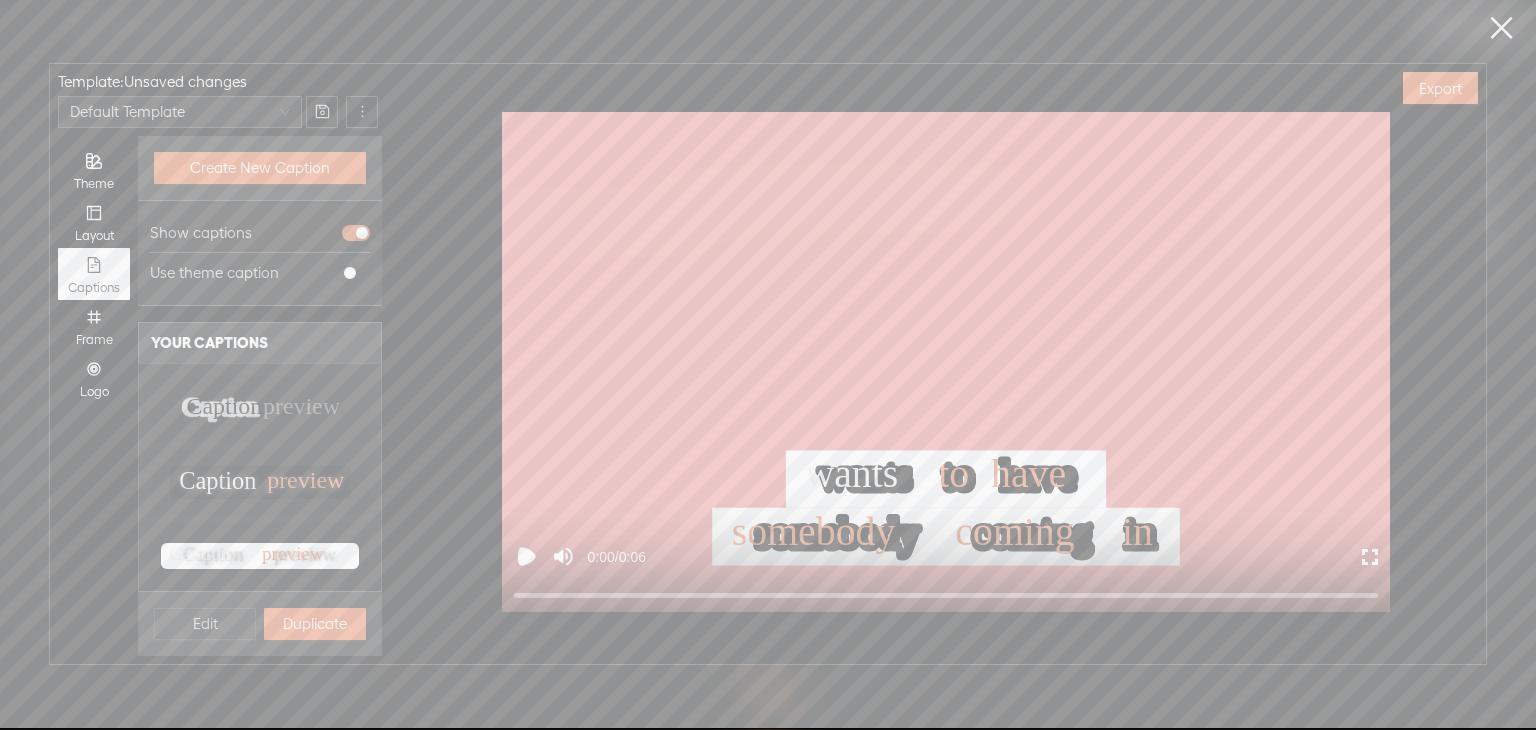 scroll, scrollTop: 992, scrollLeft: 0, axis: vertical 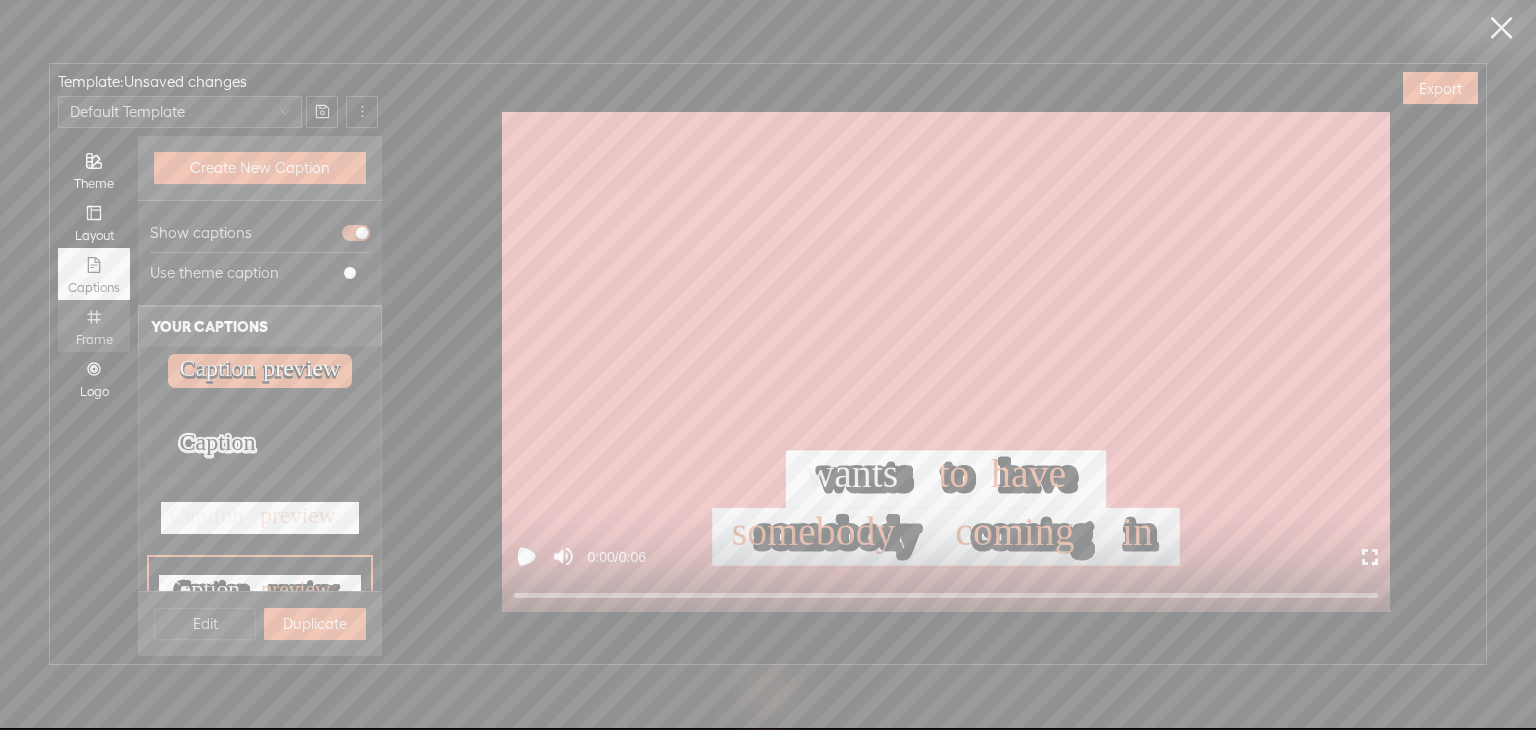 click on "Frame" at bounding box center (94, 340) 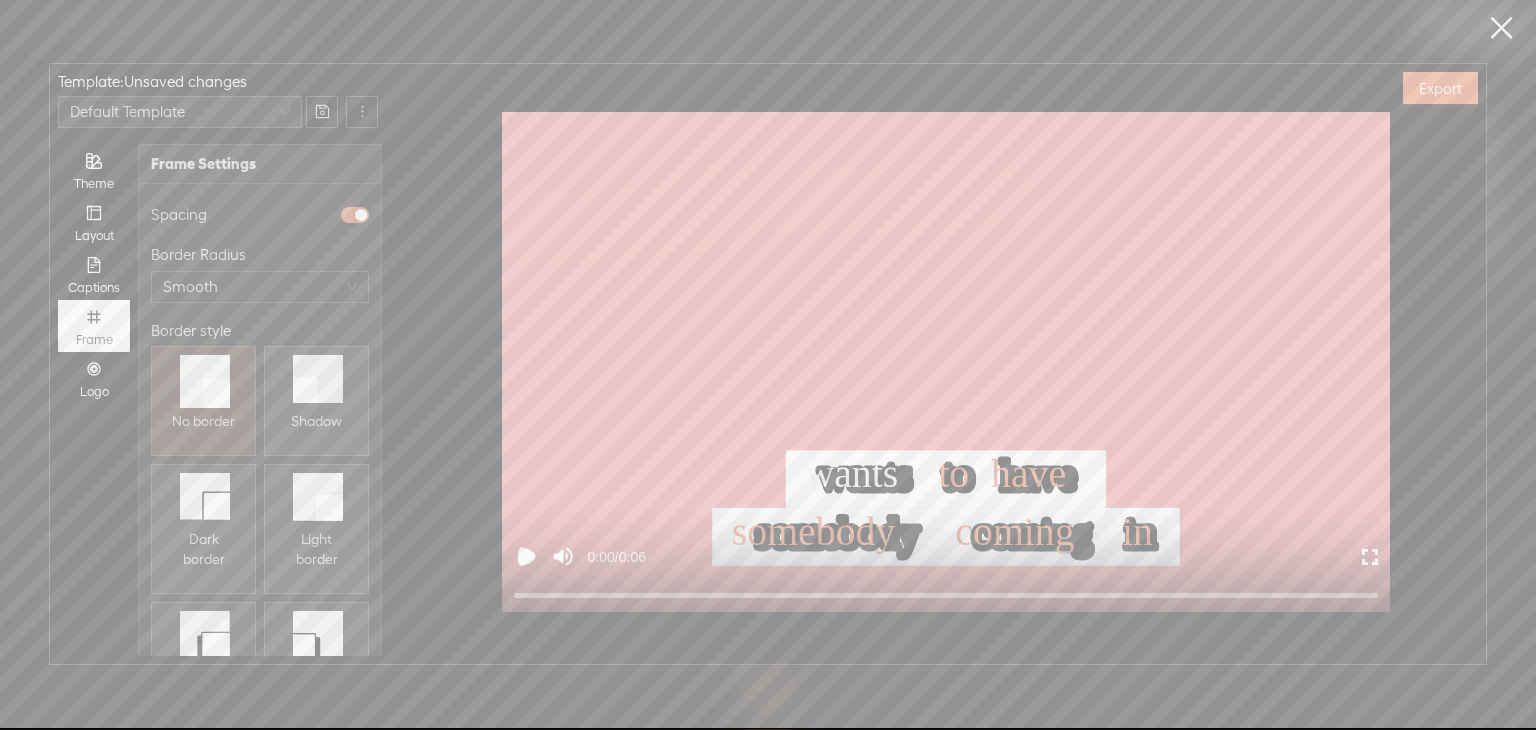 scroll, scrollTop: 95, scrollLeft: 0, axis: vertical 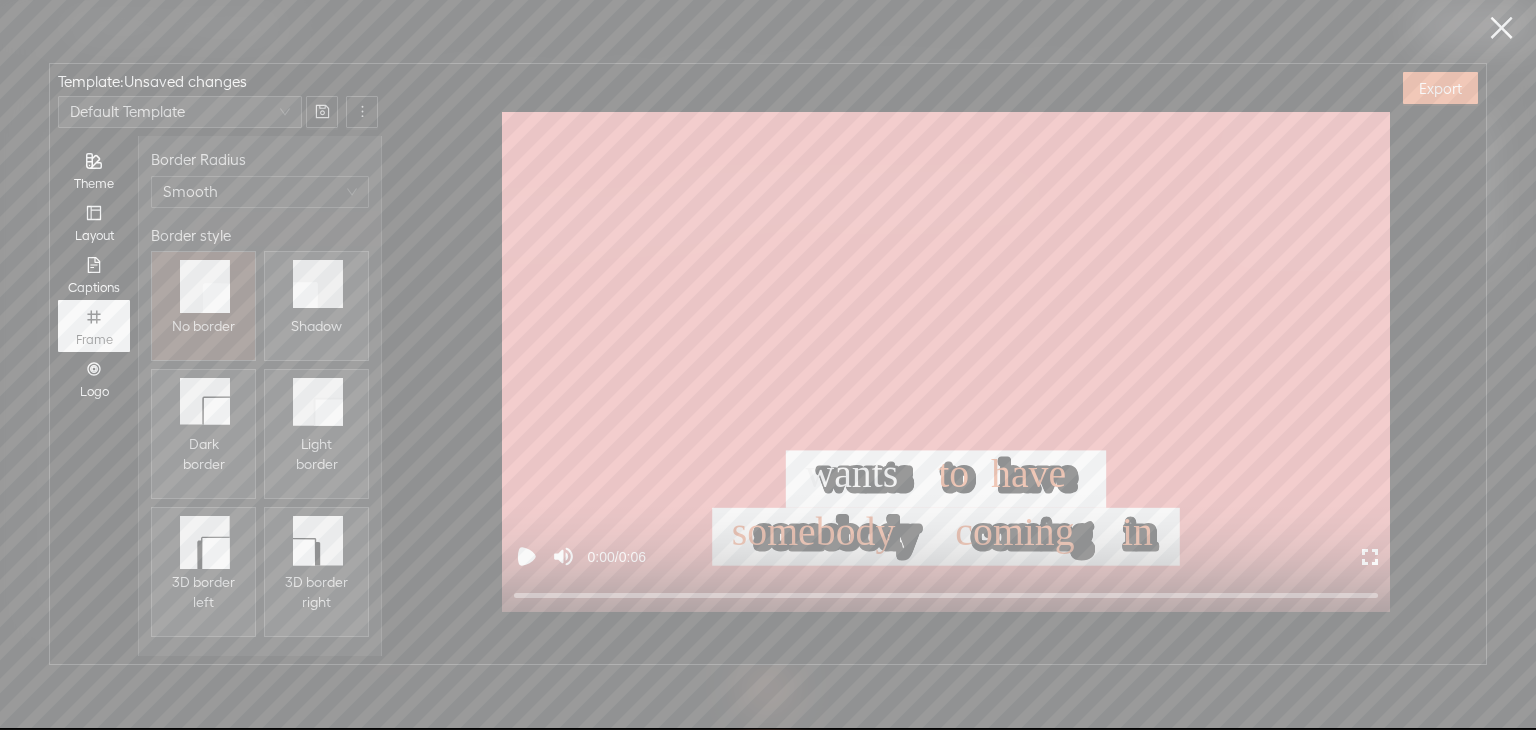 click at bounding box center [1501, 28] 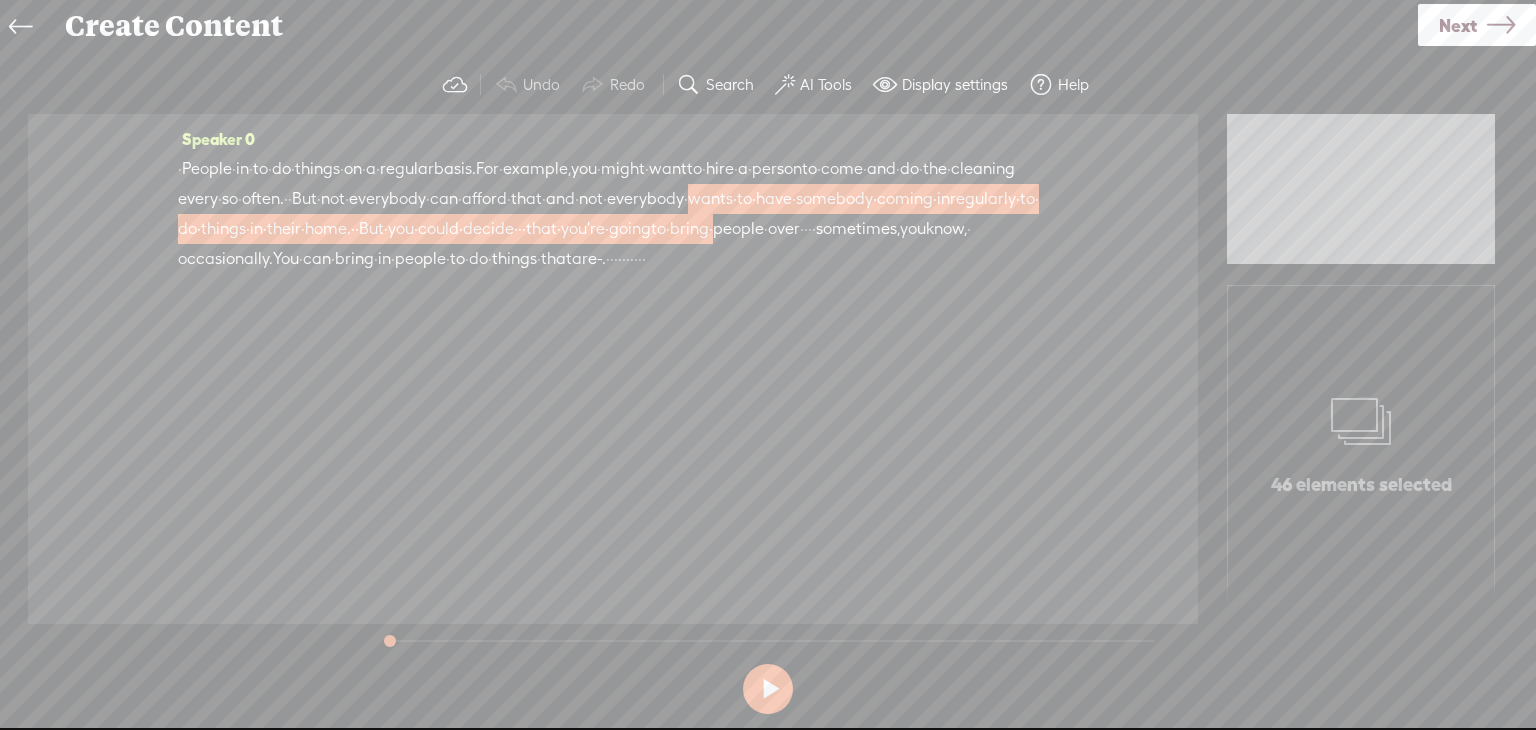 click on "Continue without editing
Transcribe and edit
Language used in audio:
Choose a language
Choose a language
Afrikaans Albanian Amharic Arabic, Gulf Arabic, Modern Standard Armenian Assamese Azerbaijani Bashkir Basque Belarusian Bengali Bosnian Breton Bulgarian Burmese Catalan Chinese, Simplified Chinese, Traditional Croatian Czech Danish Dutch English, Australian English, British English, Indian English, Irish English, [GEOGRAPHIC_DATA] English, Scottish English, South African English, [GEOGRAPHIC_DATA] English, Welsh Estonian Faroese Farsi Finnish French French, Canadian Galician Georgian German German, Swiss Greek Gujarati Haitian Creole Hausa Hawaiian Hebrew Hindi, Indian Hungarian Icelandic Indonesian Italian Japanese Javanese Kannada Kazakh Khmer Korean Lao Latin Latvian Lingala Lithuanian Luxembourgish Macedonian Malagasy Malay Malayalam Maltese Maori Marathi Mongolian Nepali Norwegian Norwegian Nynorsk Occitan Pashto" at bounding box center [768, 388] 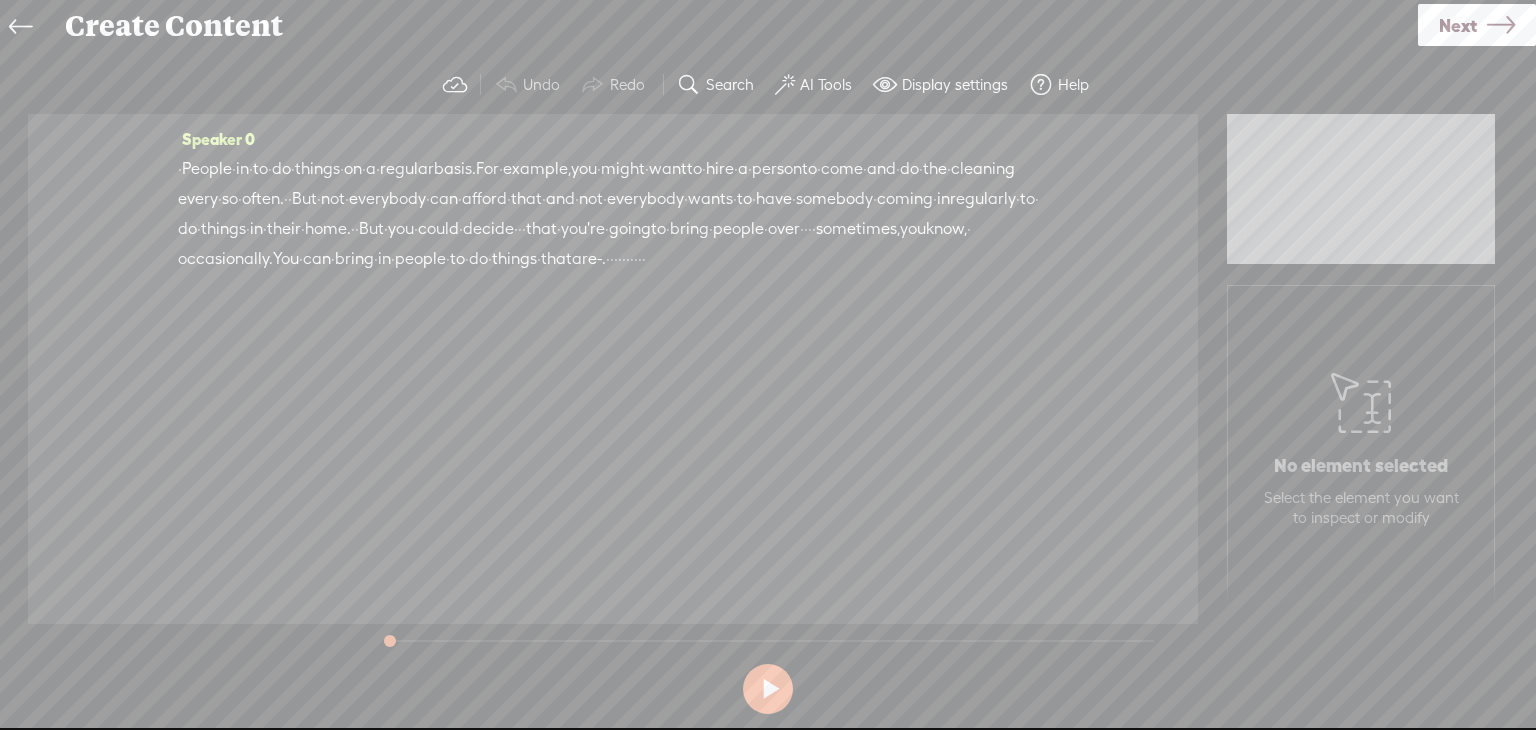 click on "Next" at bounding box center (1477, 25) 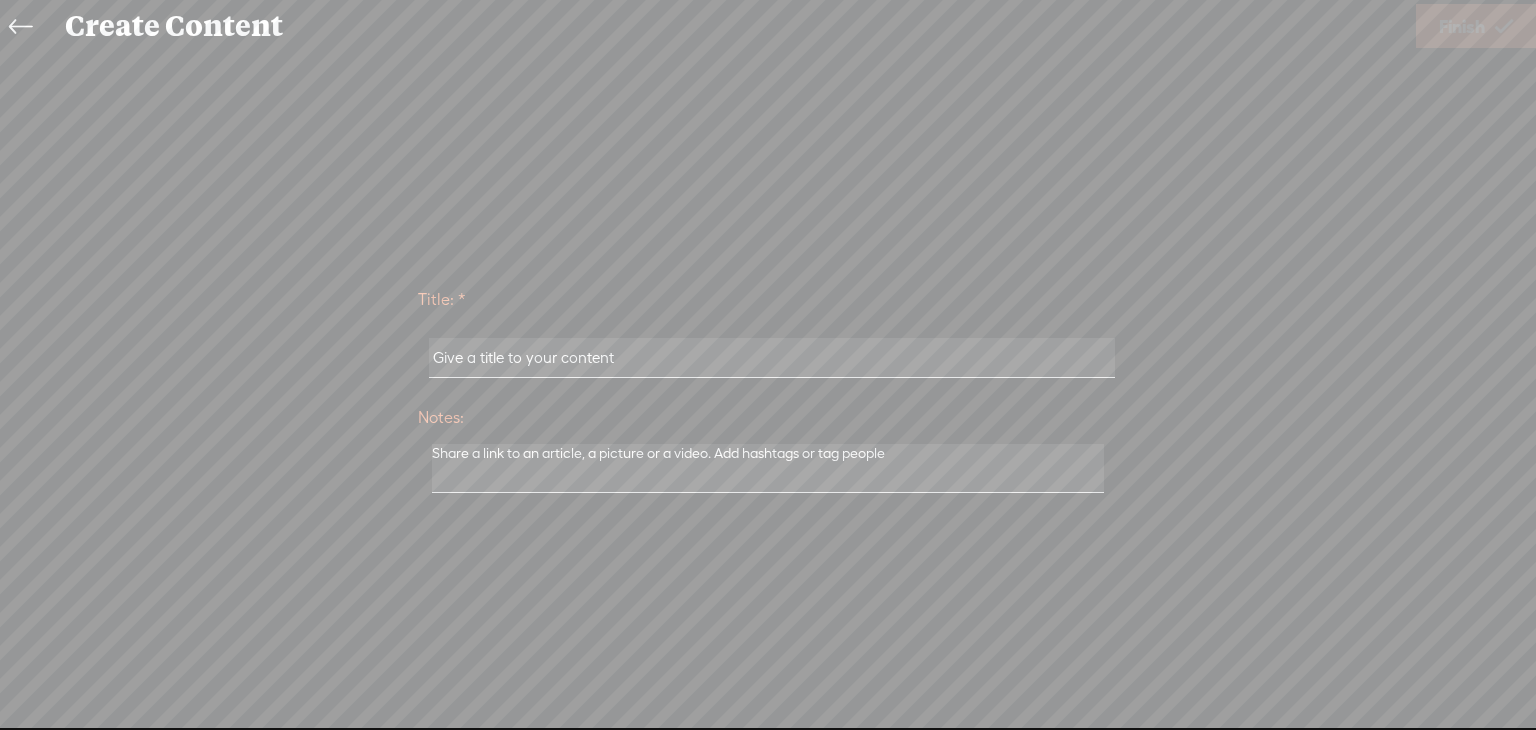 click at bounding box center (25, 26) 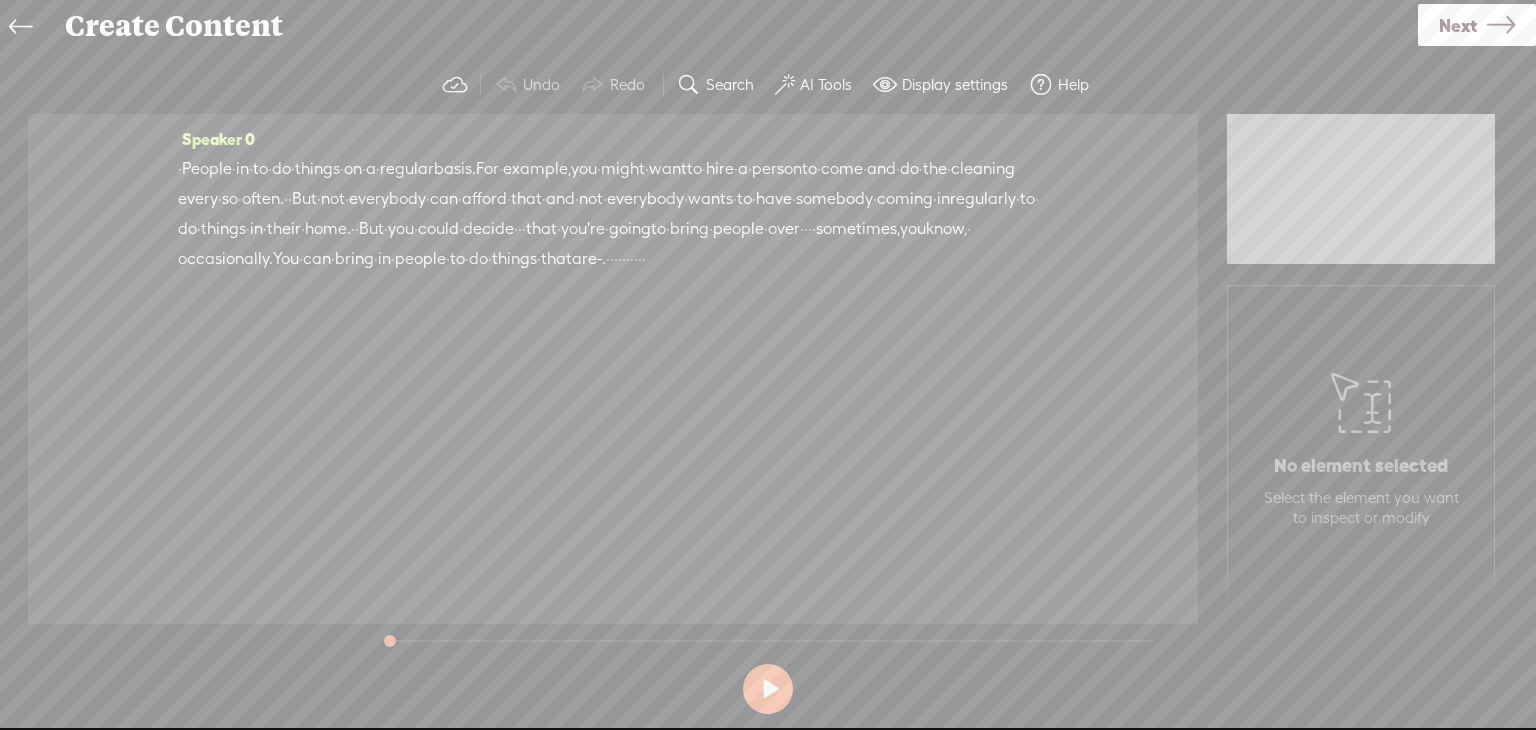 click at bounding box center [20, 27] 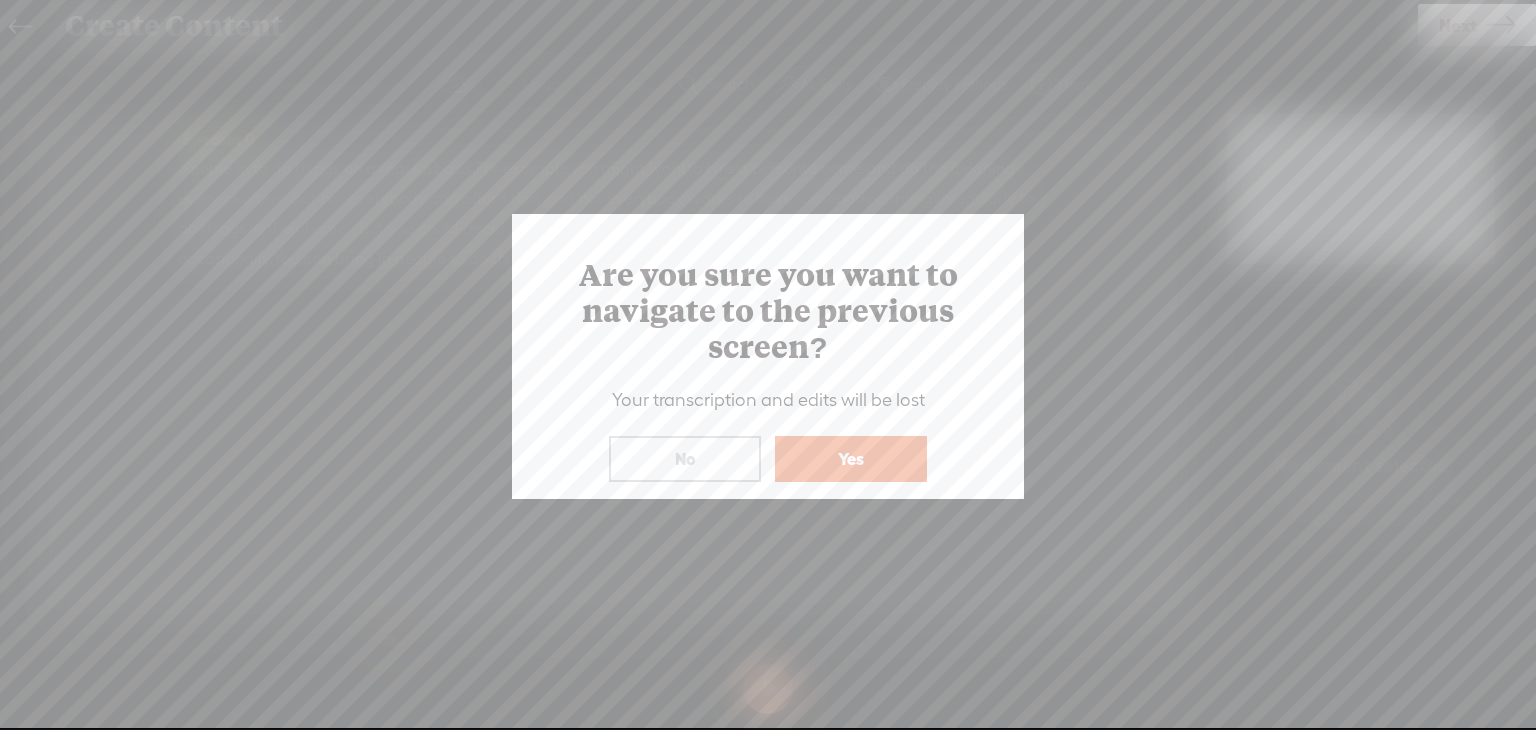 click at bounding box center [768, 364] 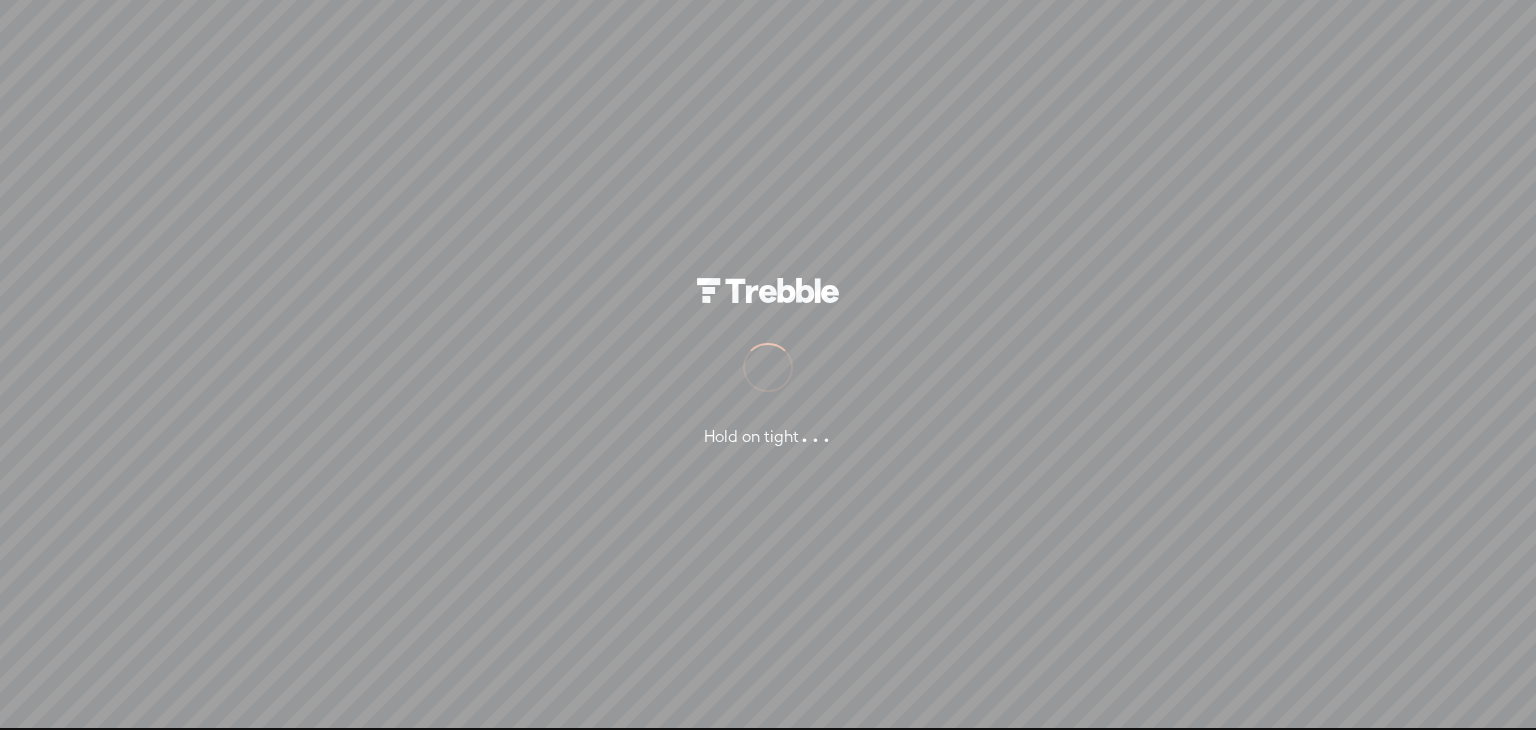 scroll, scrollTop: 0, scrollLeft: 0, axis: both 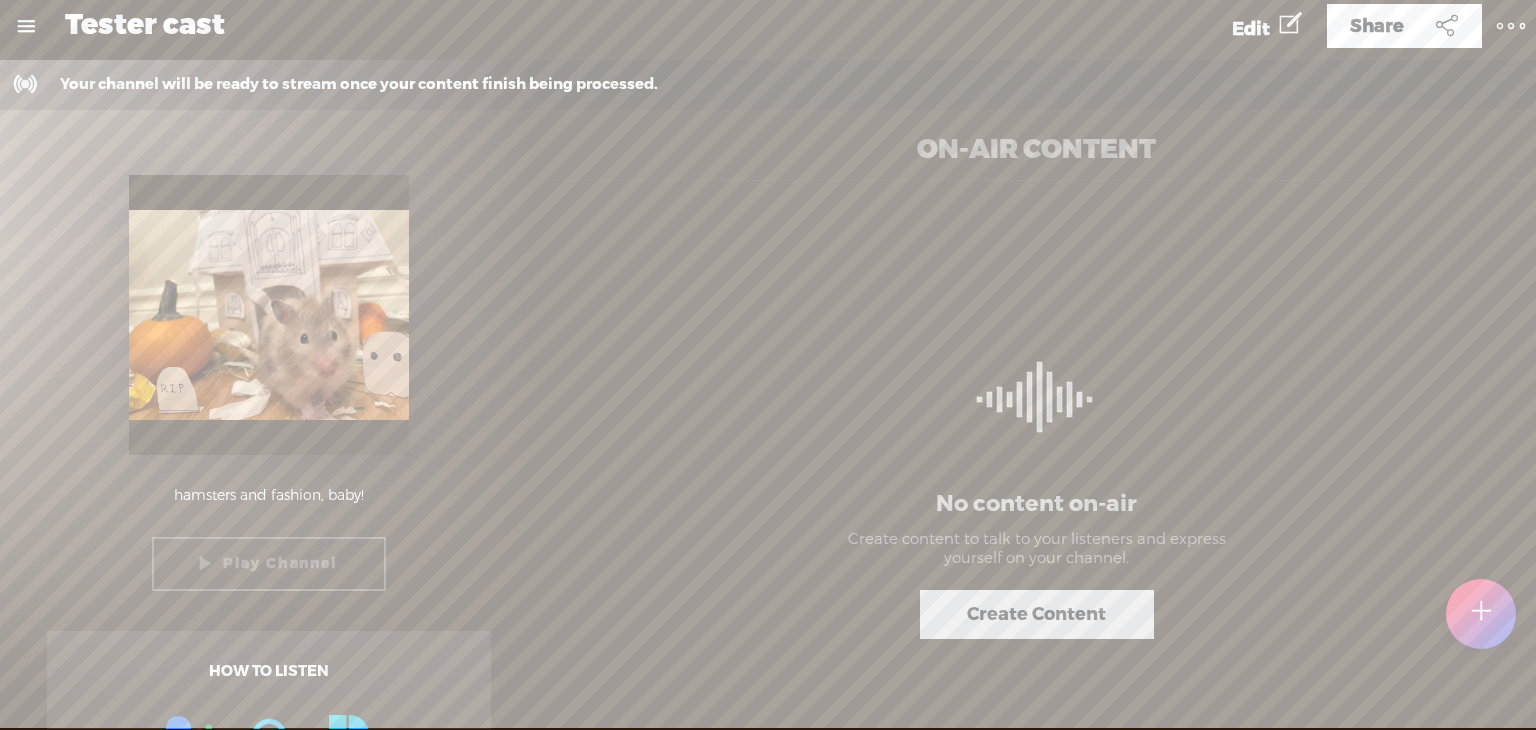 click at bounding box center [26, 26] 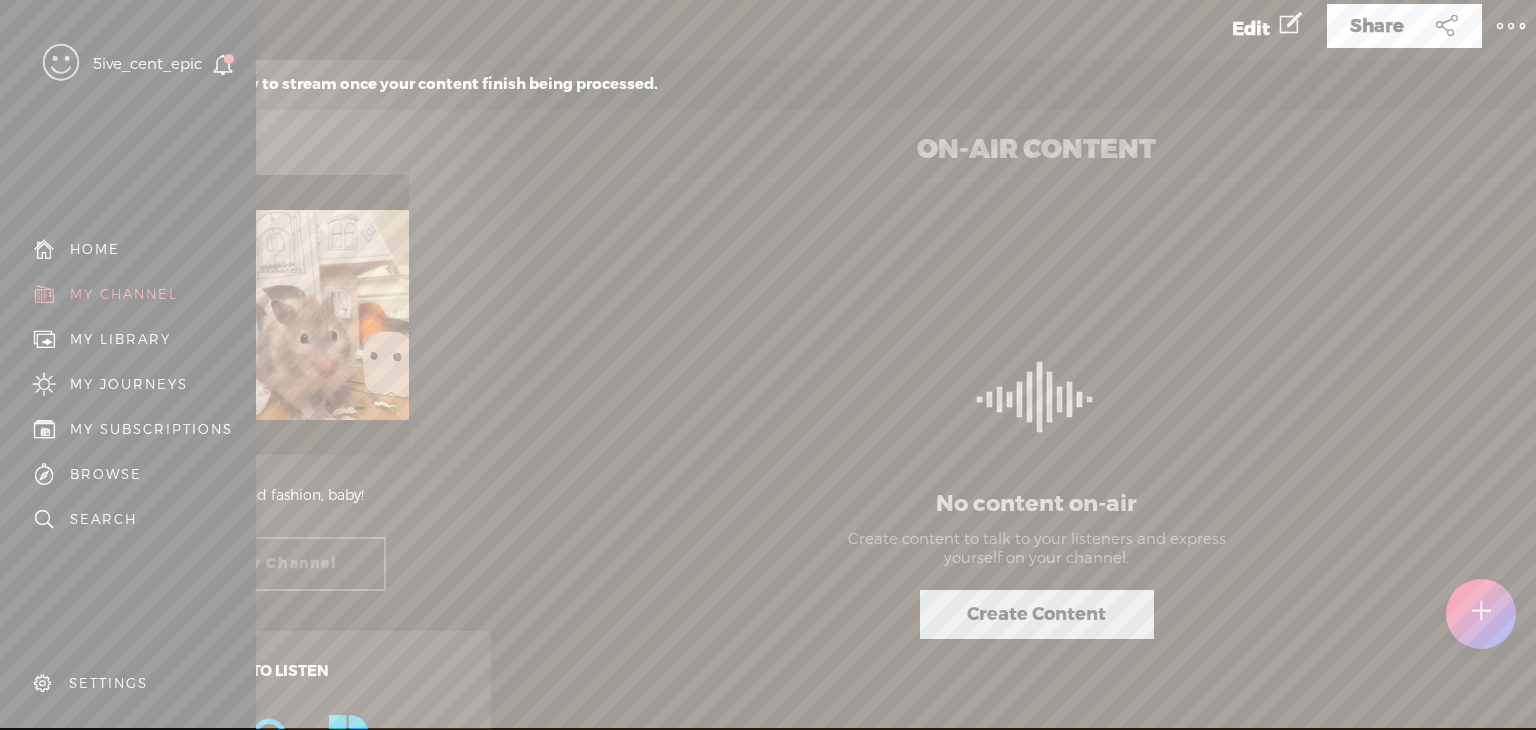 click on "MY LIBRARY" at bounding box center (128, 339) 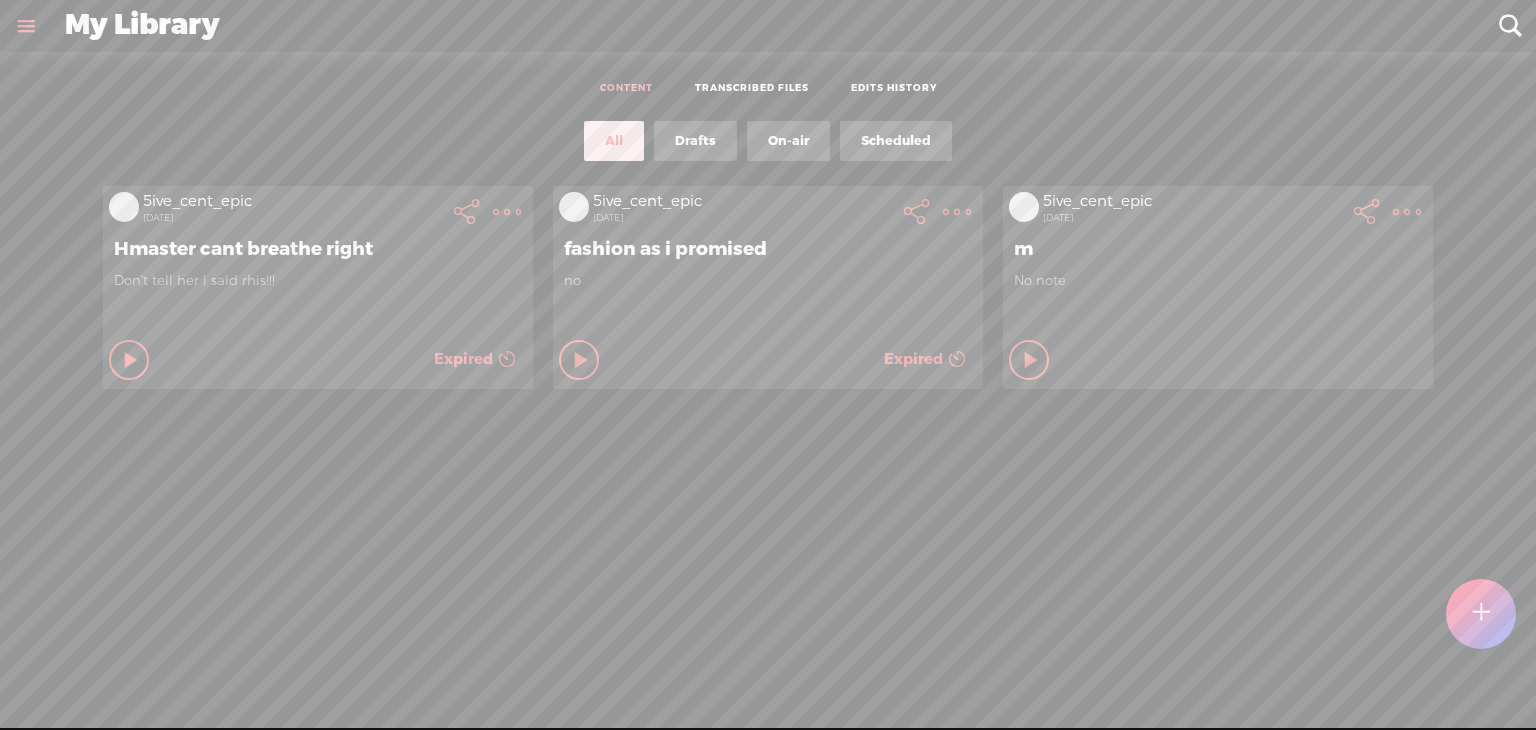 click on "TRANSCRIBED FILES" at bounding box center [752, 89] 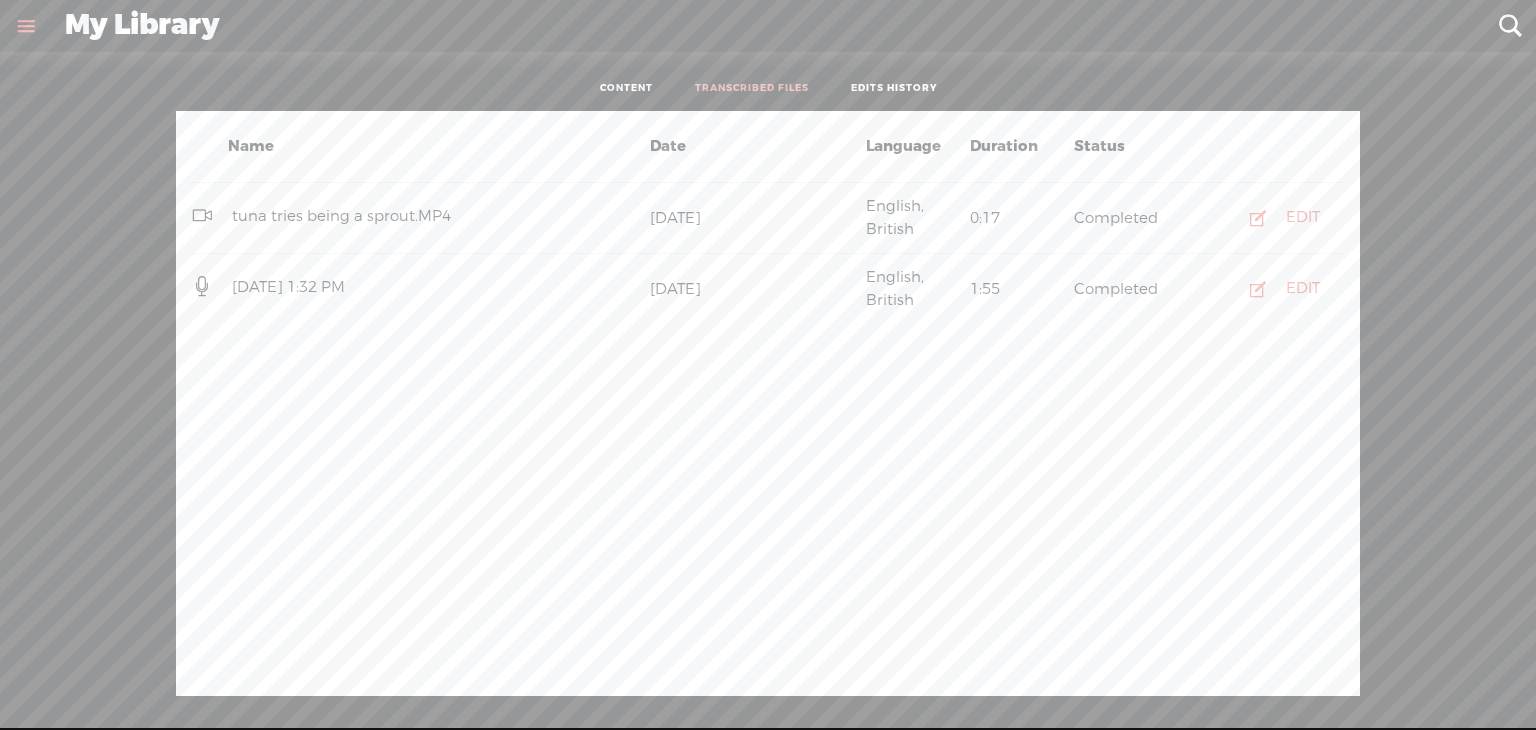 click on "CONTENT" at bounding box center [626, 89] 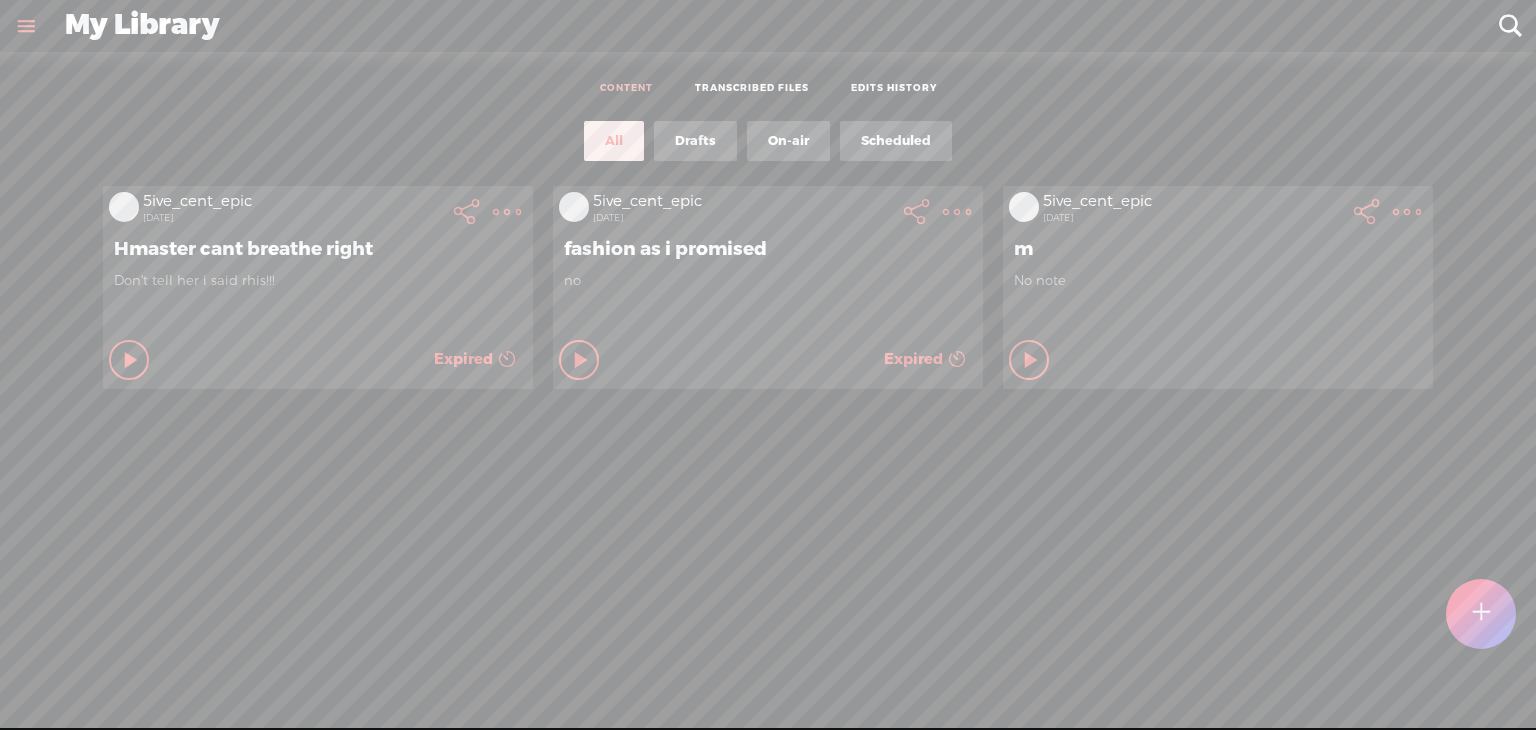 click on "Don't tell her i said rhis!!!" at bounding box center [318, 302] 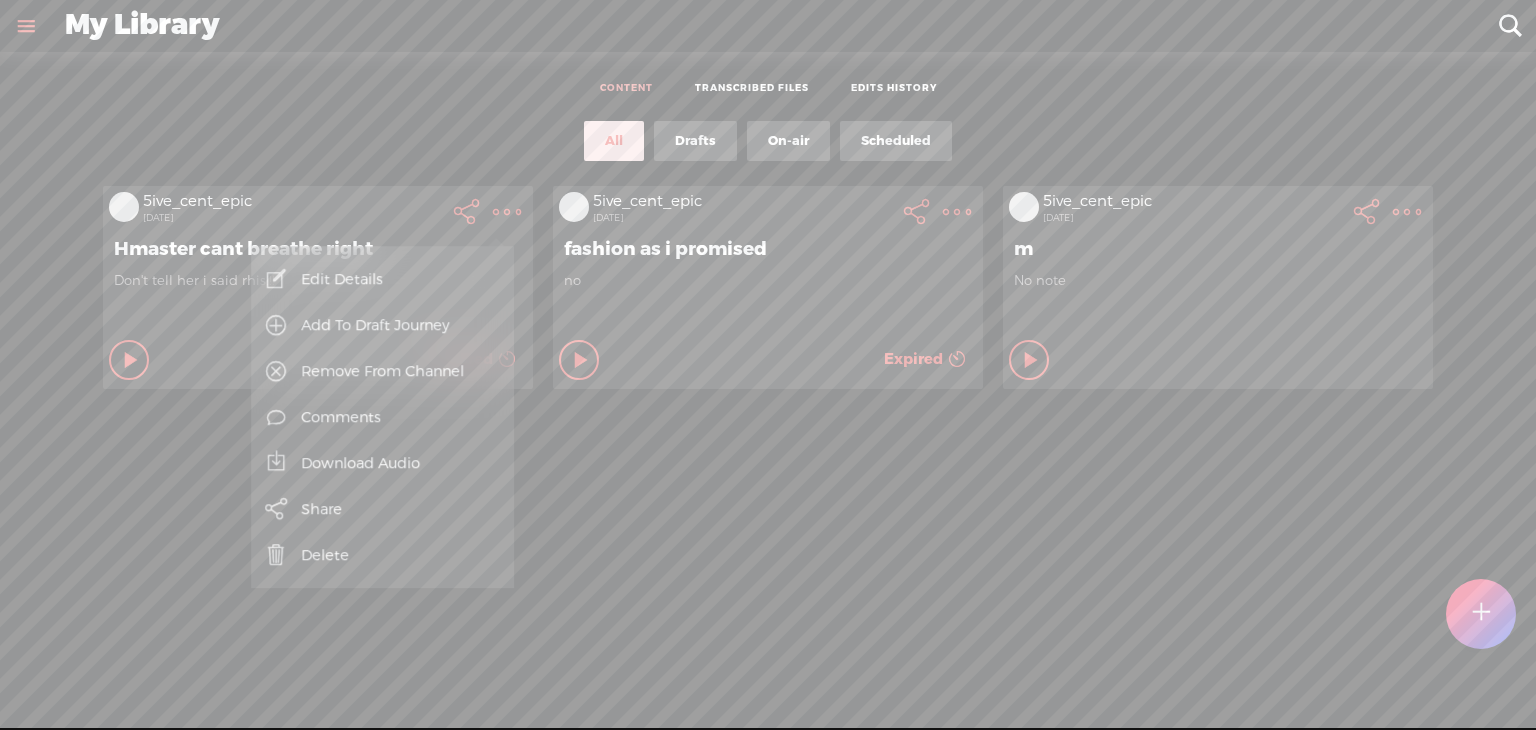 click on "Edit Details" at bounding box center (382, 279) 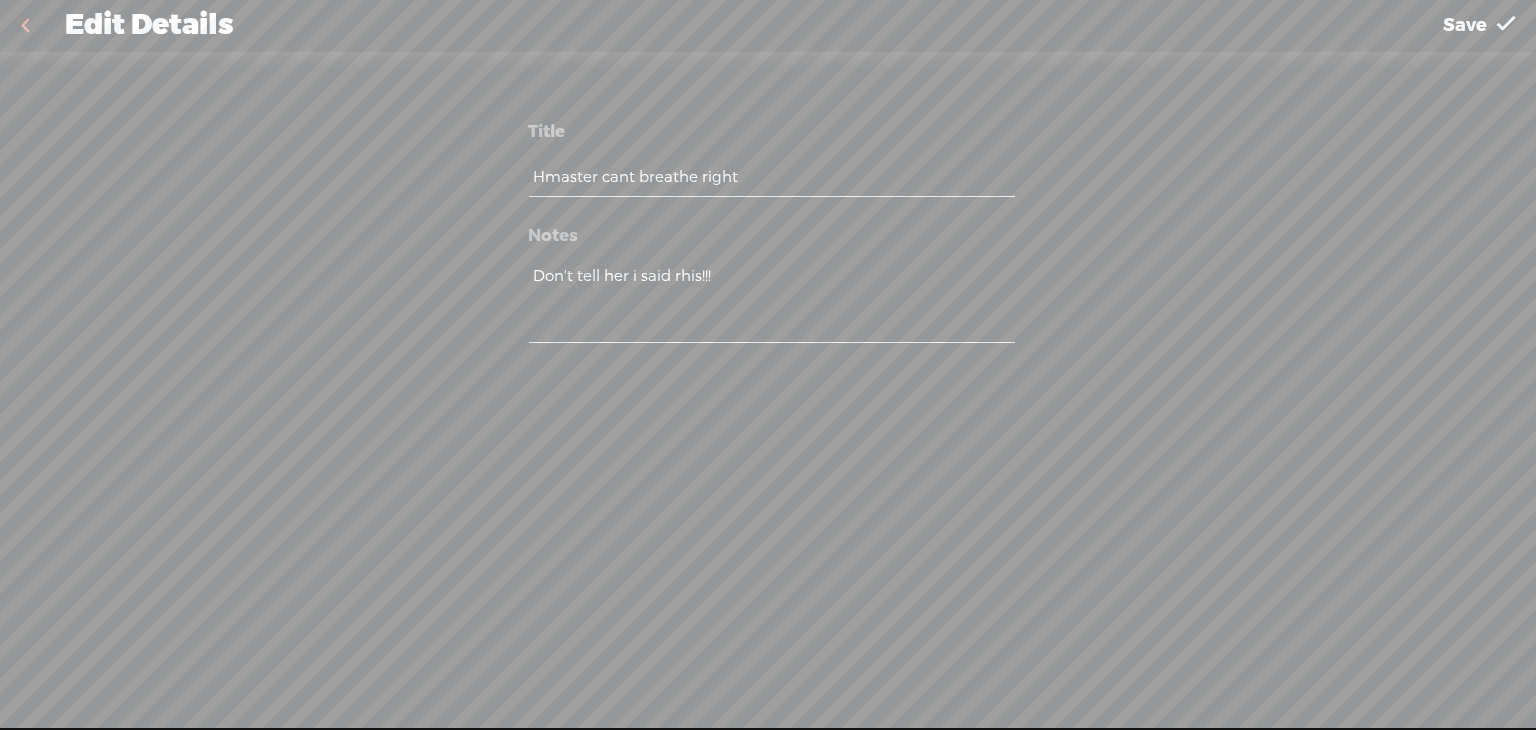 click at bounding box center (25, 26) 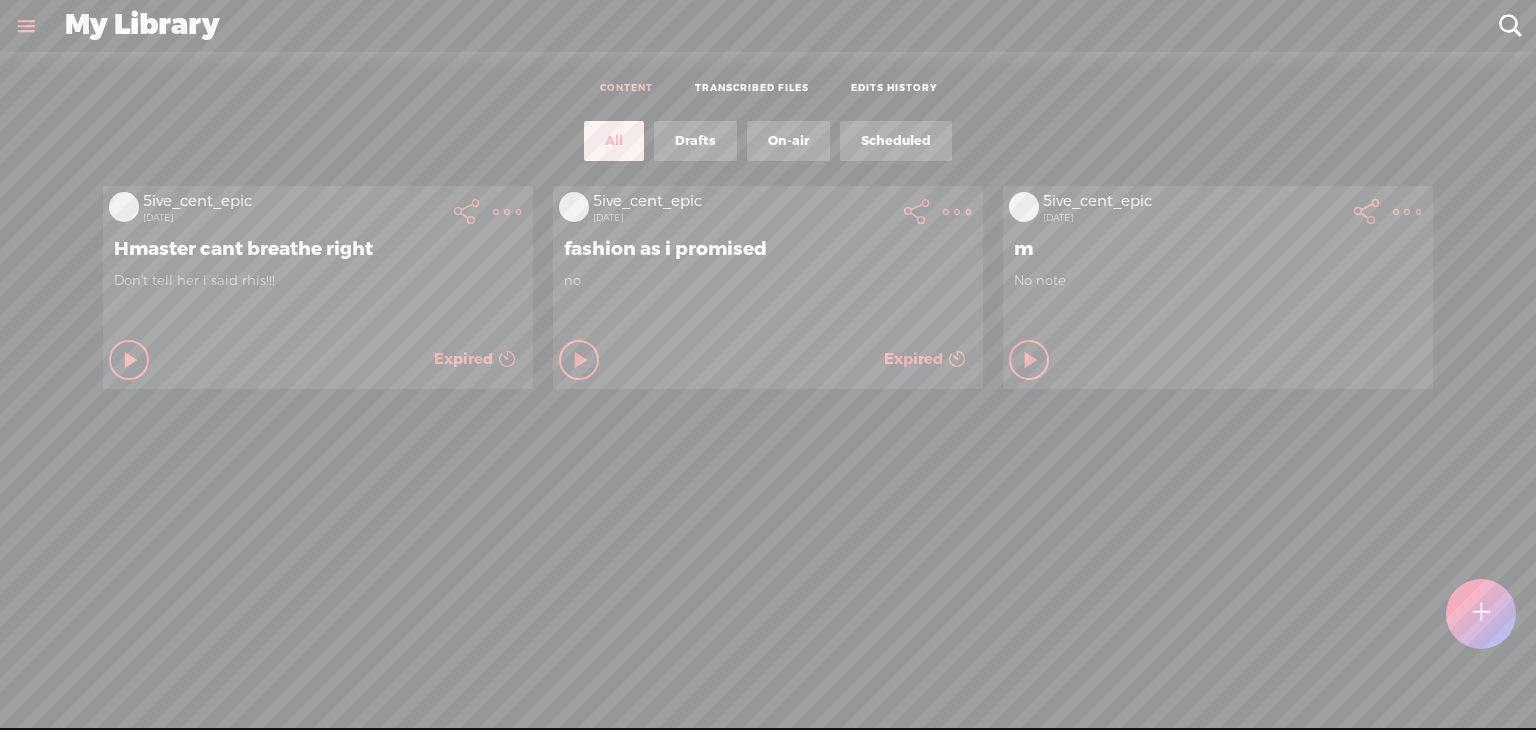 click on "CONTENT
TRANSCRIBED FILES
EDITS HISTORY" at bounding box center [768, 89] 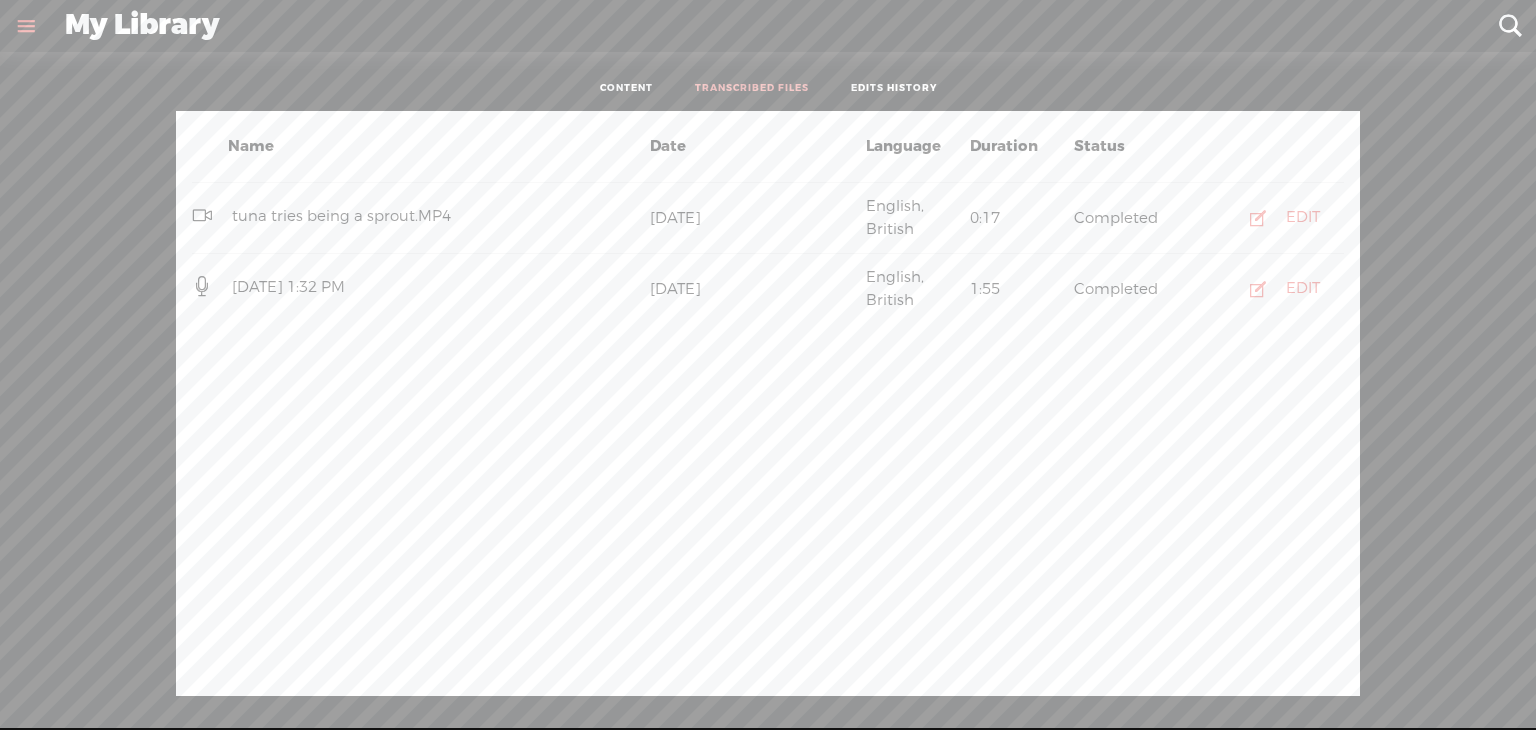 click on "EDITS HISTORY" at bounding box center [894, 89] 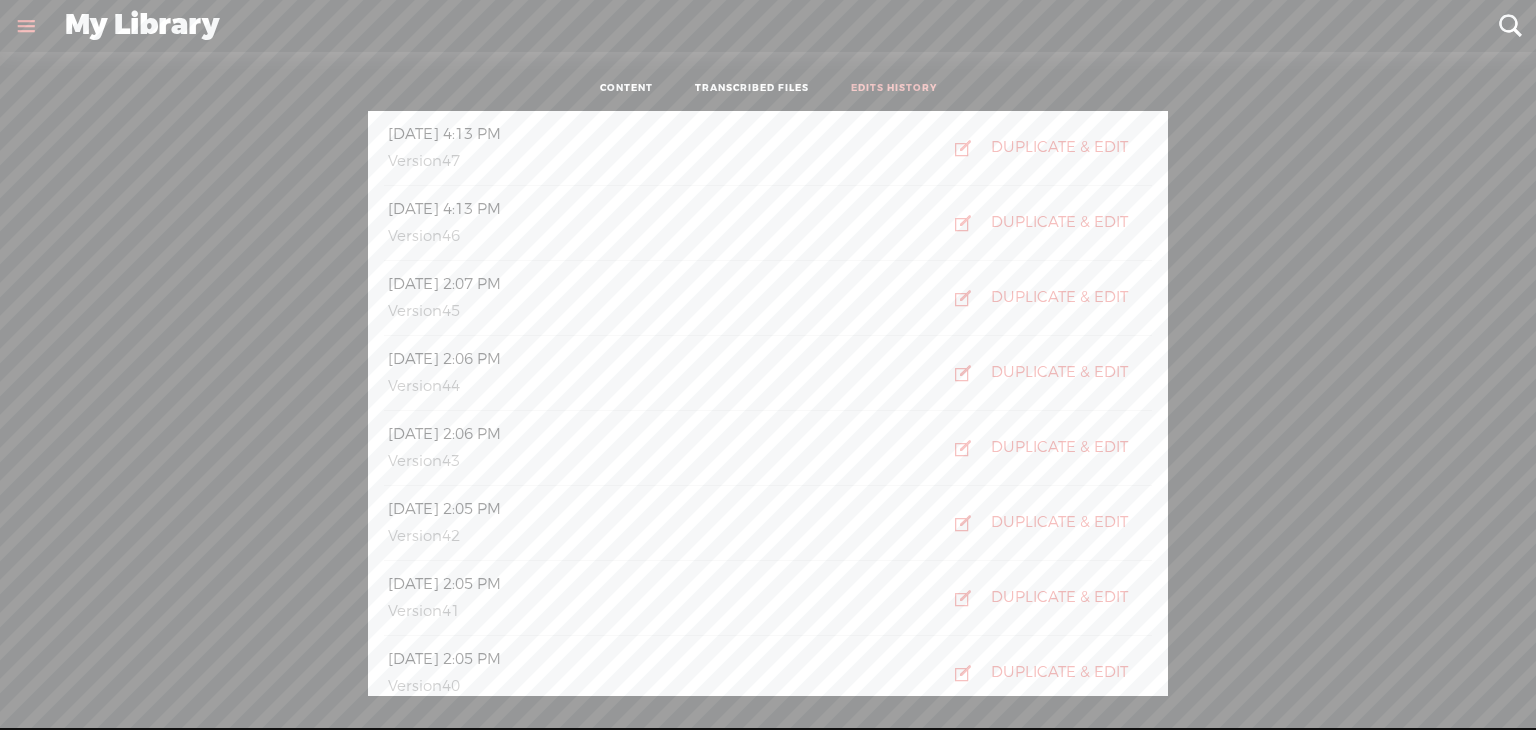 click on "CONTENT
TRANSCRIBED FILES
EDITS HISTORY" at bounding box center (768, 89) 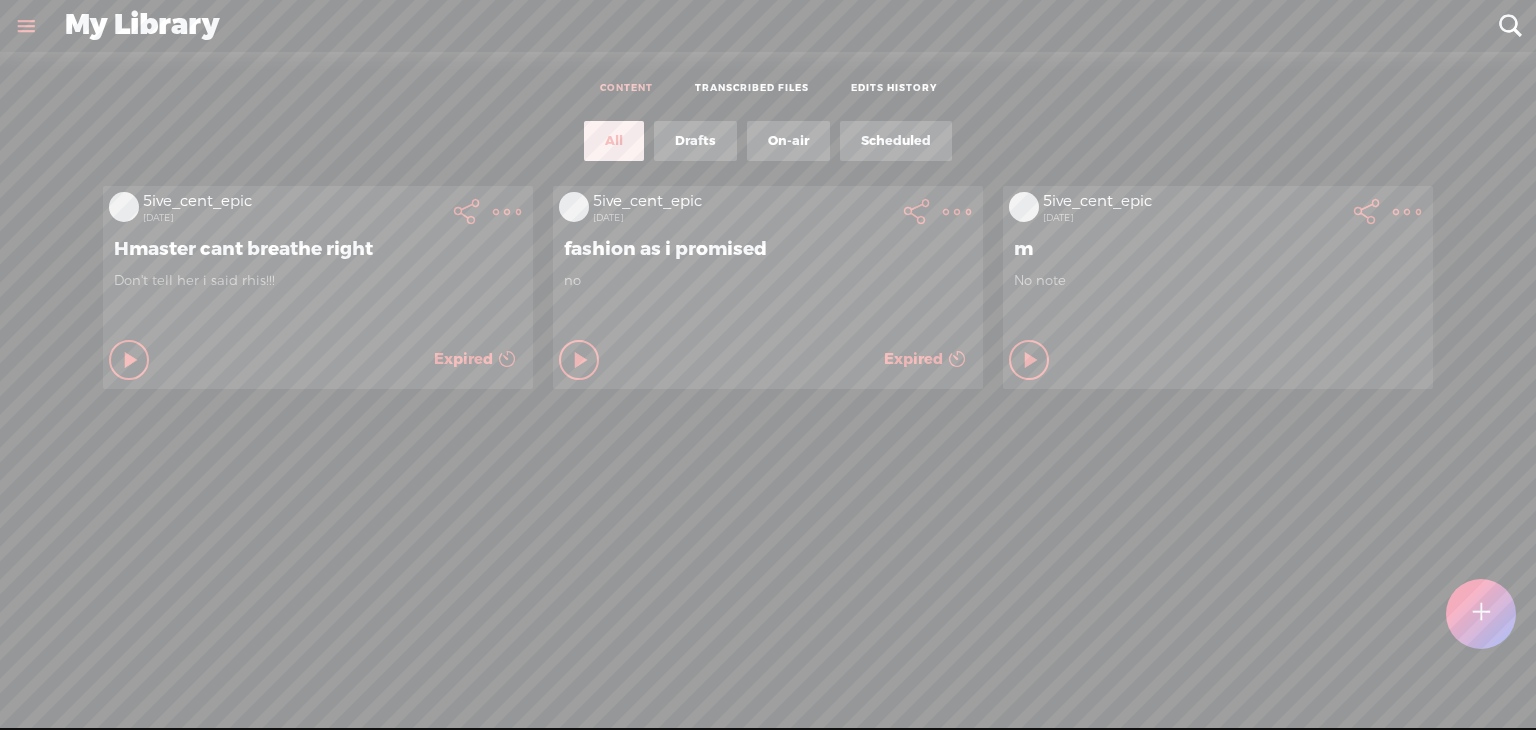 click on "TRANSCRIBED FILES" at bounding box center [752, 89] 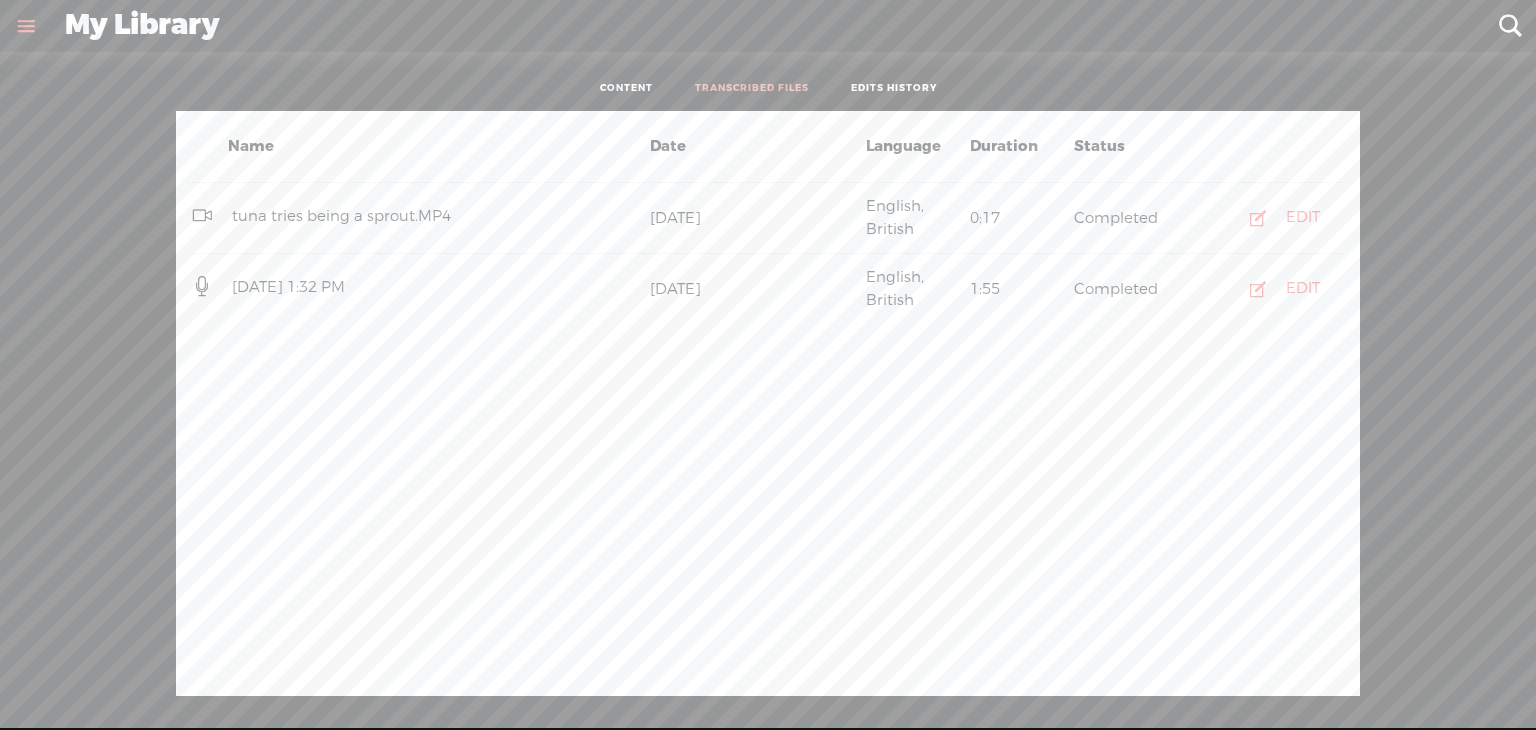 click on "CONTENT" at bounding box center (626, 89) 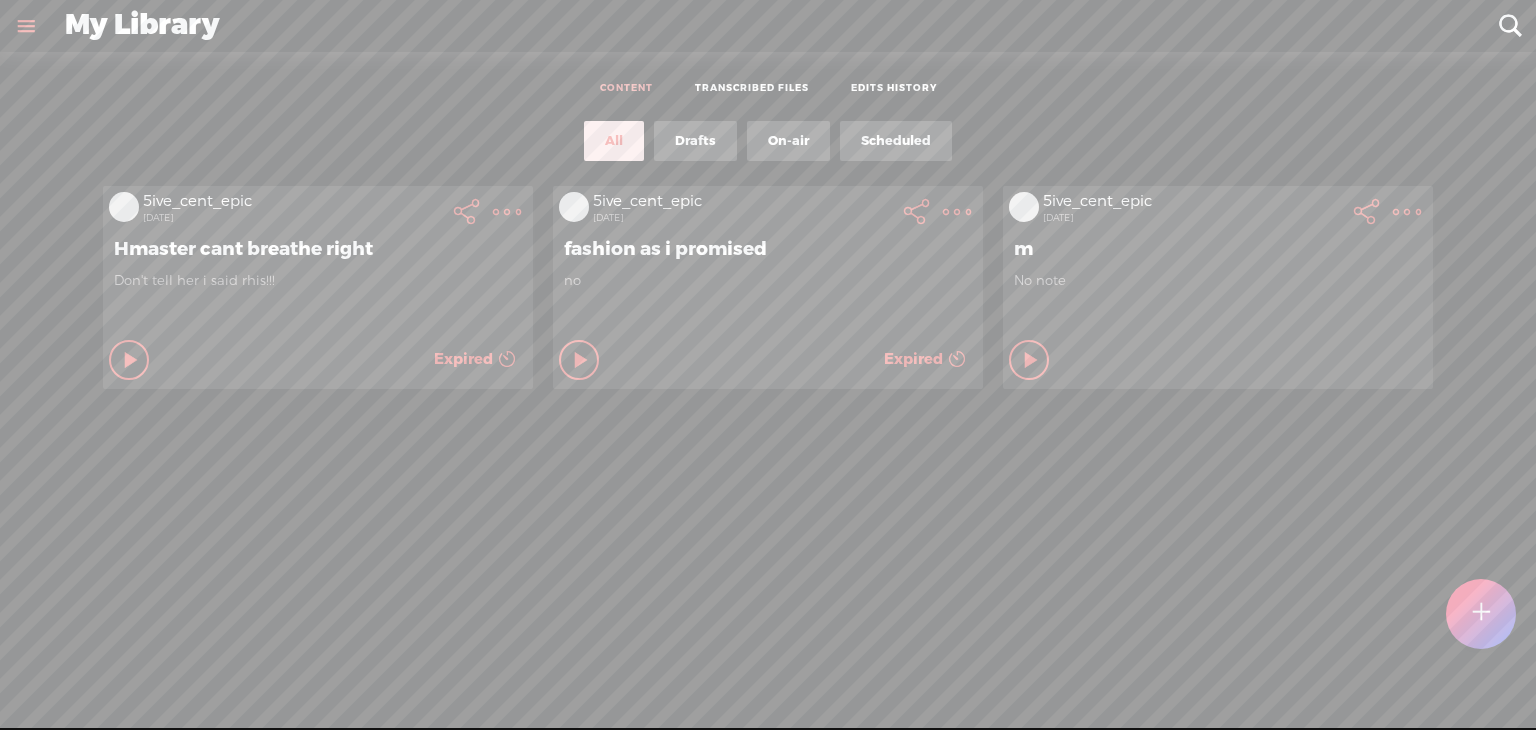 click on "My Library" at bounding box center [768, 26] 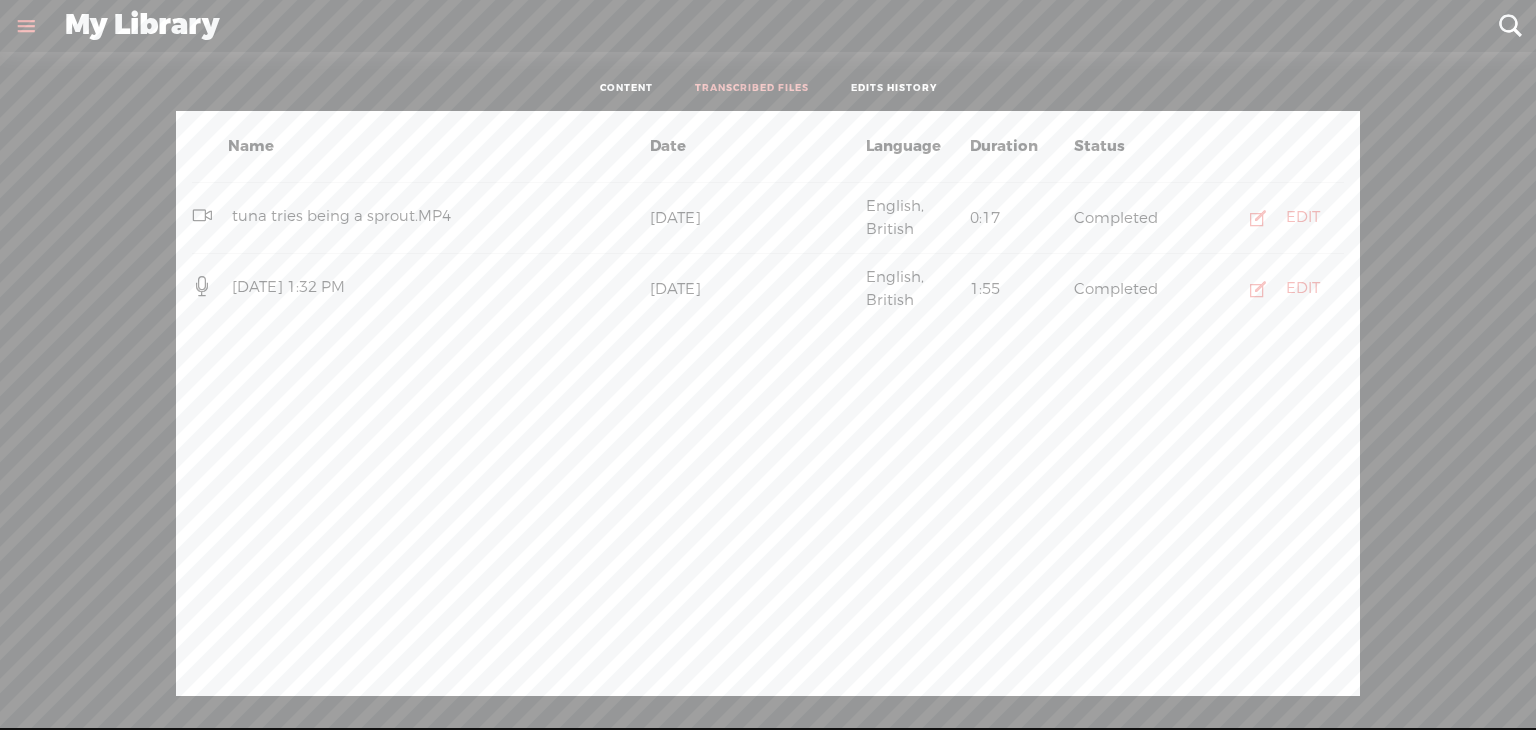 click on "CONTENT" at bounding box center (626, 89) 